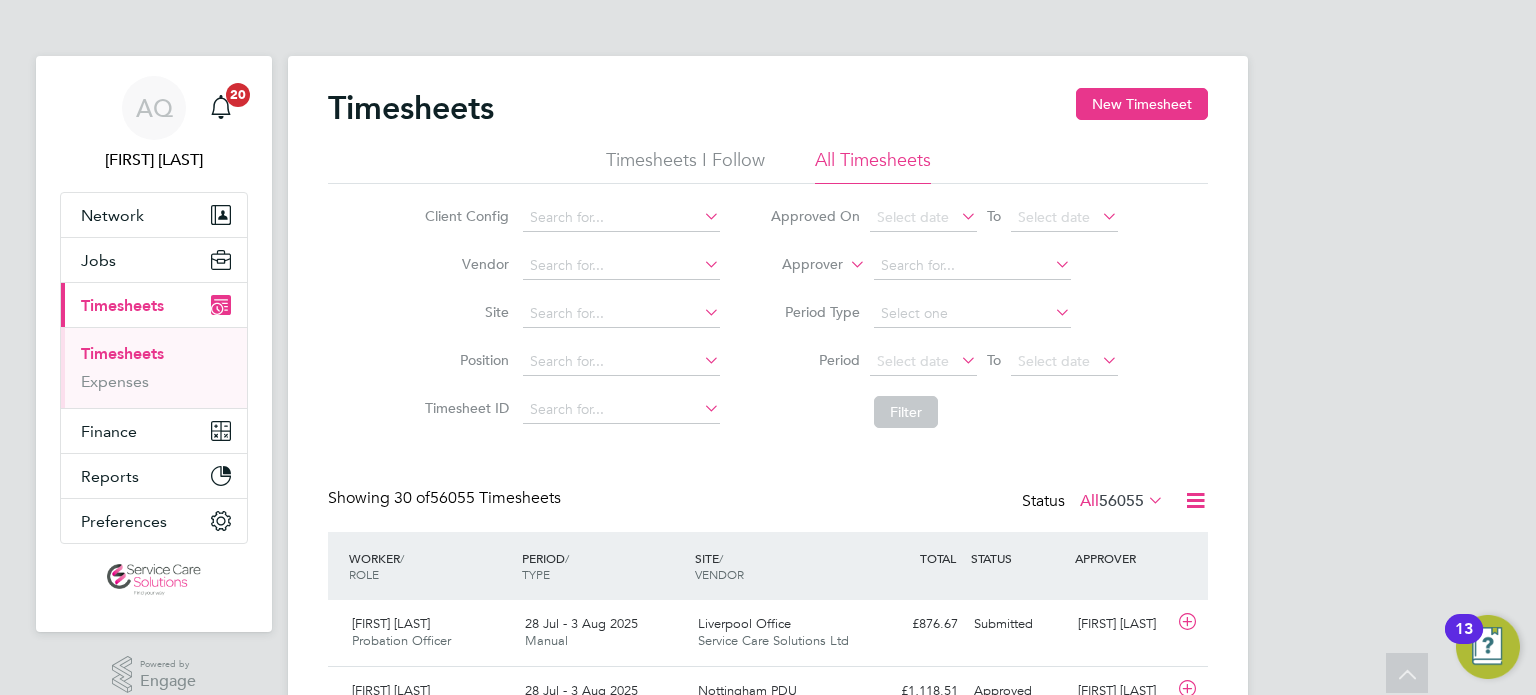 scroll, scrollTop: 300, scrollLeft: 0, axis: vertical 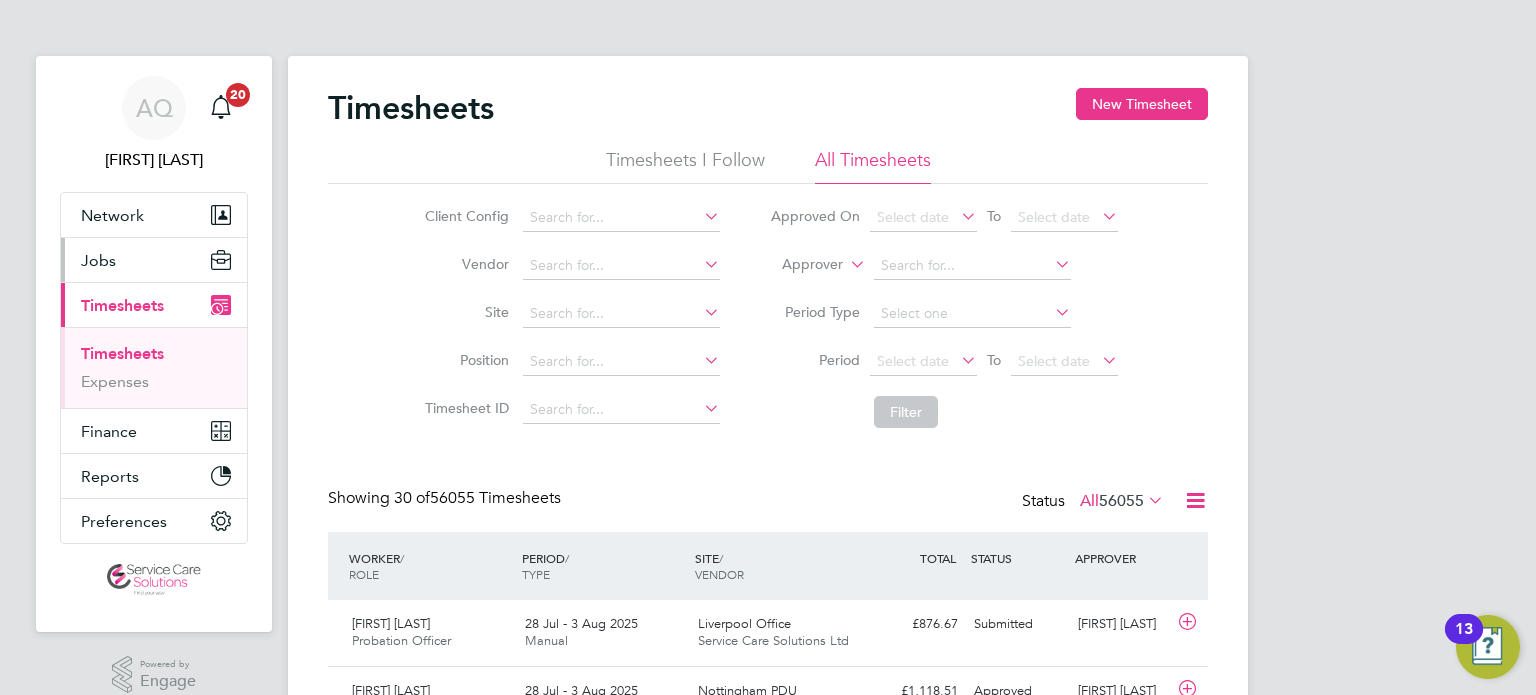 click on "Jobs" at bounding box center (154, 260) 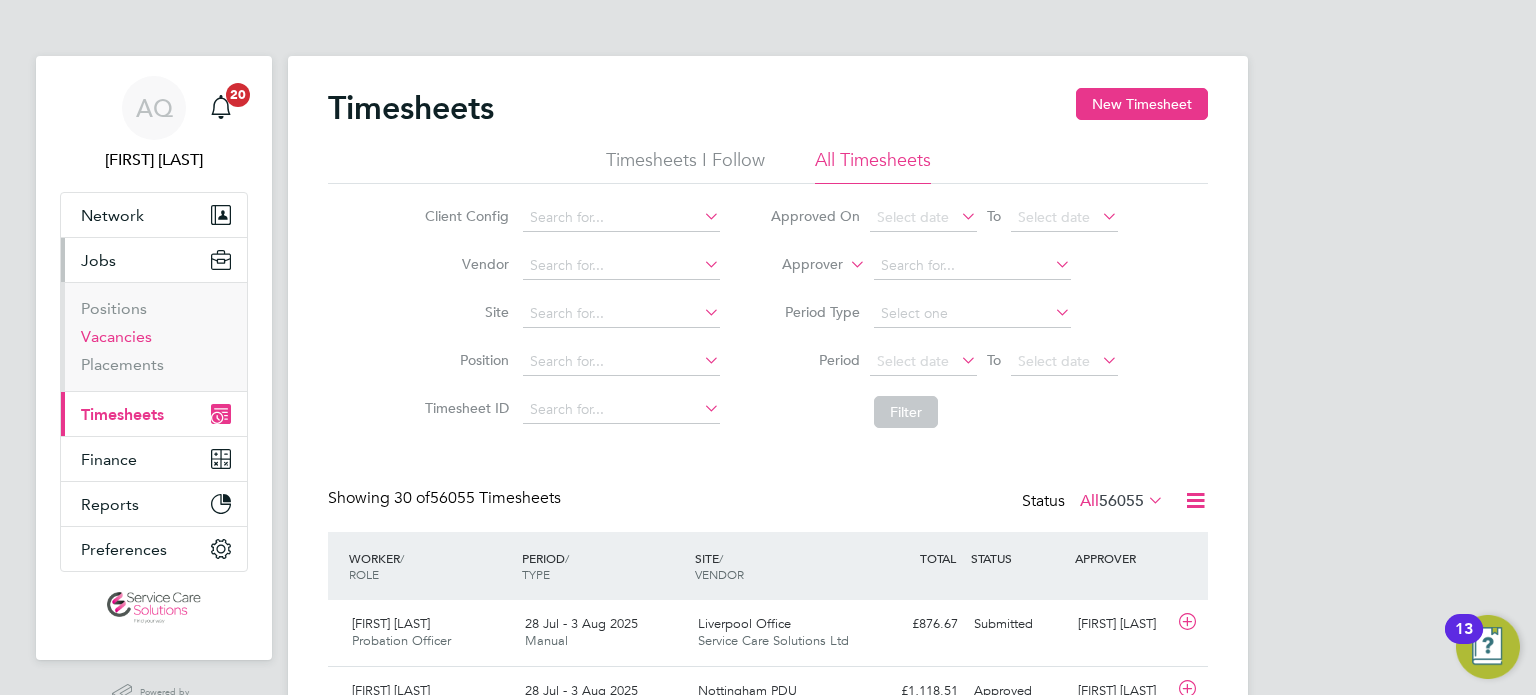 click on "Vacancies" at bounding box center [116, 336] 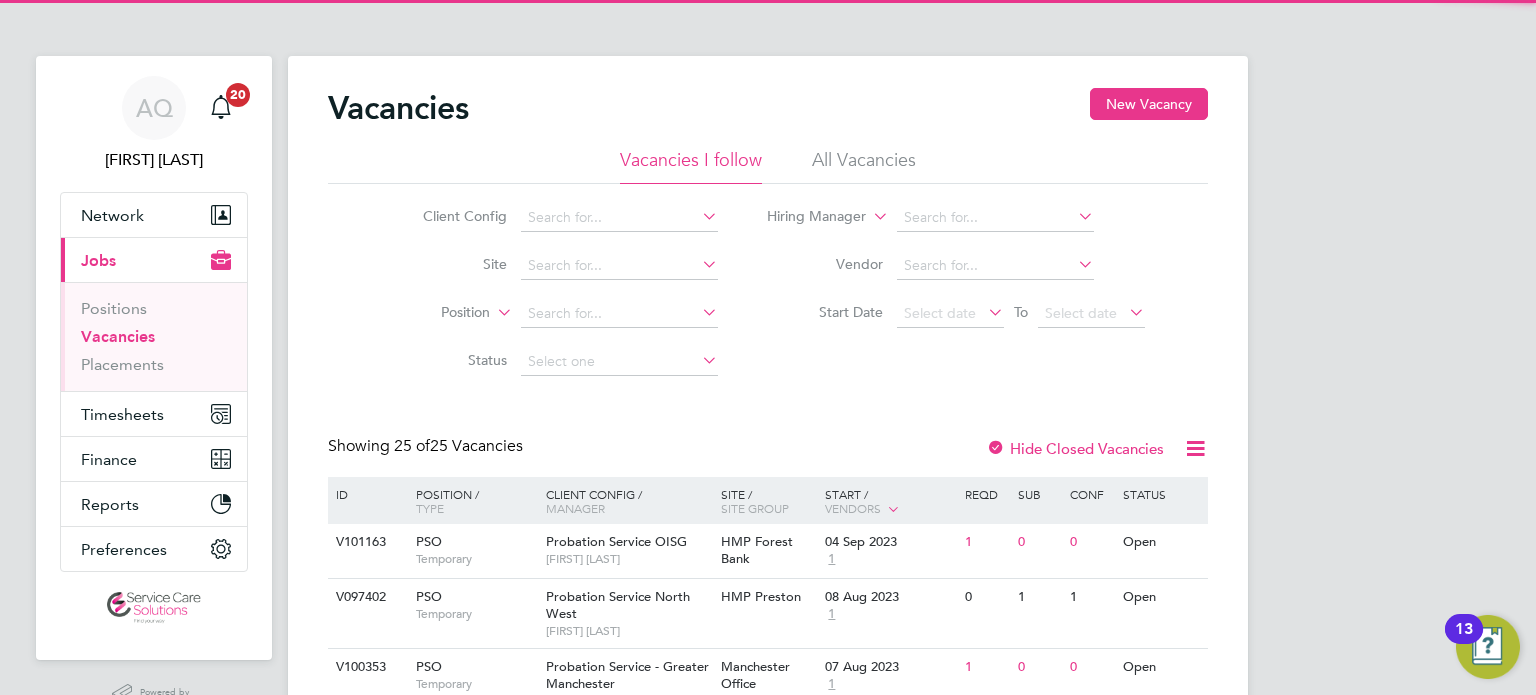 click on "All Vacancies" 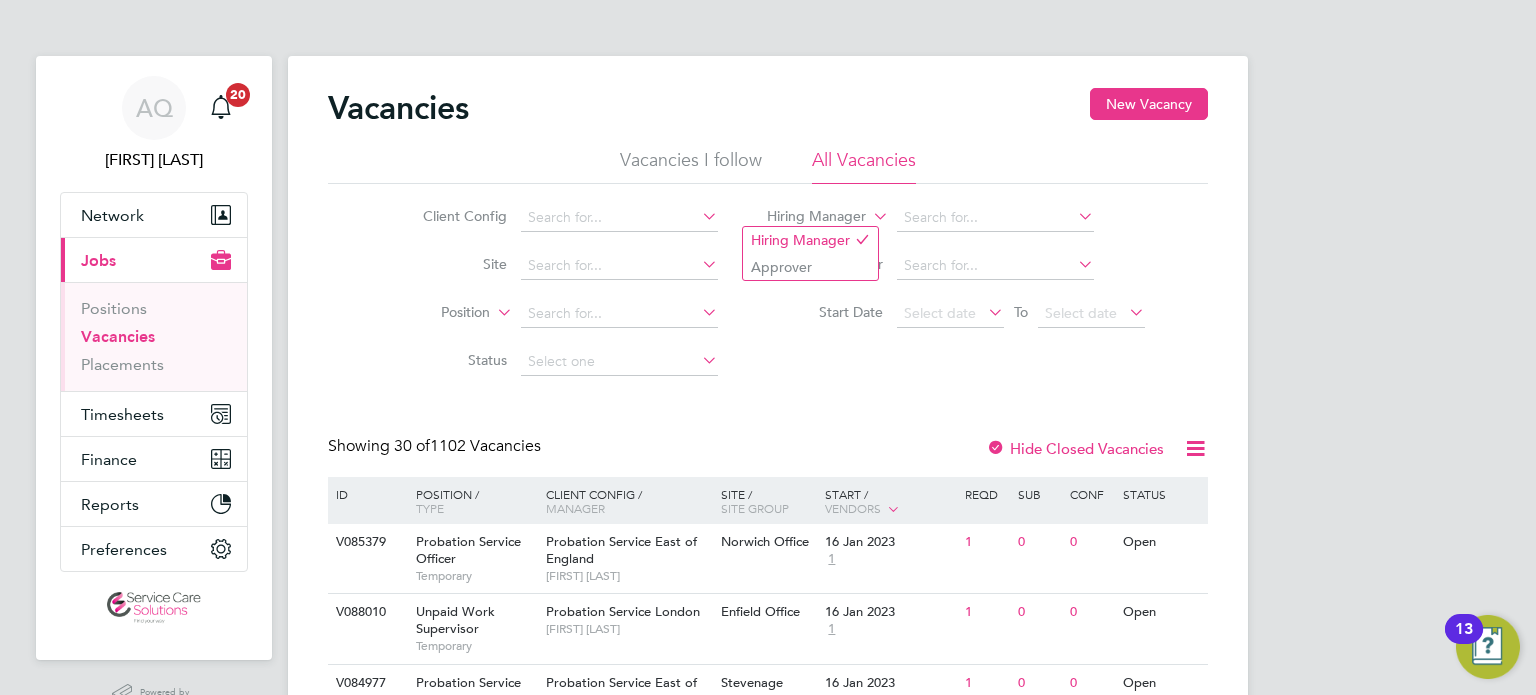 click on "Vacancies New Vacancy Vacancies I follow All Vacancies Client Config     Site     Position     Status   Hiring Manager     Vendor   Start Date
Select date
To
Select date
Showing   30 of  1102 Vacancies Hide Closed Vacancies ID  Position / Type   Client Config / Manager Site / Site Group Start / Vendors   Reqd Sub Conf Status V085379 Probation Service Officer   Temporary Probation Service East of England   Lisa Jackson Norwich Office   16 Jan 2023 1 1 0 0 Open V088010 Unpaid Work Supervisor   Temporary Probation Service London   Rachael Lloyd Enfield Office   16 Jan 2023 1 1 0 0 Open V084977 Probation Service Officer   Temporary Probation Service East of England   Zoe Ling Stevenage Office   16 Jan 2023 1 1 0 0 Open V085174 Probation Officer   Temporary Probation Service - Greater Manchester   Joanne Hickey Wigan/Atherton Office   09 Jan 2023 1 1 0 0 Open V084976 Senior Probation Officer   Temporary Probation Service London   Ayodeji Ogunyemi Uxbridge Magistrates Court   09 Jan 2023 1" 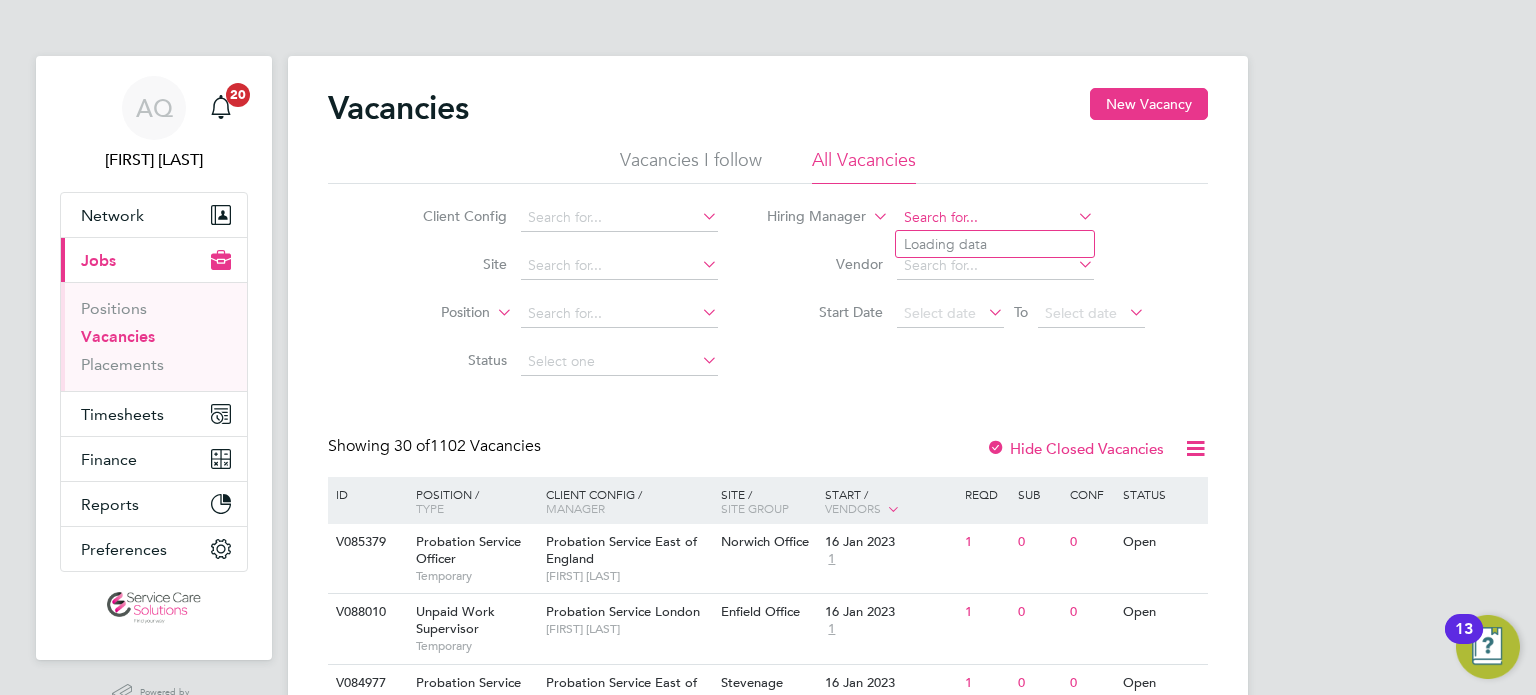 click 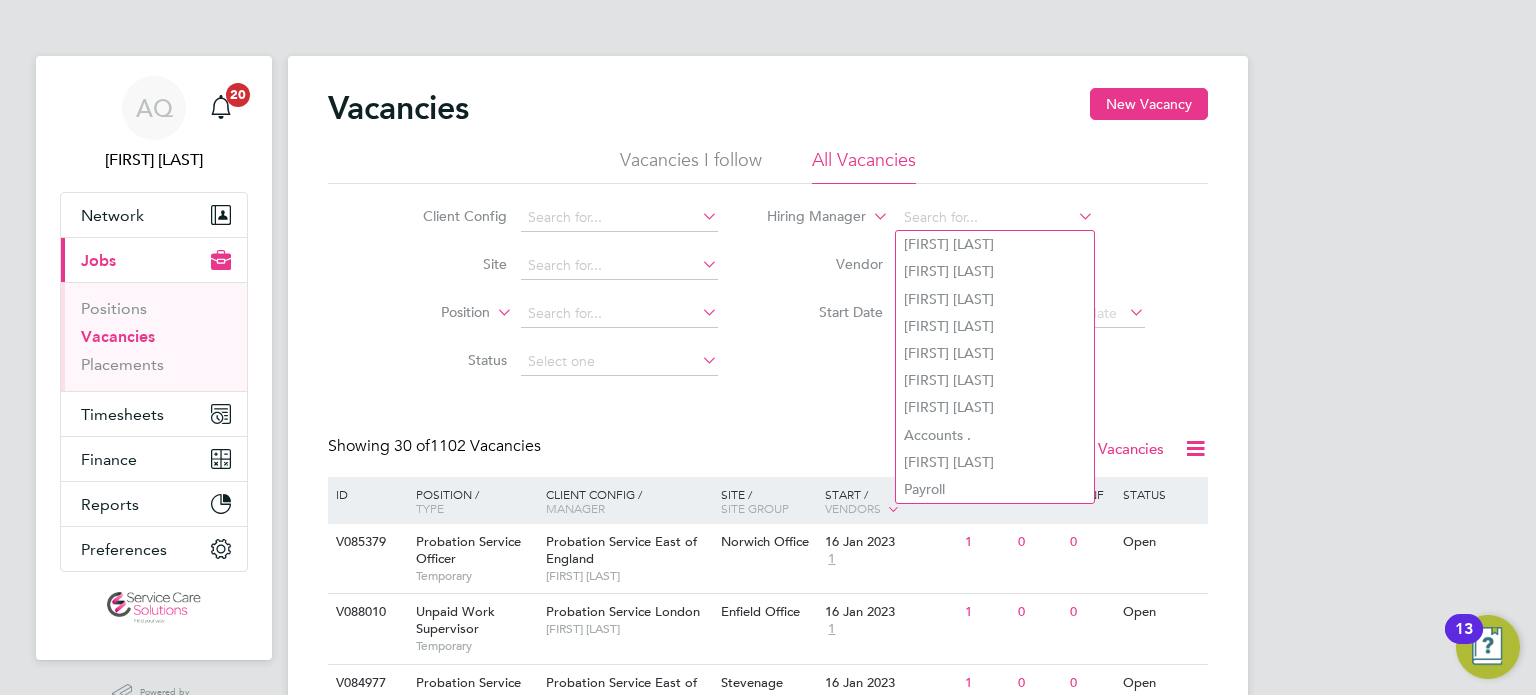 click on "Client Config     Site     Position     Status   Hiring Manager     Vendor   Start Date
Select date
To
Select date" 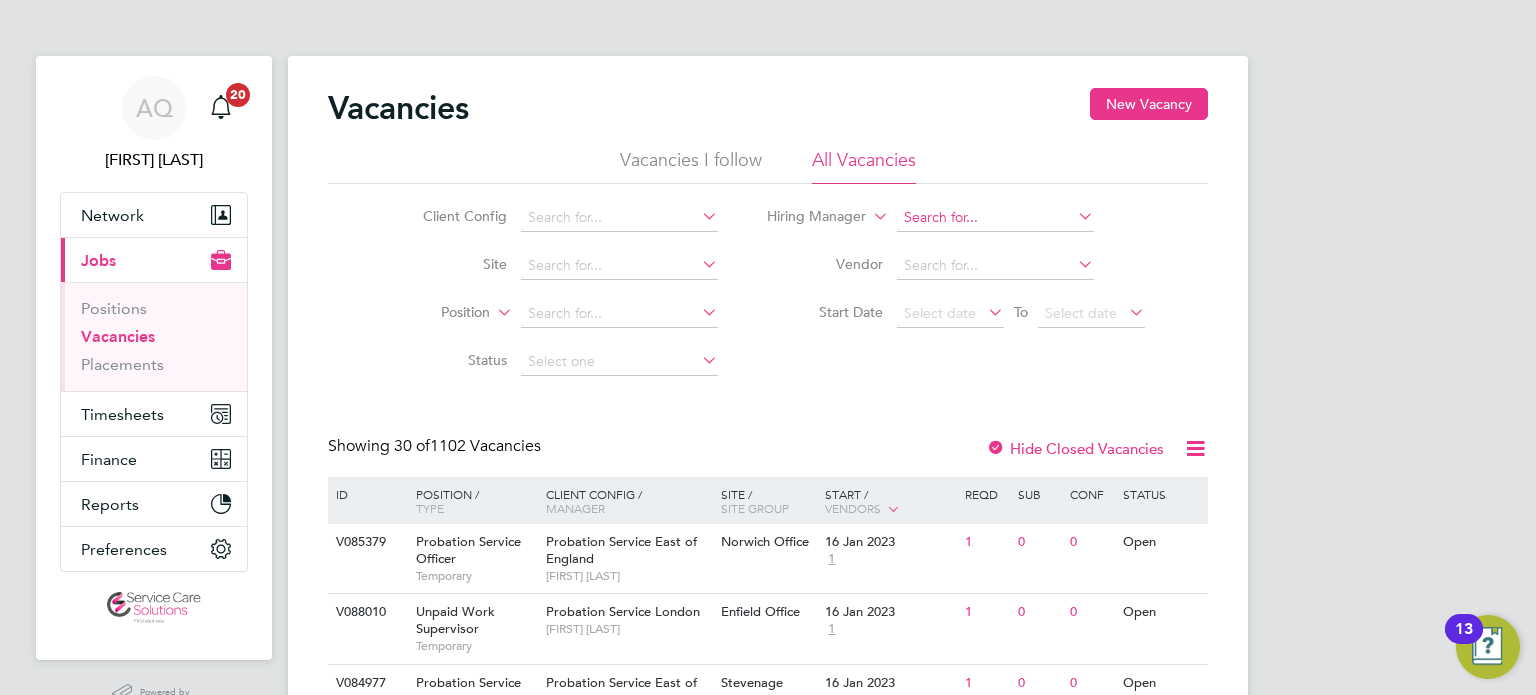 click 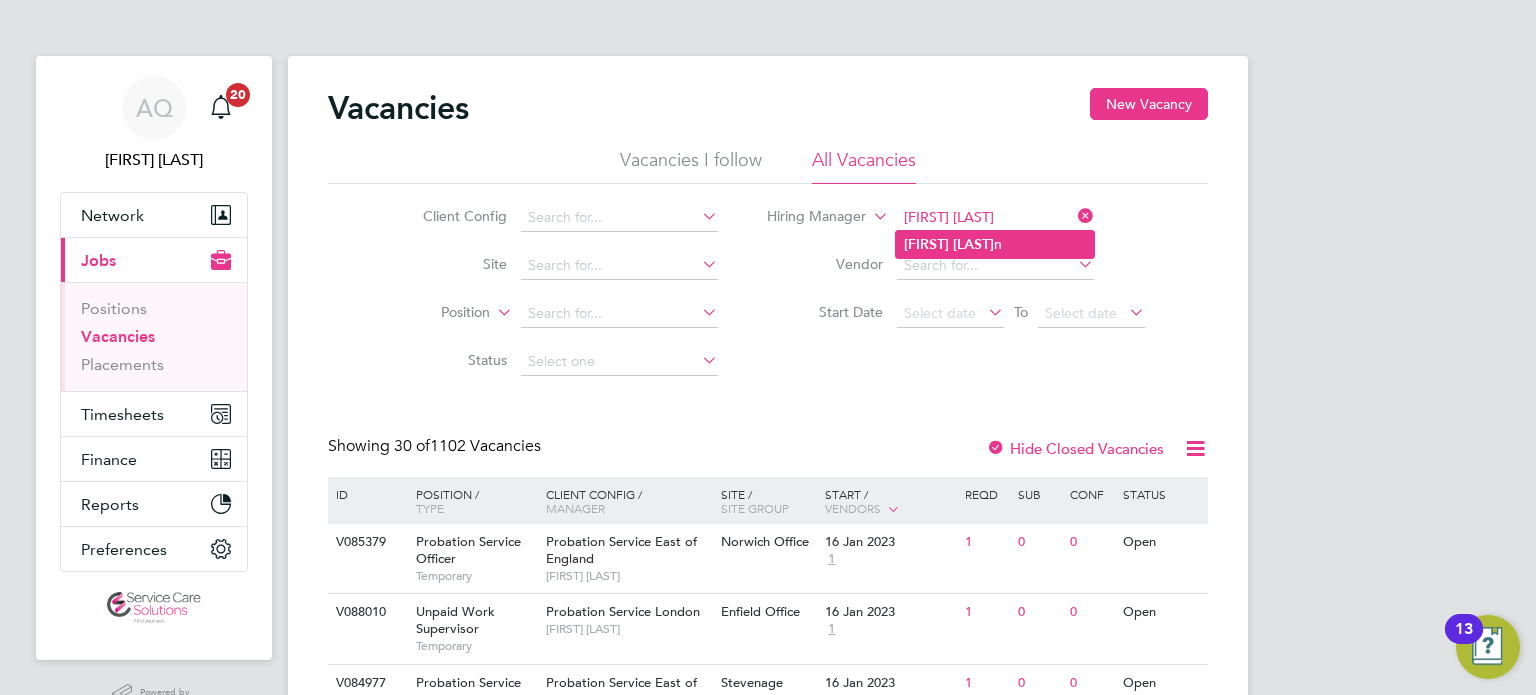 click on "Tina   Donlo n" 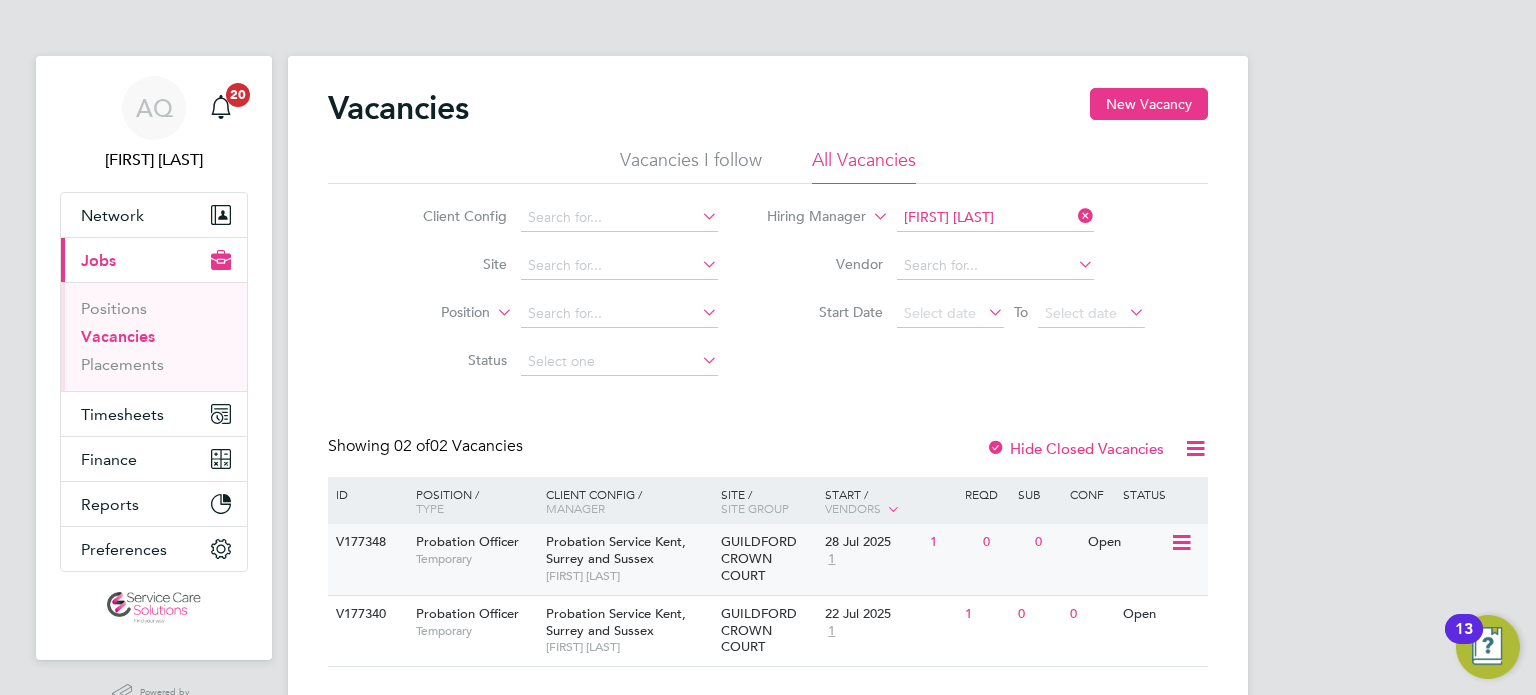 click on "0" 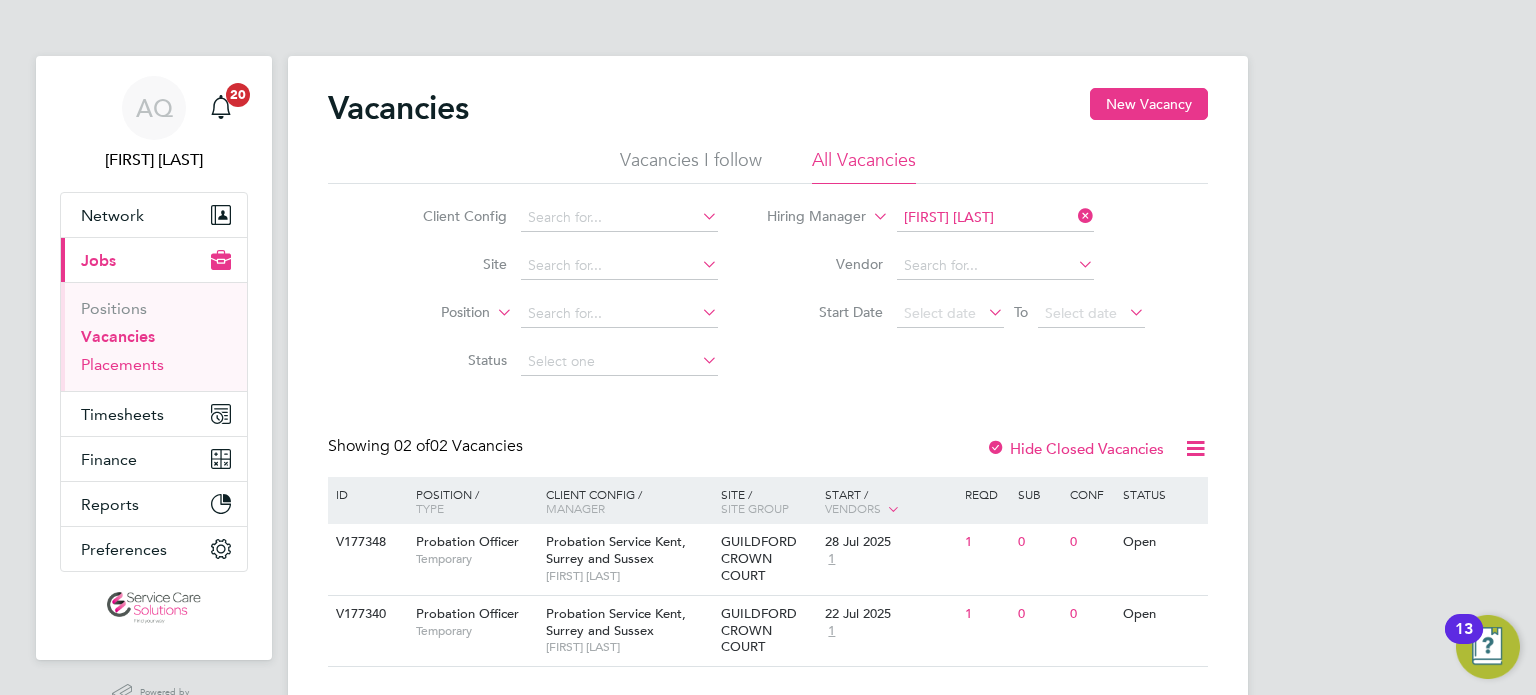 click on "Placements" at bounding box center [122, 364] 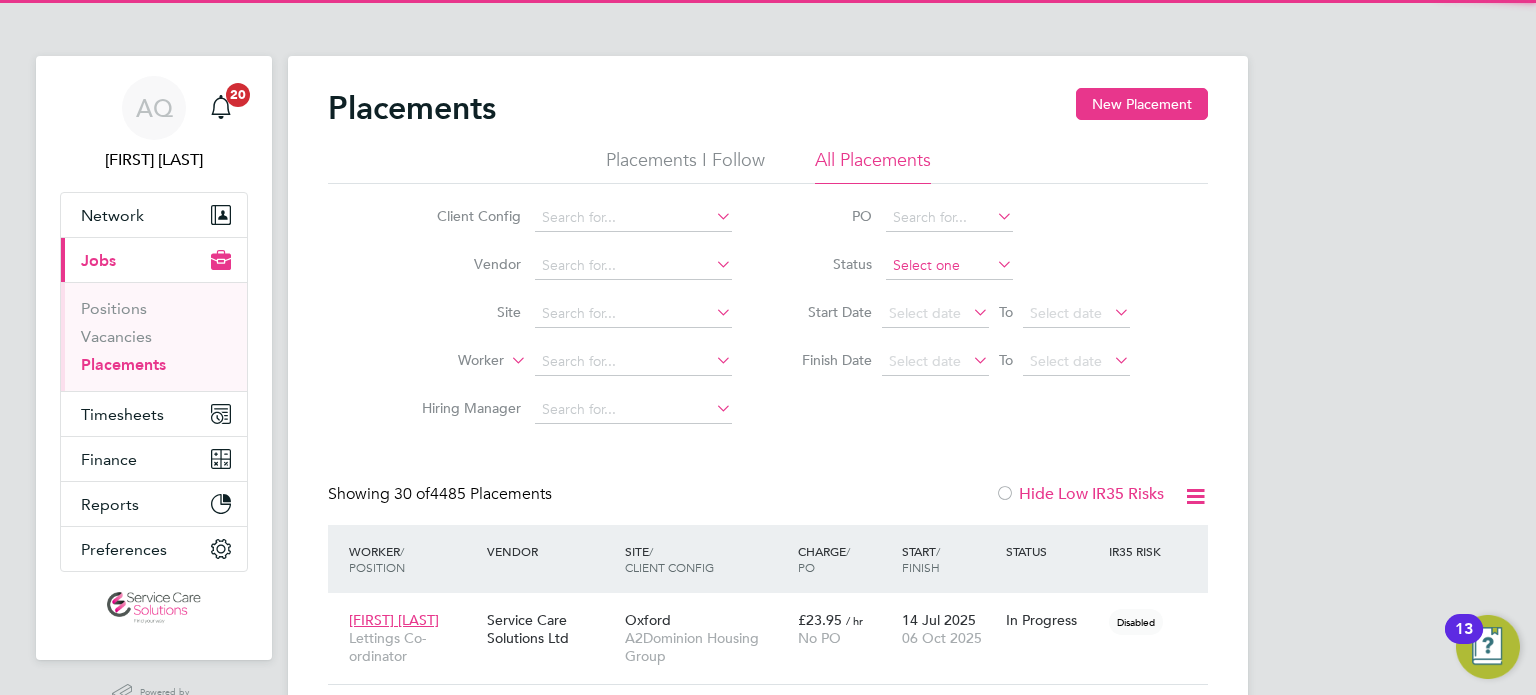scroll, scrollTop: 10, scrollLeft: 9, axis: both 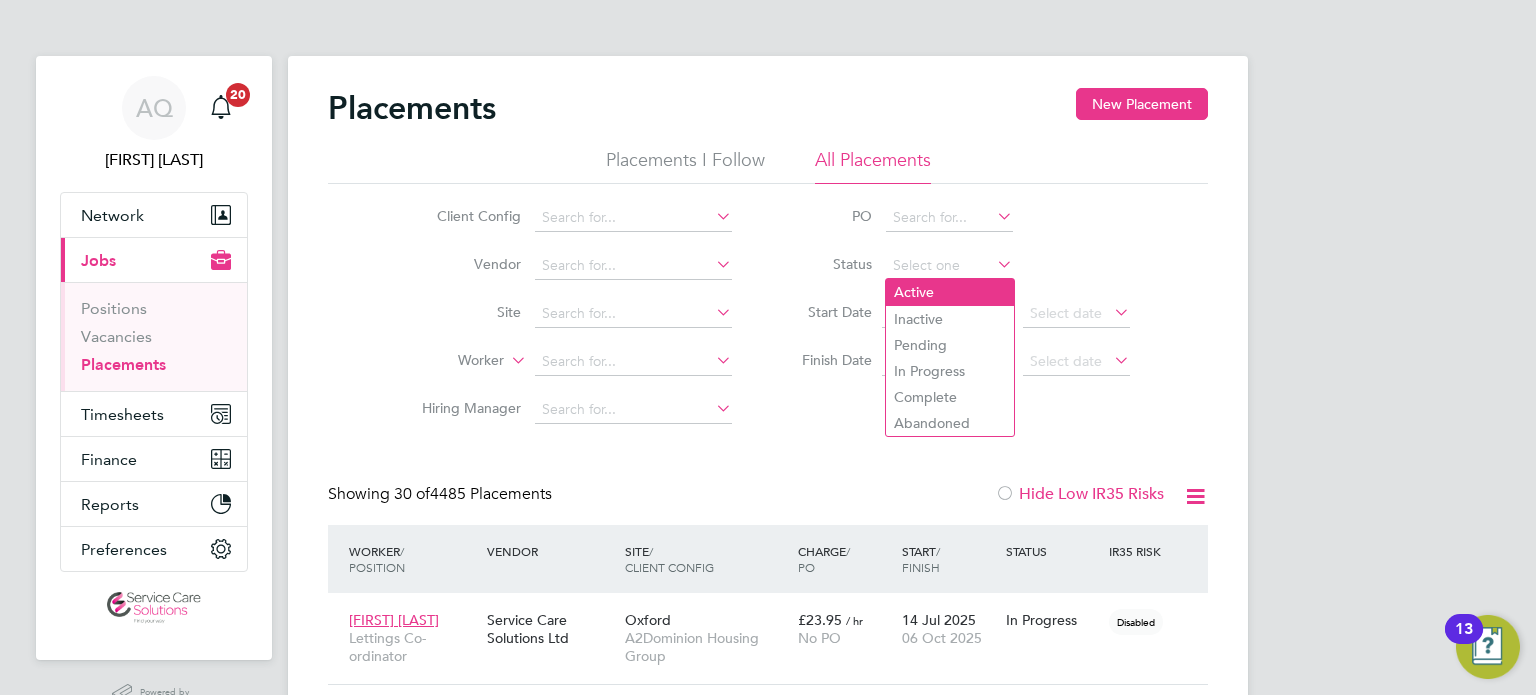 click on "Active" 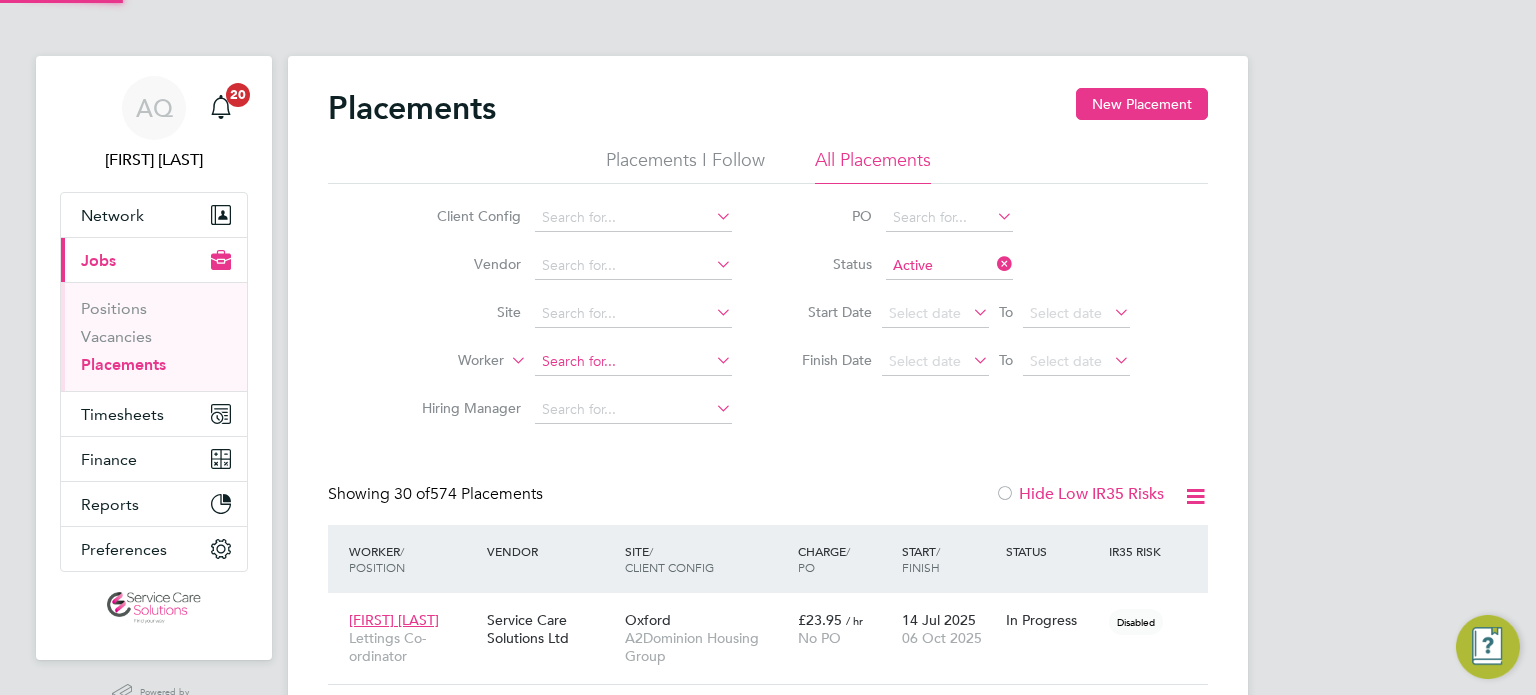 click 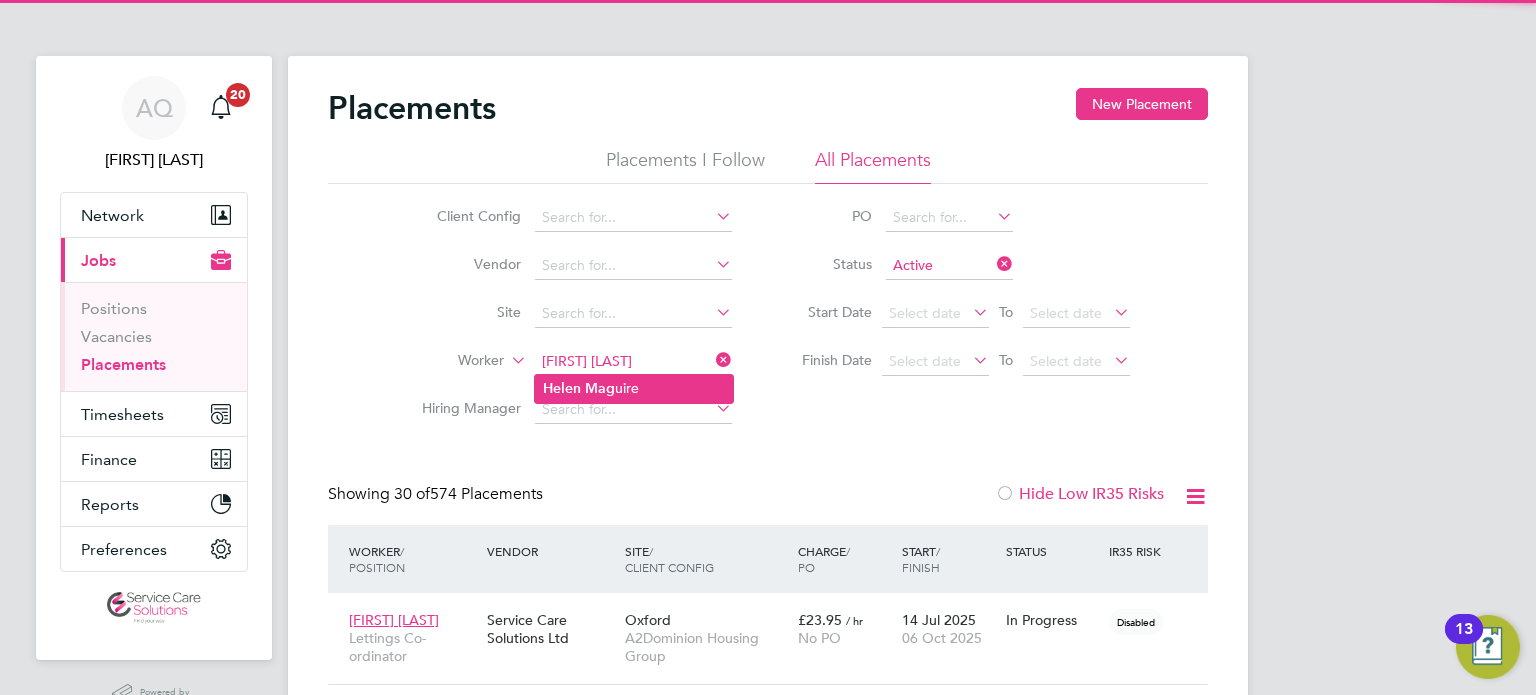 click on "Helen   Mag uire" 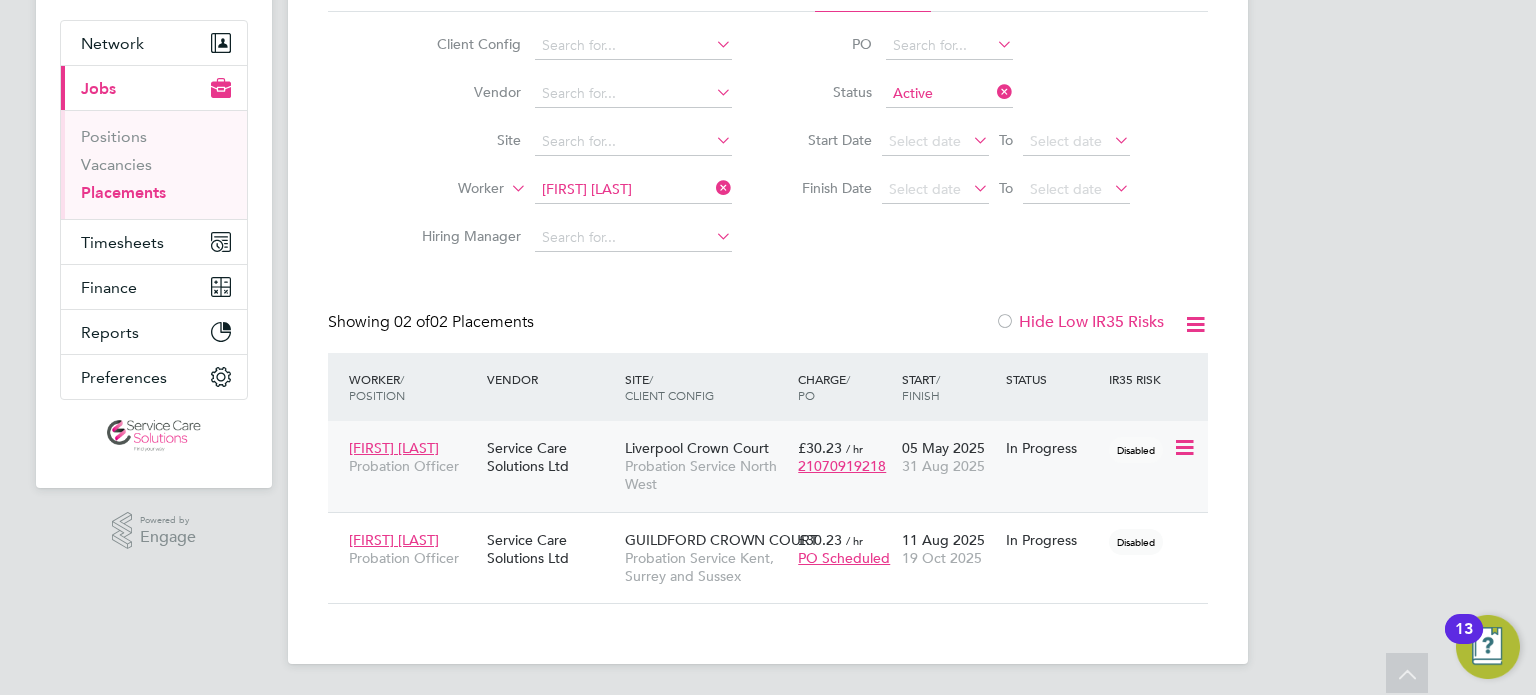 click on "Helen Maguire Probation Officer Service Care Solutions Ltd Liverpool Crown Court Probation Service North West £30.23   / hr 21070919218 05 May 2025 31 Aug 2025 In Progress Disabled" 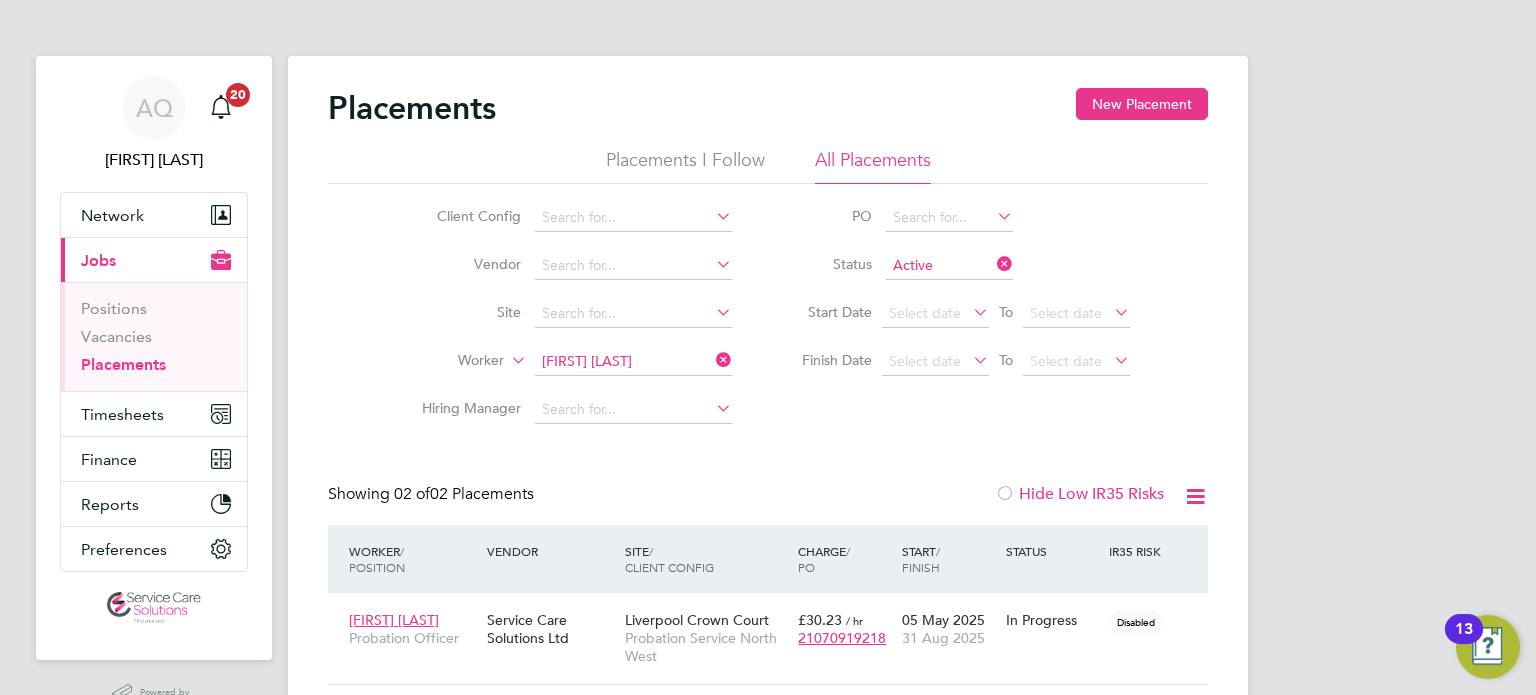 click on "Placements" at bounding box center [123, 364] 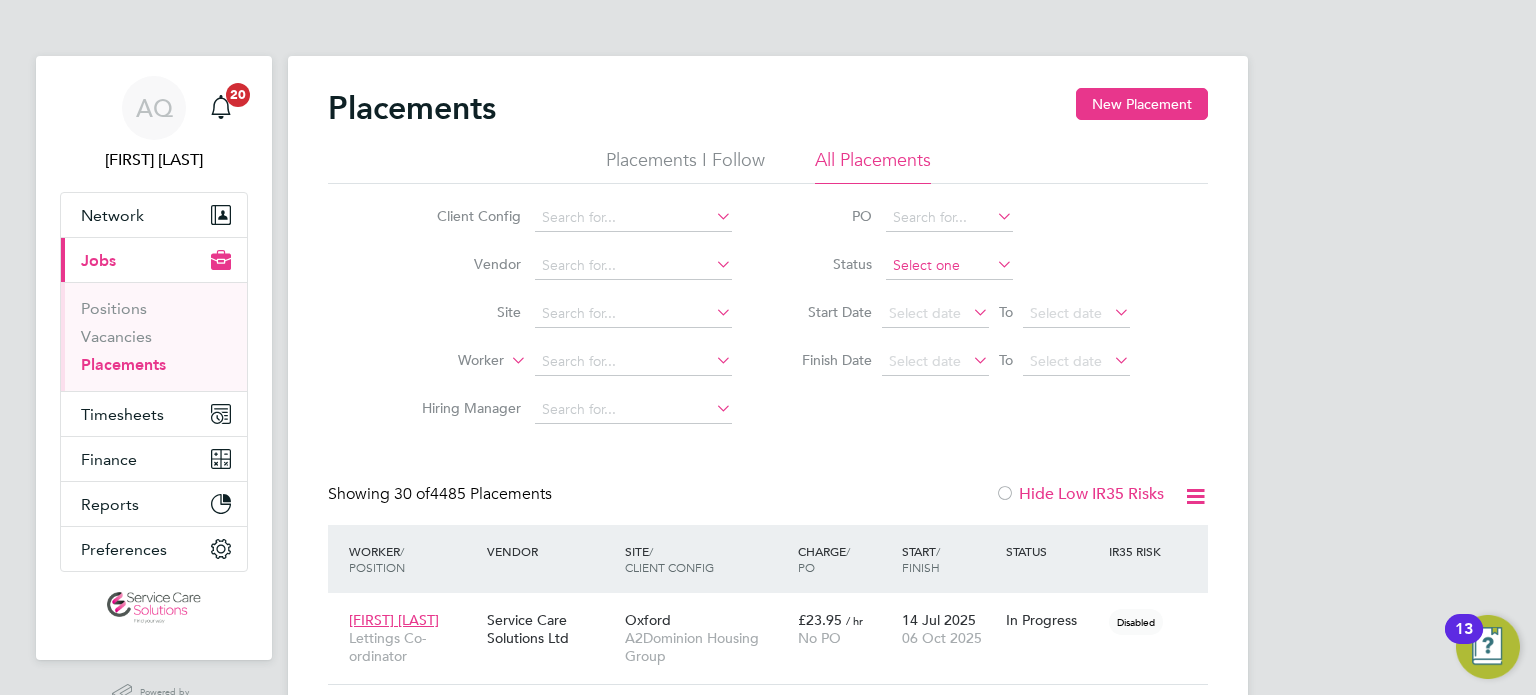 click 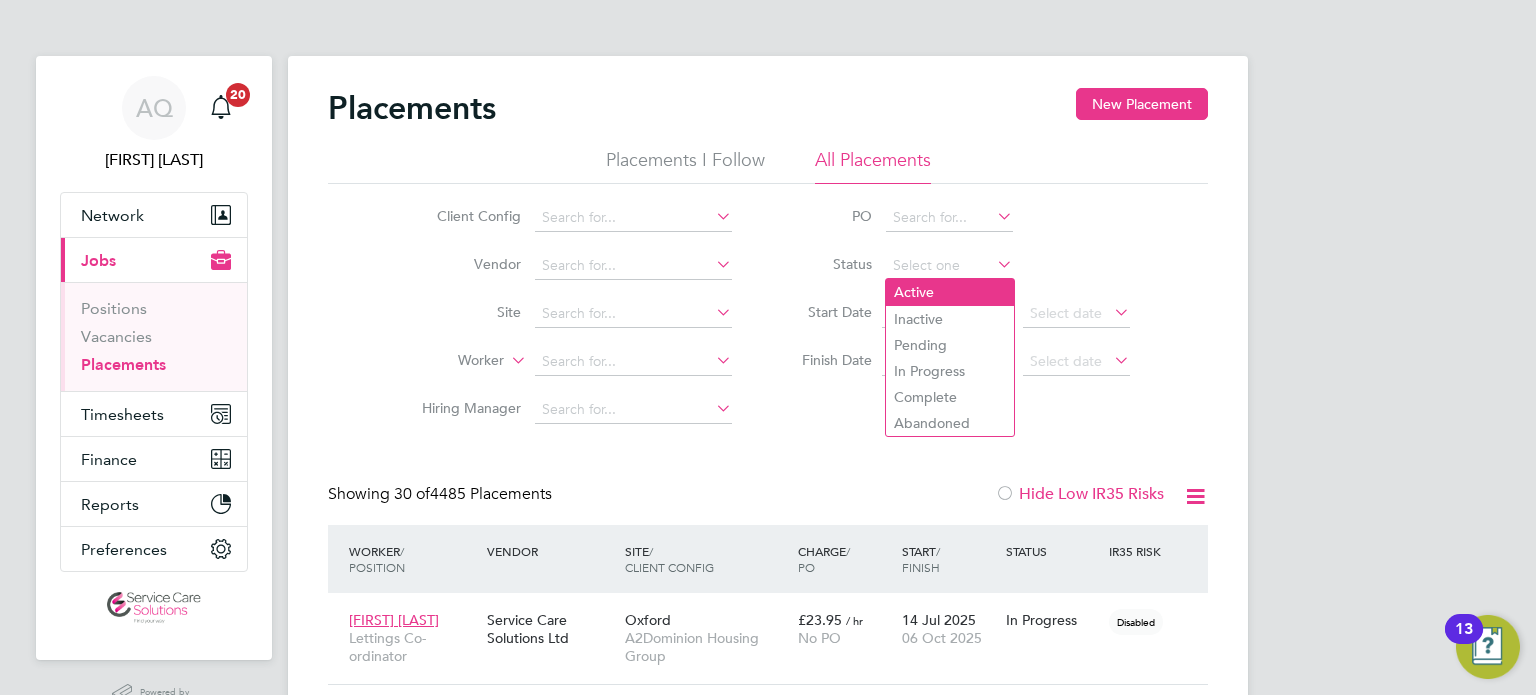 click on "Active" 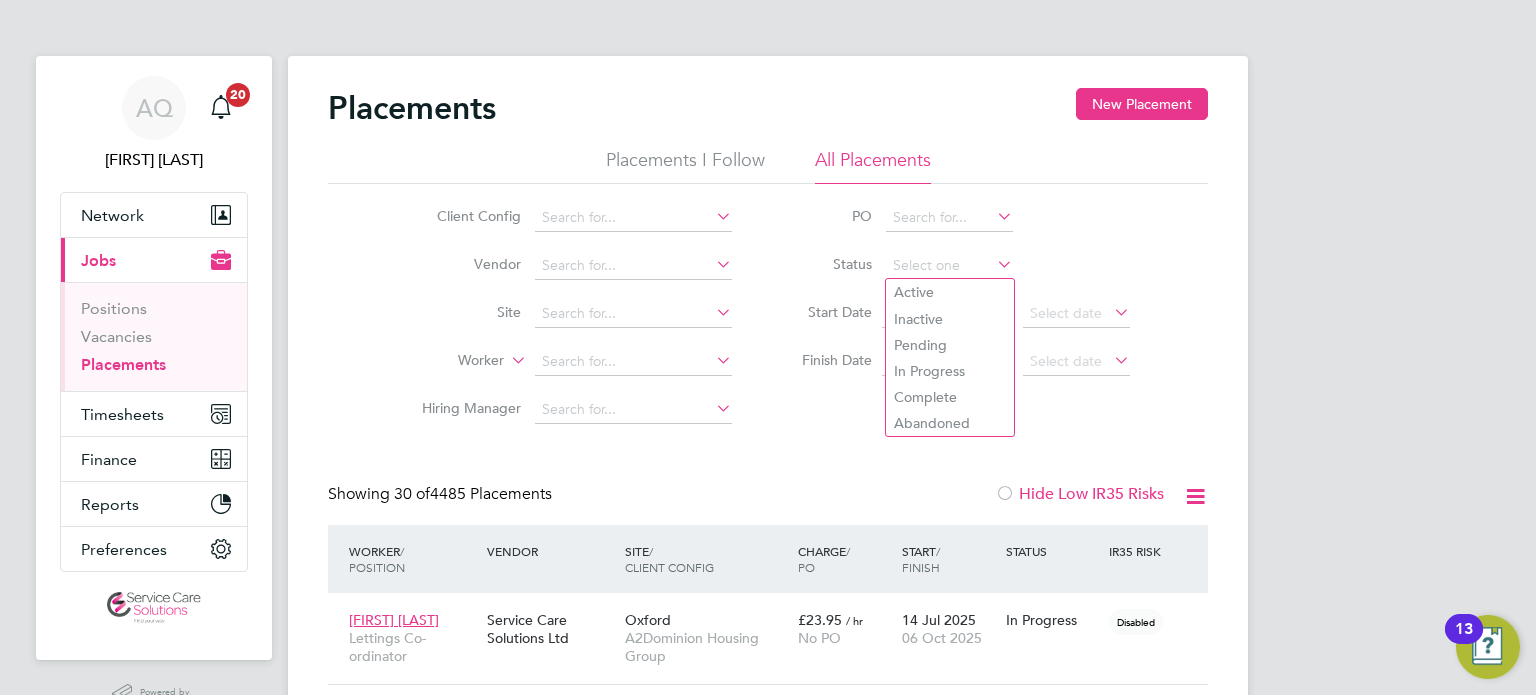 type on "Active" 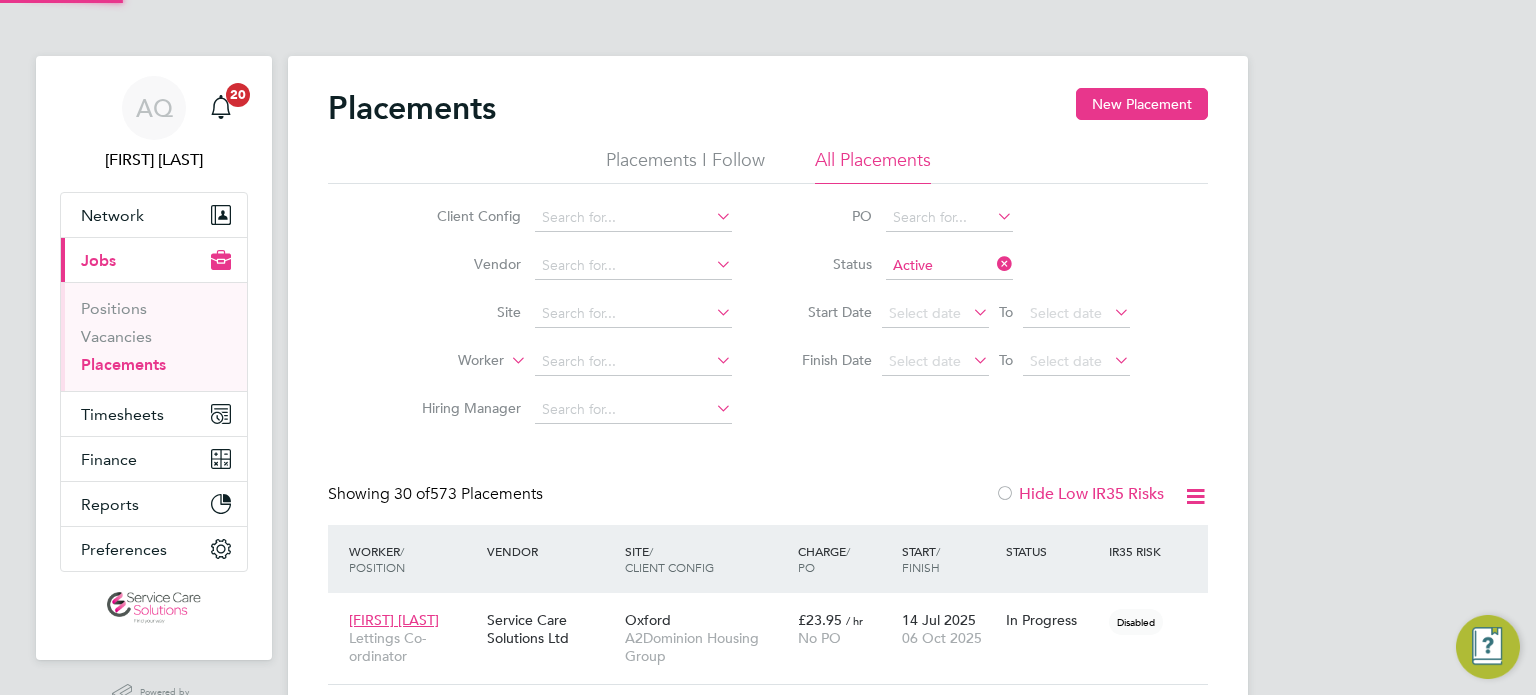 click on "Worker" 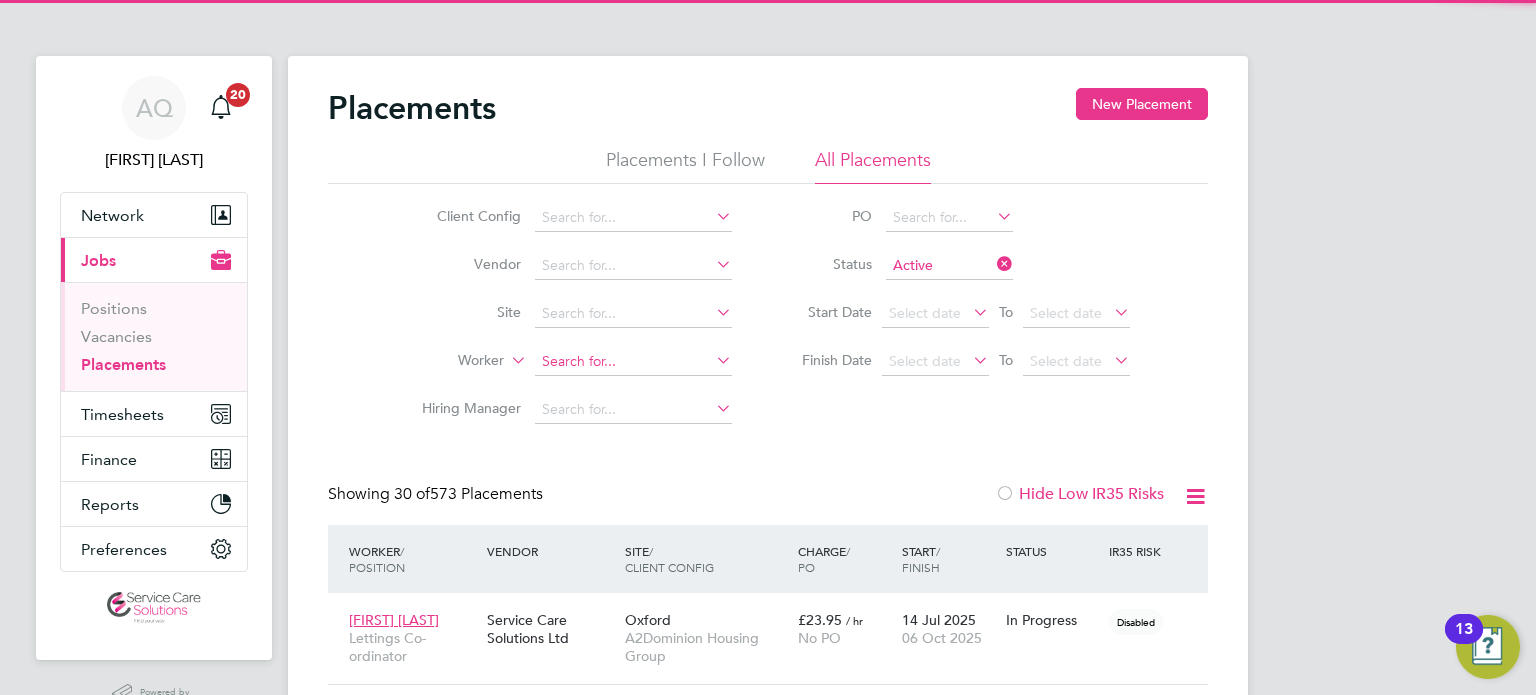 click 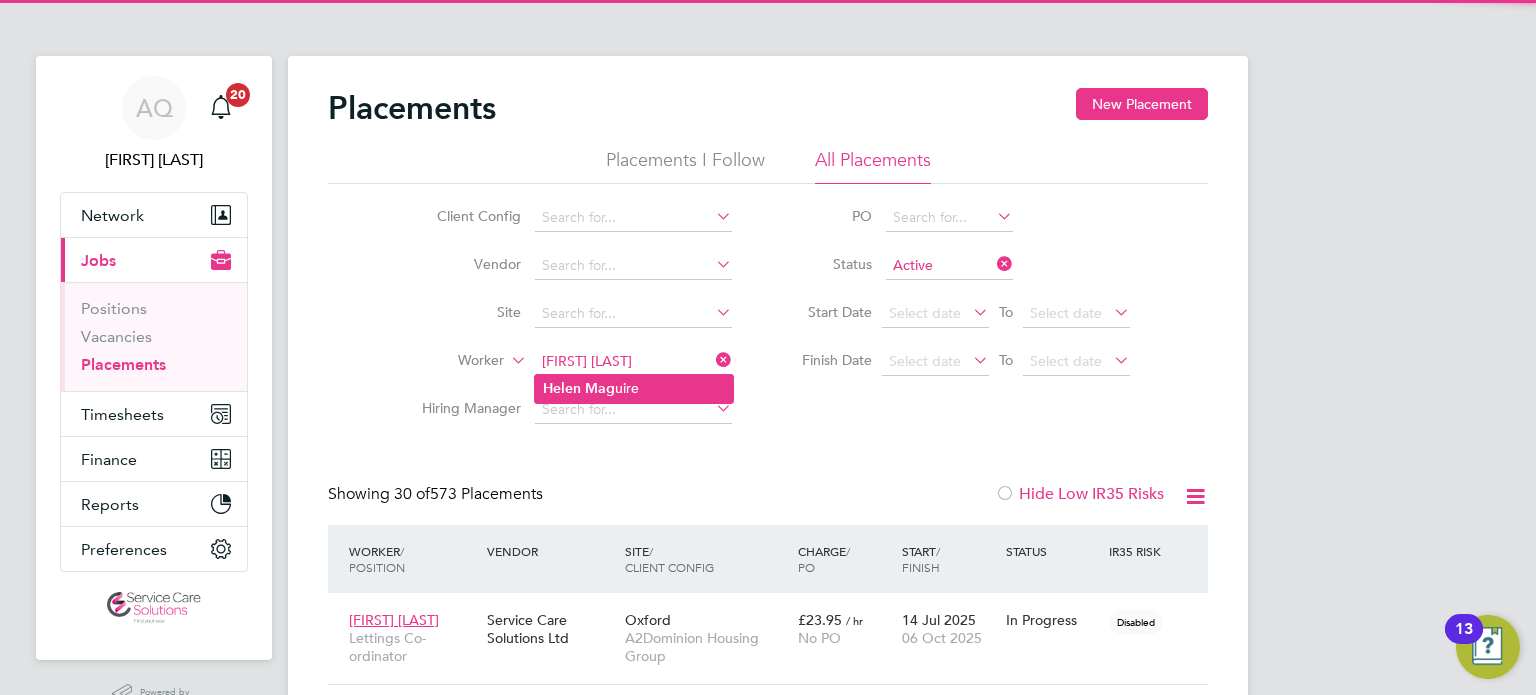 click on "Mag" 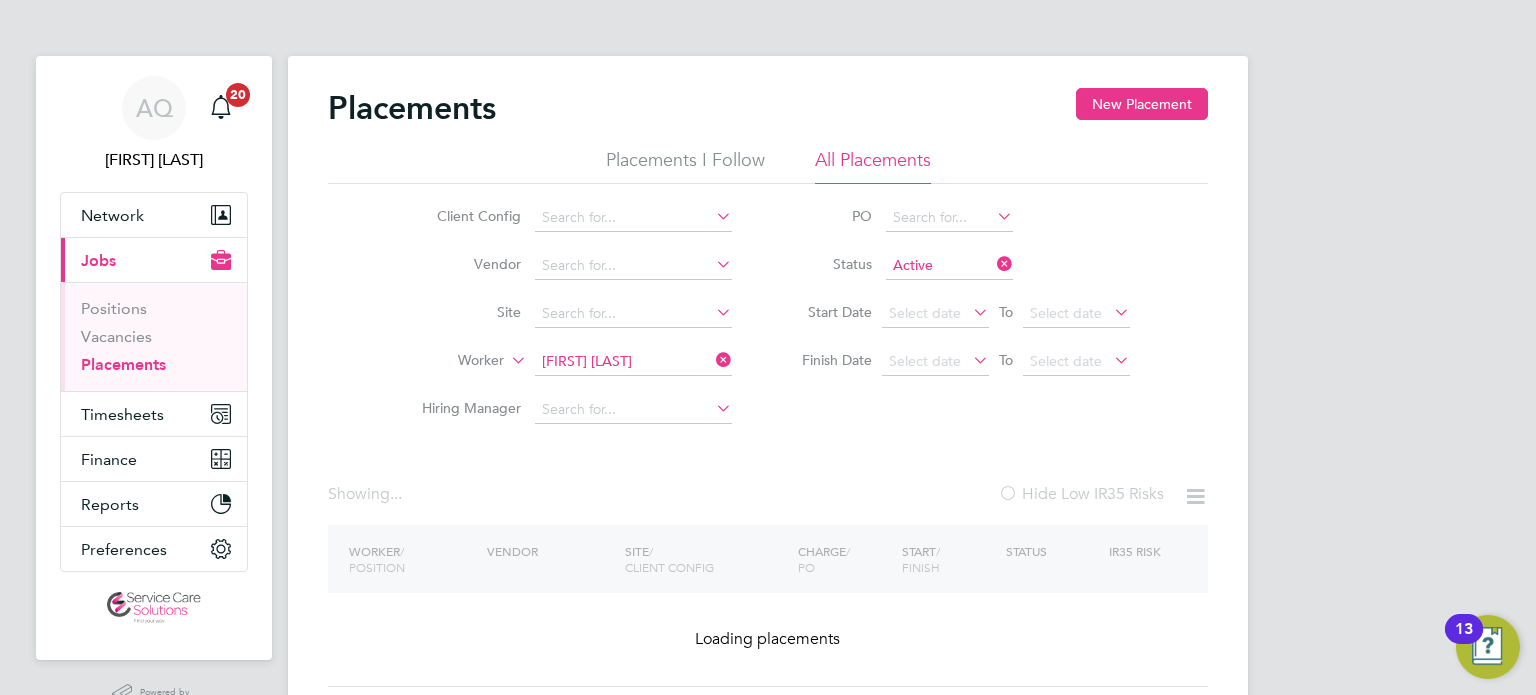 type on "[FIRST] [LAST]" 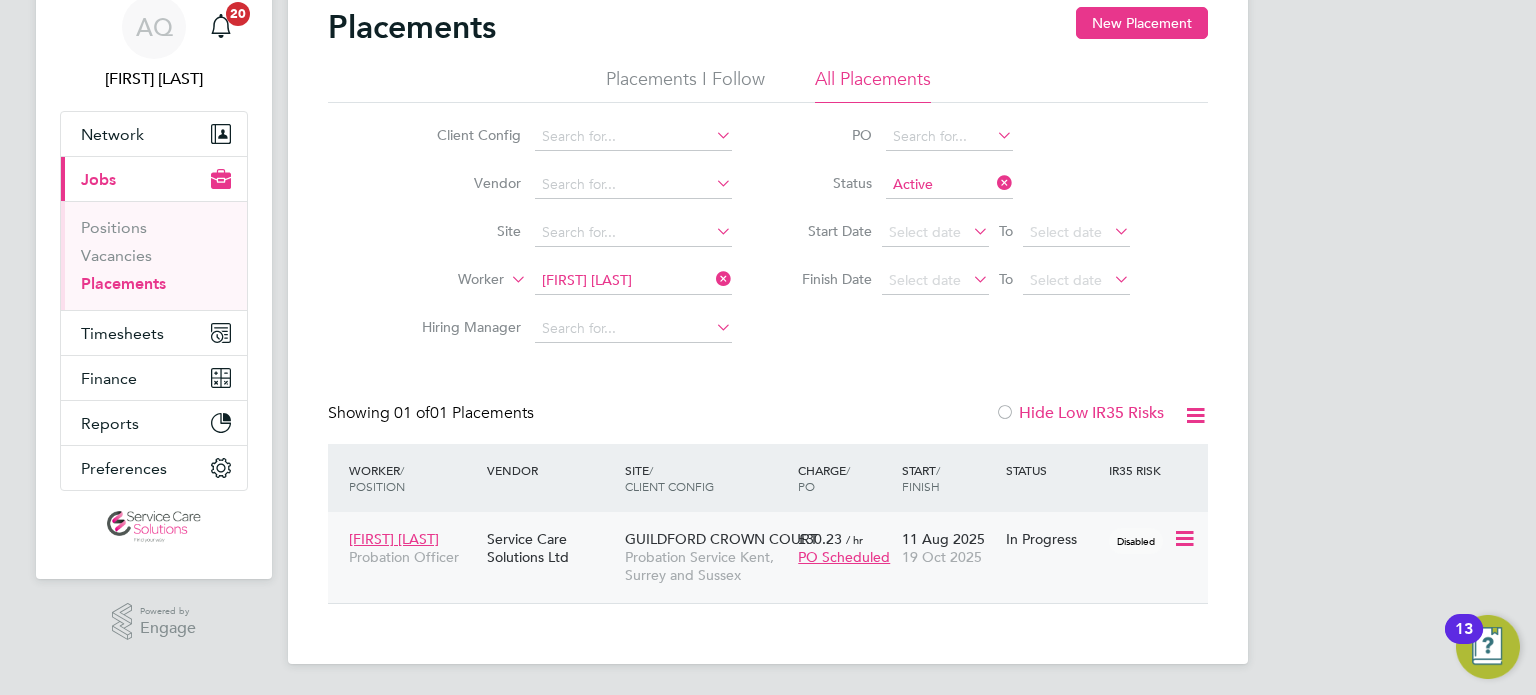 click 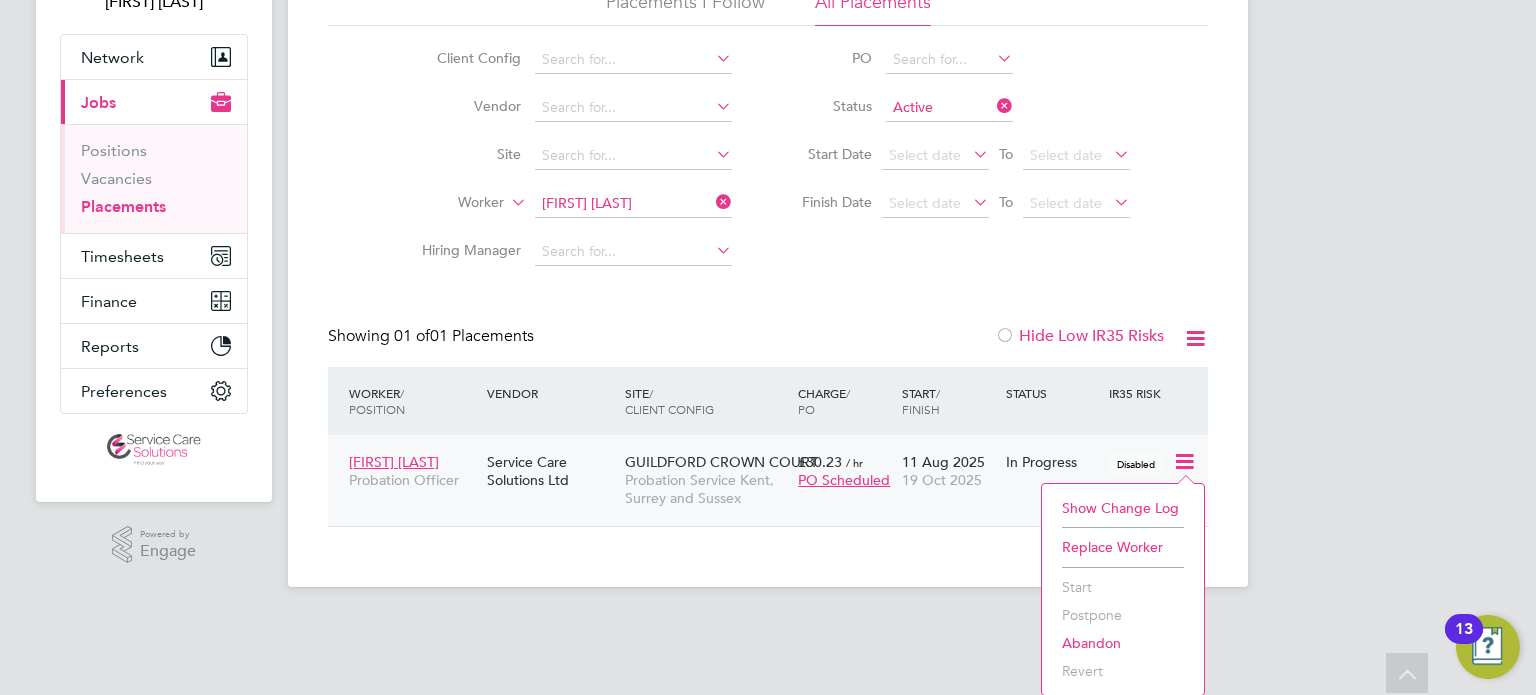 click on "AQ   Andrew Quinney   Notifications
20   Applications:   Network
Team Members   Businesses   Sites   Workers   Contacts   Current page:   Jobs
Positions   Vacancies   Placements   Timesheets
Timesheets   Expenses   Finance
Invoices & Credit Notes   Reports
Margin Report   Report Downloads   Preferences
My Business   Doc. Requirements   VMS Configurations   Notifications   Activity Logs
.st0{fill:#C0C1C2;}
Powered by Engage Placements New Placement Placements I Follow All Placements Client Config   Vendor     Site     Worker   Helen Maguire   Hiring Manager   PO   Status   Active Start Date
Select date
To
Select date
Finish Date
Select date
To
Select date
Showing   01 of  01 Placements / / /" at bounding box center (768, 230) 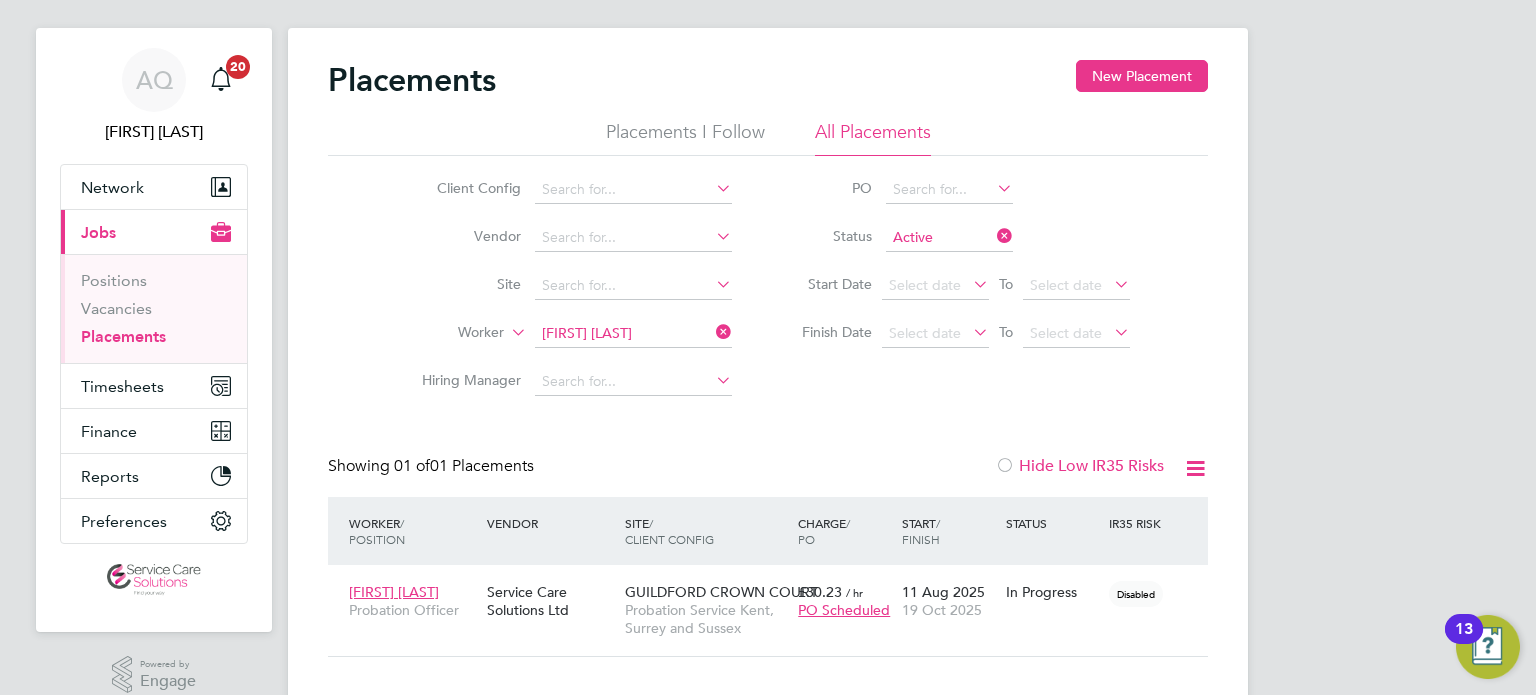 scroll, scrollTop: 0, scrollLeft: 0, axis: both 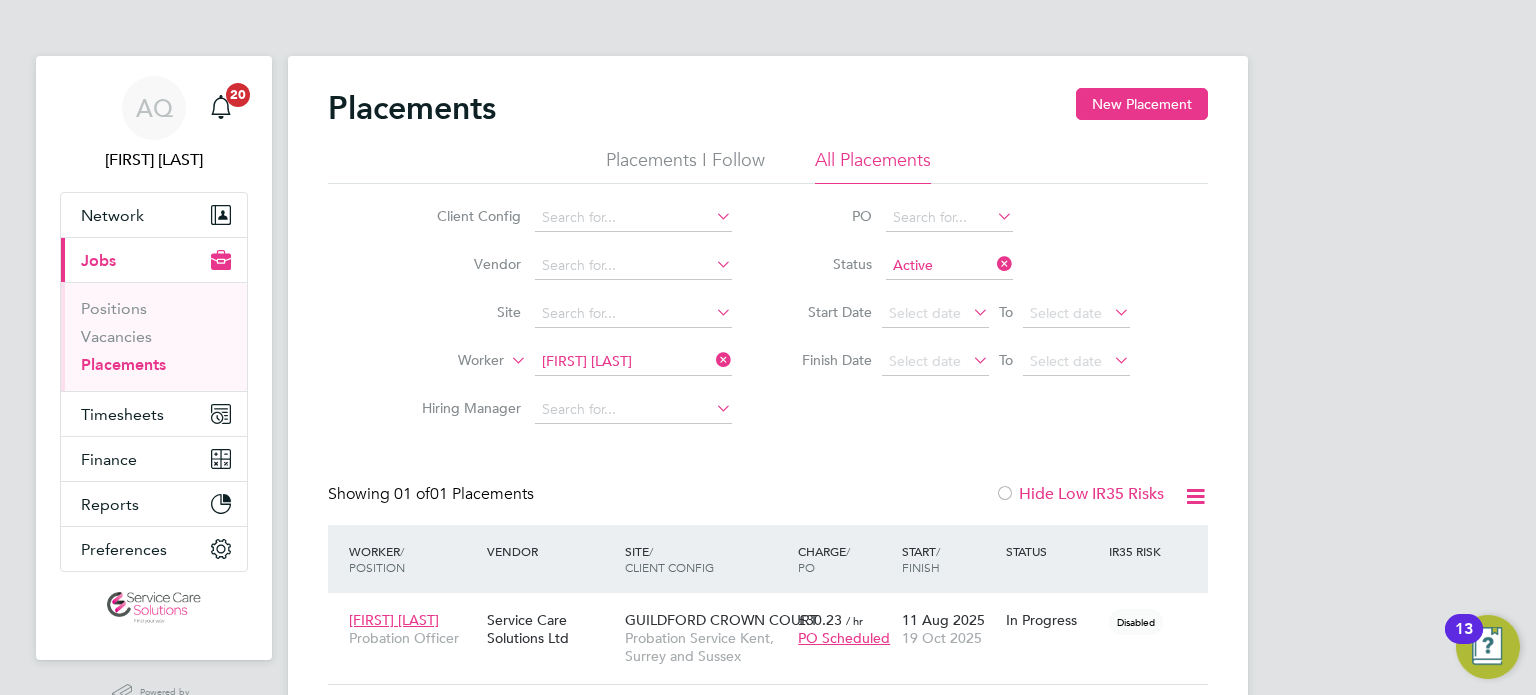 click on "Client Config   Vendor     Site     Worker   Helen Maguire   Hiring Manager   PO   Status   Active Start Date
Select date
To
Select date
Finish Date
Select date
To
Select date" 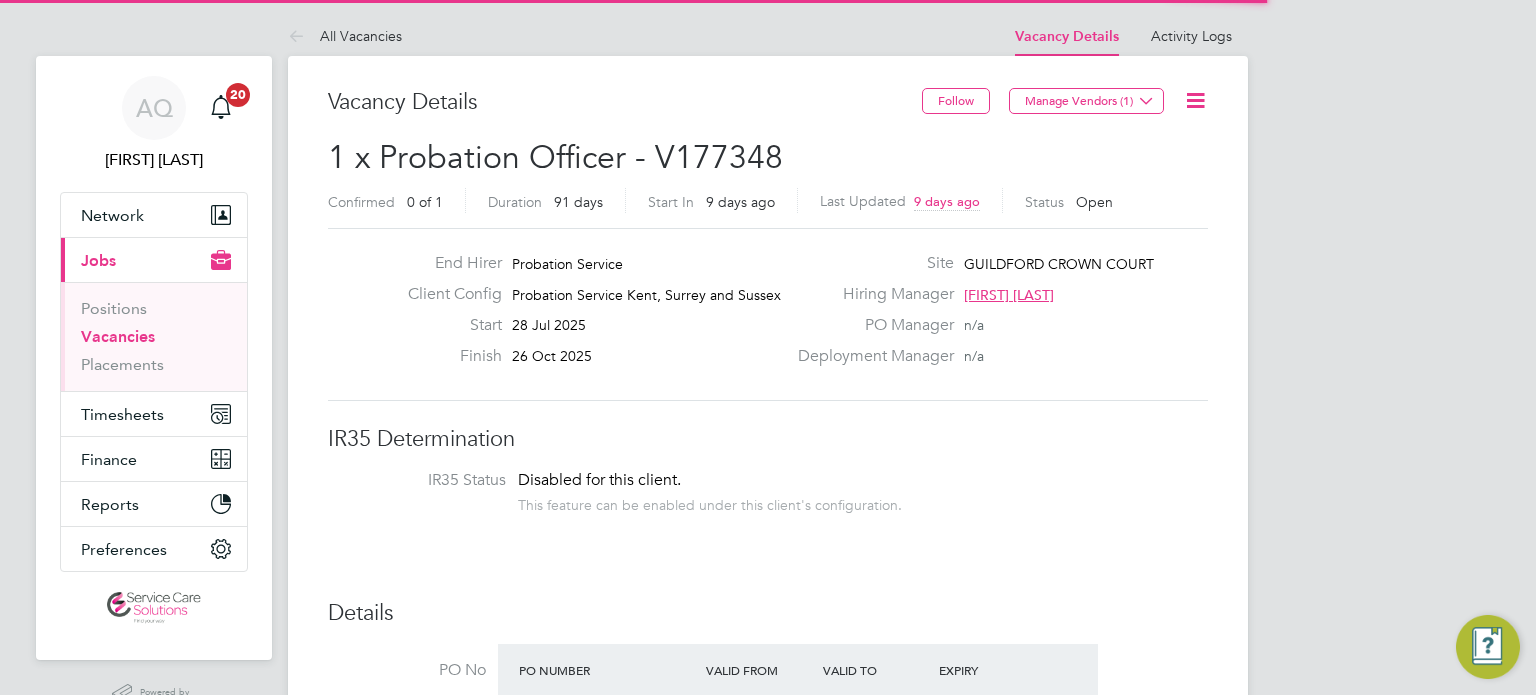 scroll, scrollTop: 0, scrollLeft: 0, axis: both 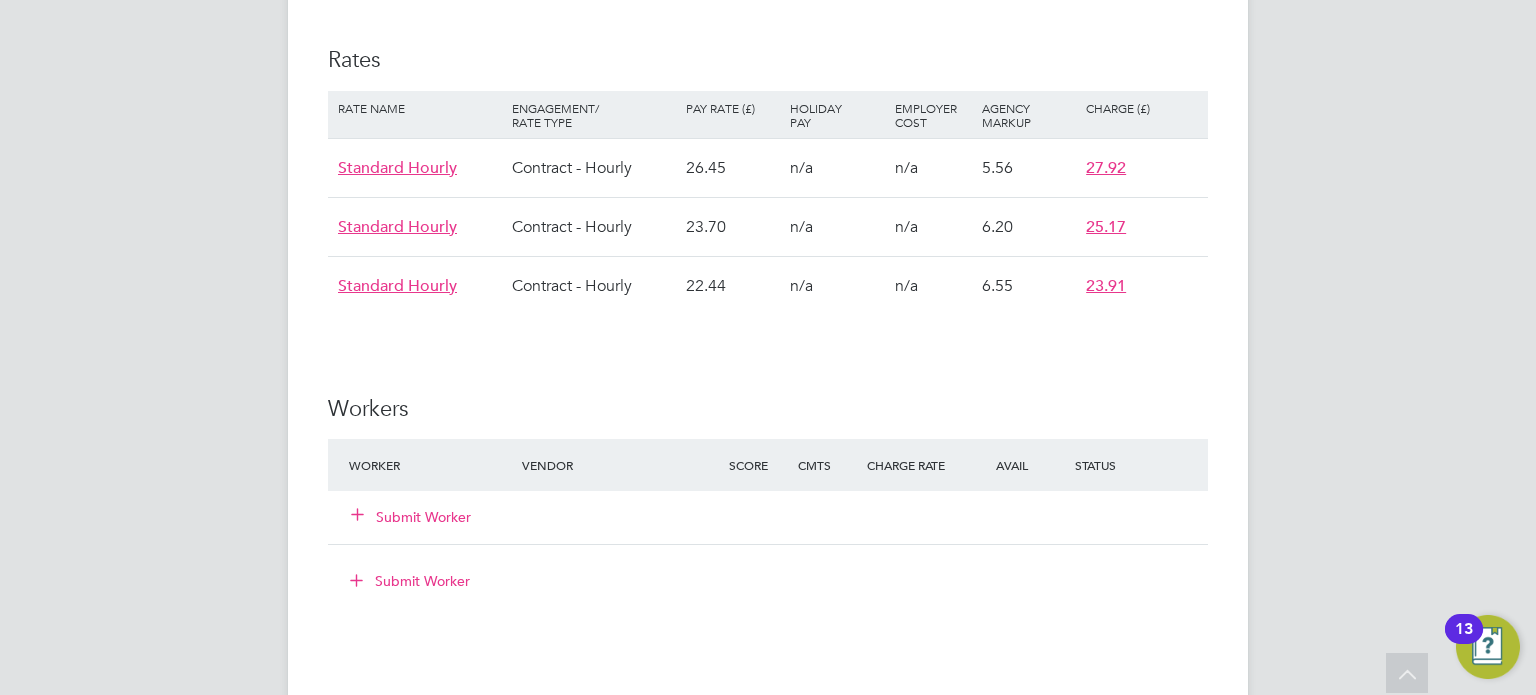 click on "Submit Worker" 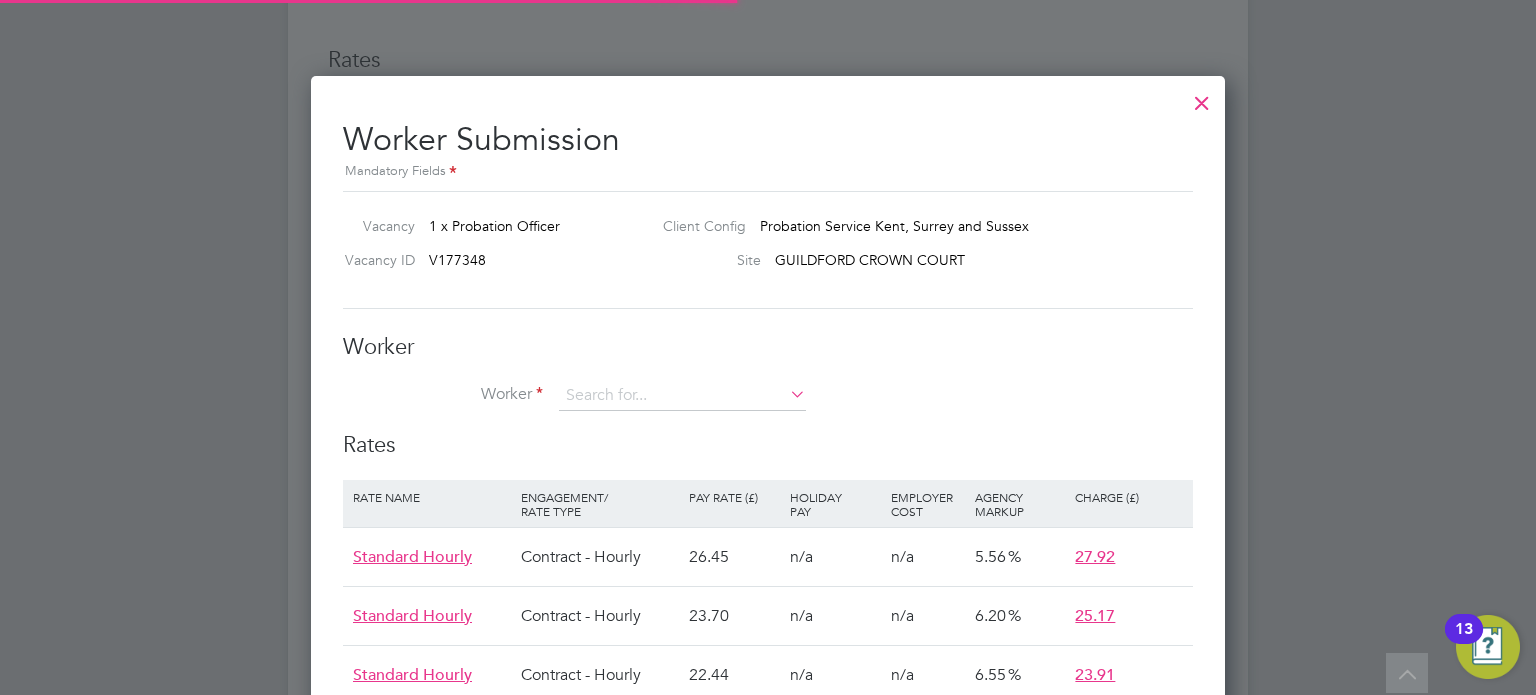 scroll, scrollTop: 10, scrollLeft: 10, axis: both 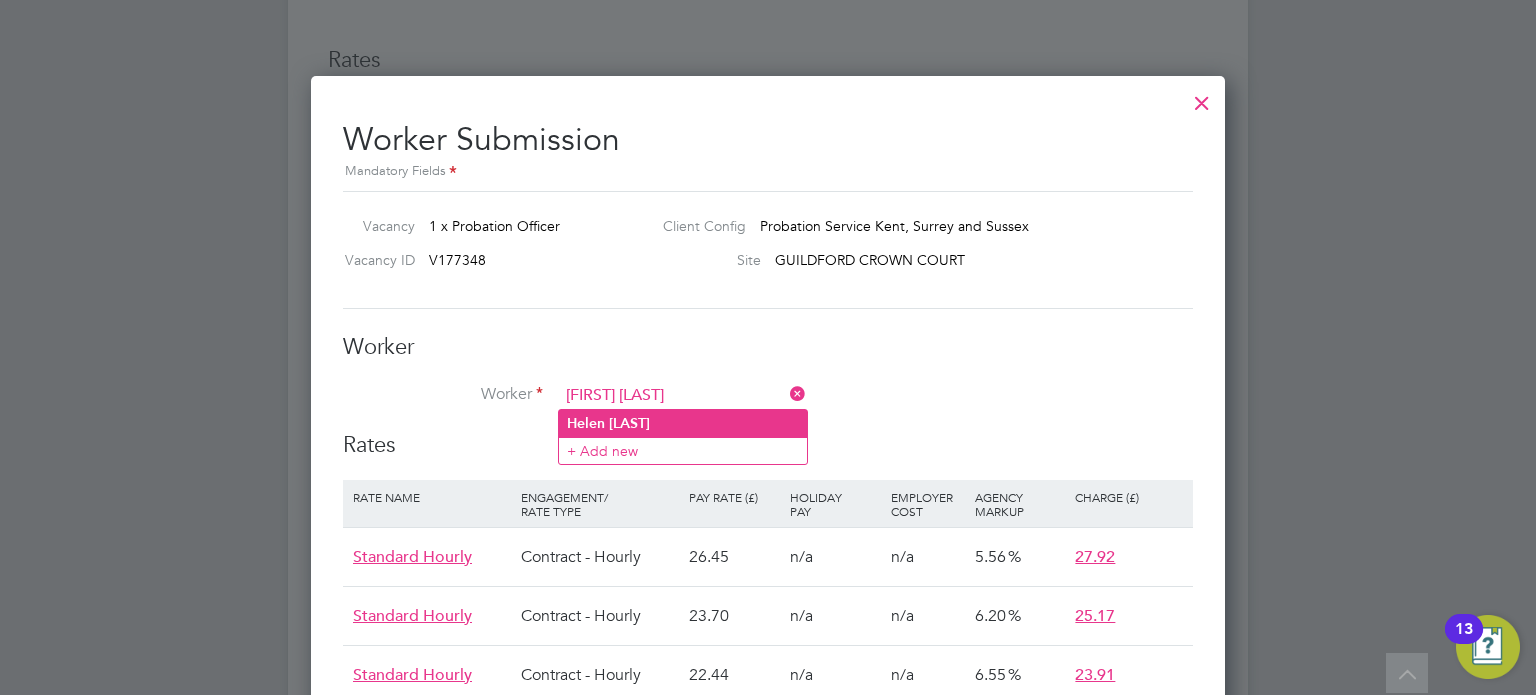 click on "[LAST]" 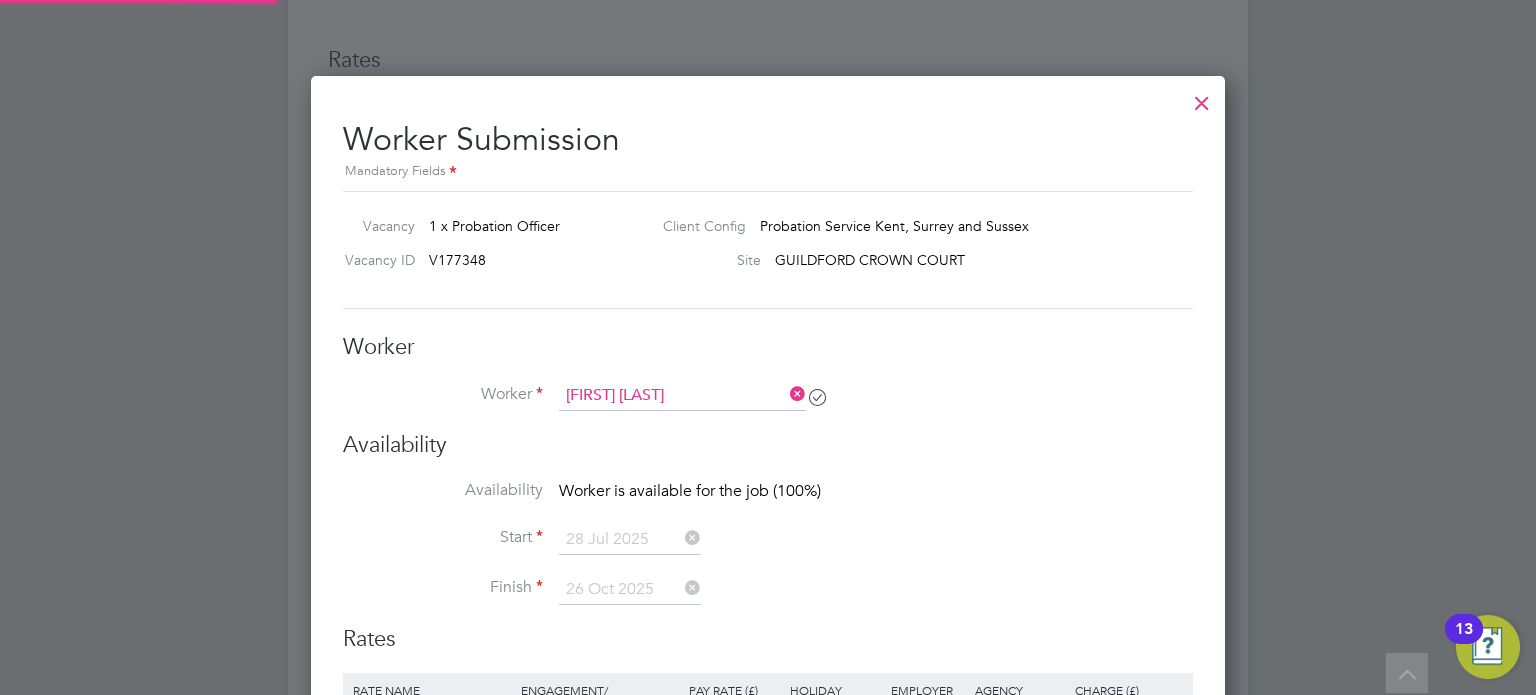 scroll, scrollTop: 10, scrollLeft: 9, axis: both 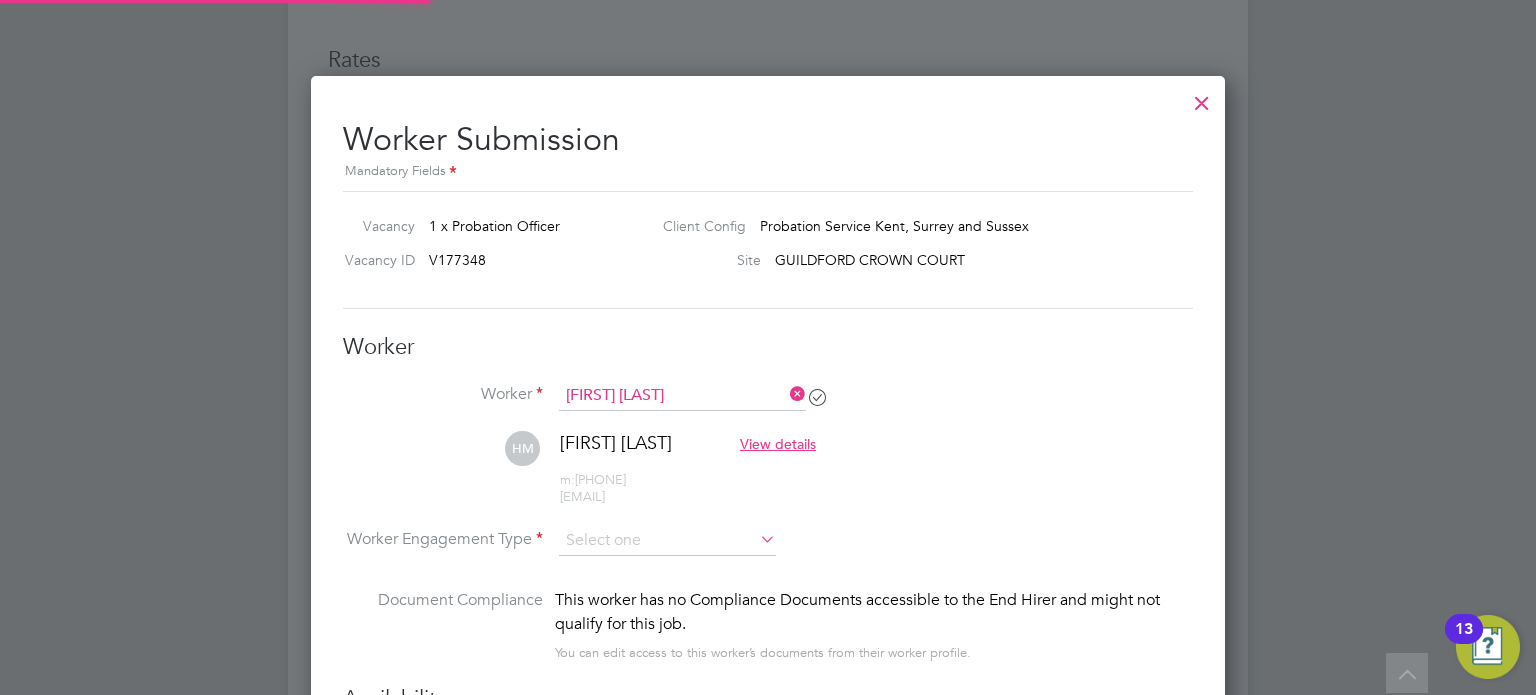 click on "Worker Worker   Helen Maguire   HM Helen Maguire   View details m:  077 73002214   maggs3677@gmail.com Worker Engagement Type   Document Compliance  This worker has no Compliance Documents accessible to the End Hirer and might not qualify for this job.   You can edit access to this worker’s documents from their worker profile." at bounding box center [768, 509] 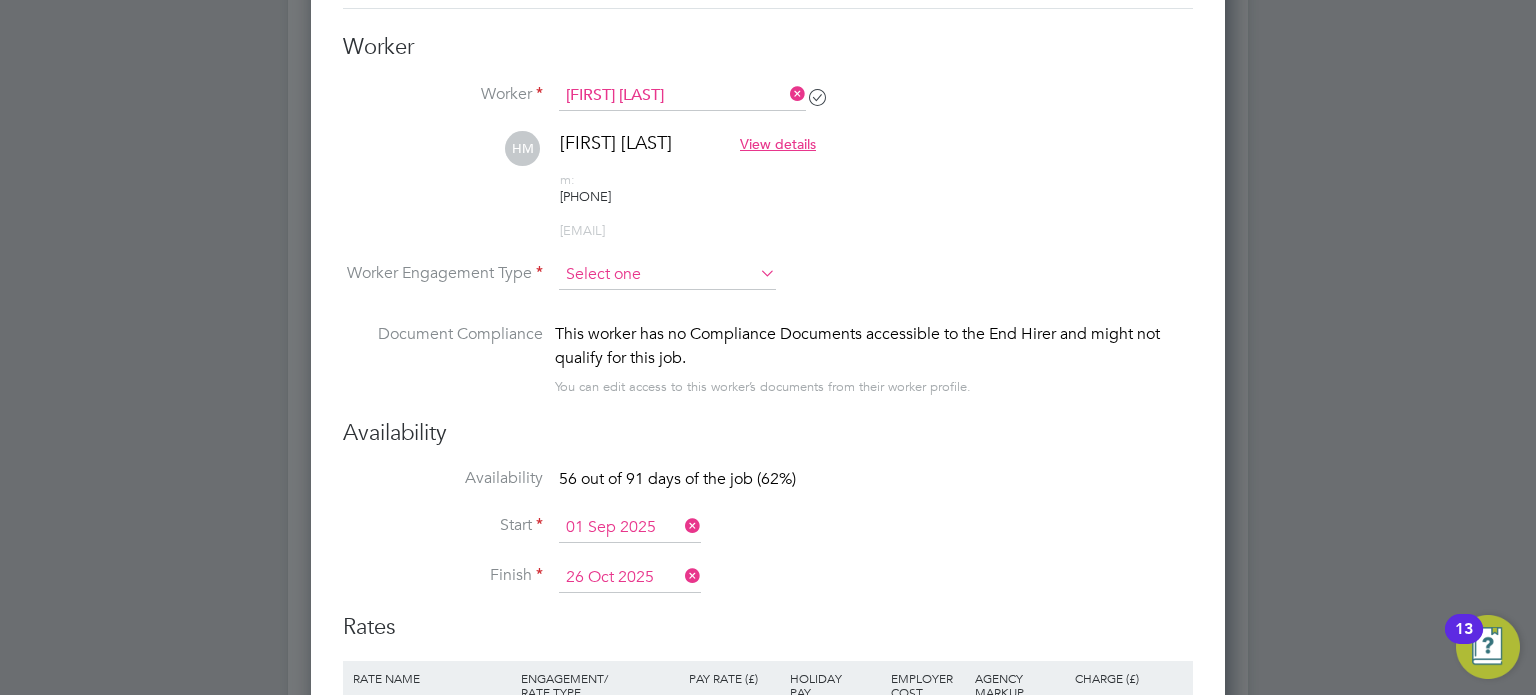 click at bounding box center [667, 275] 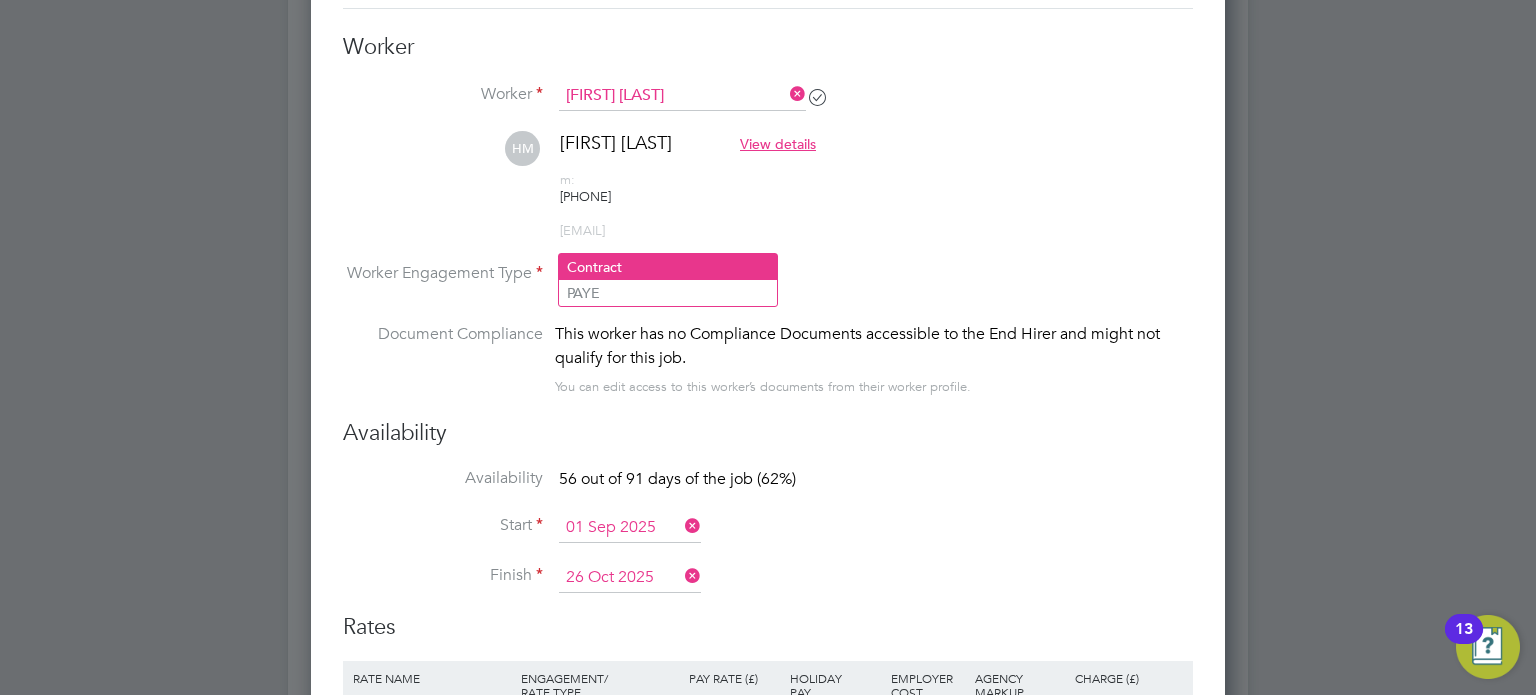 click on "Contract" 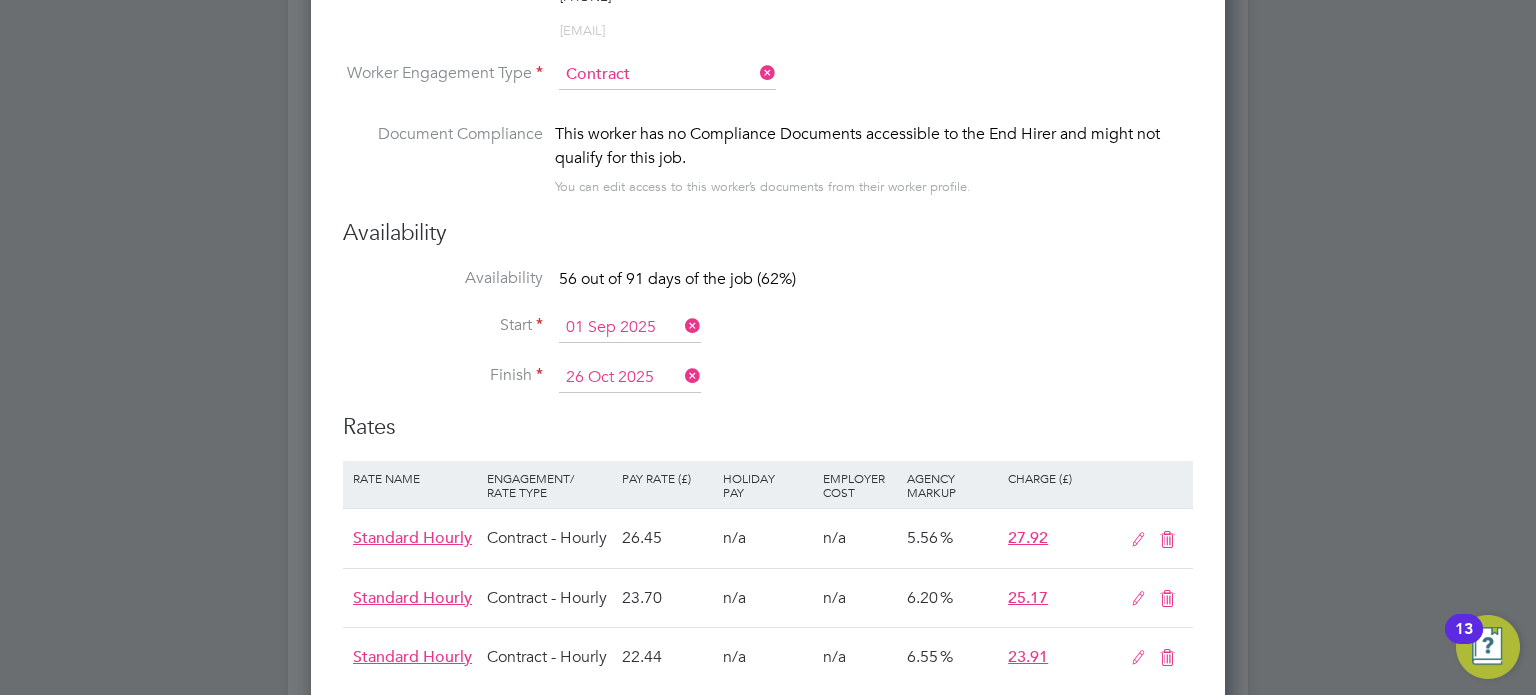 click on "56 out of 91 days of the job (62%)" at bounding box center [677, 279] 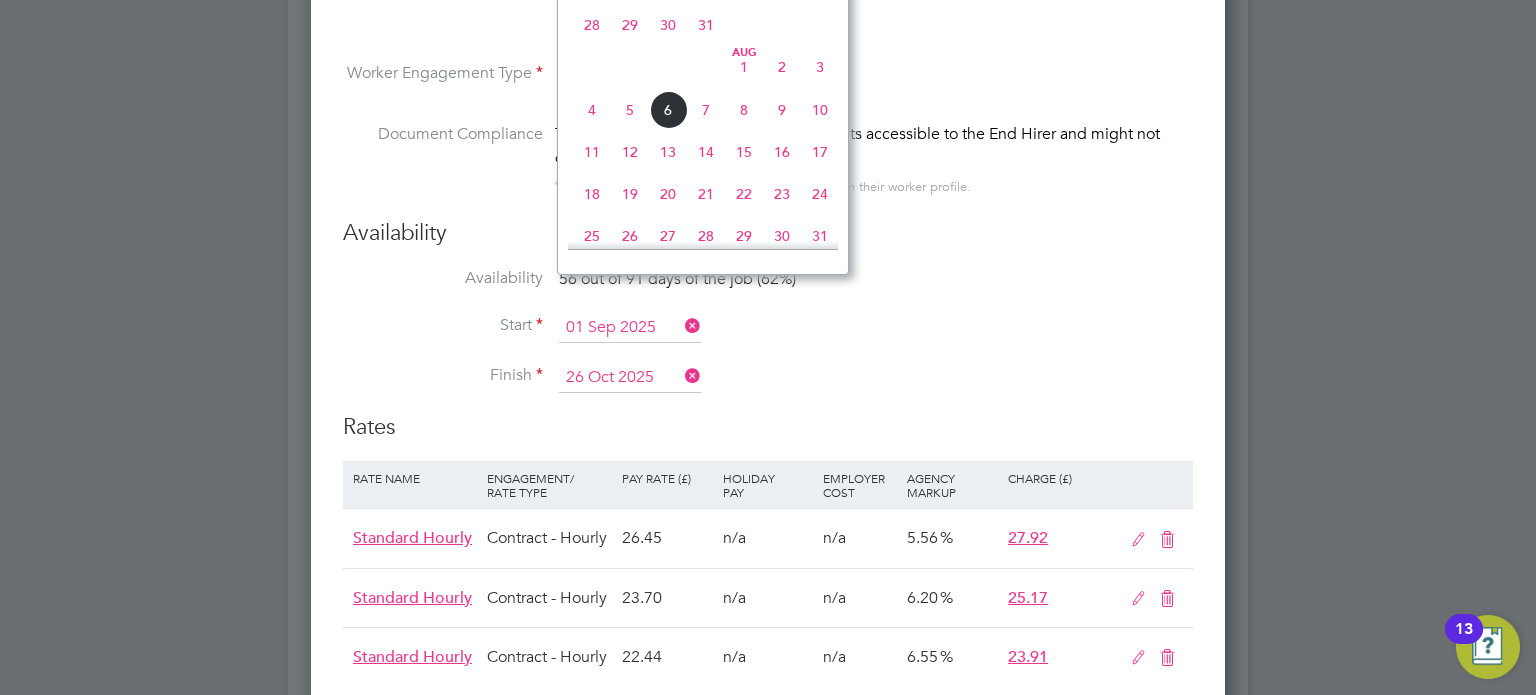 click on "11" 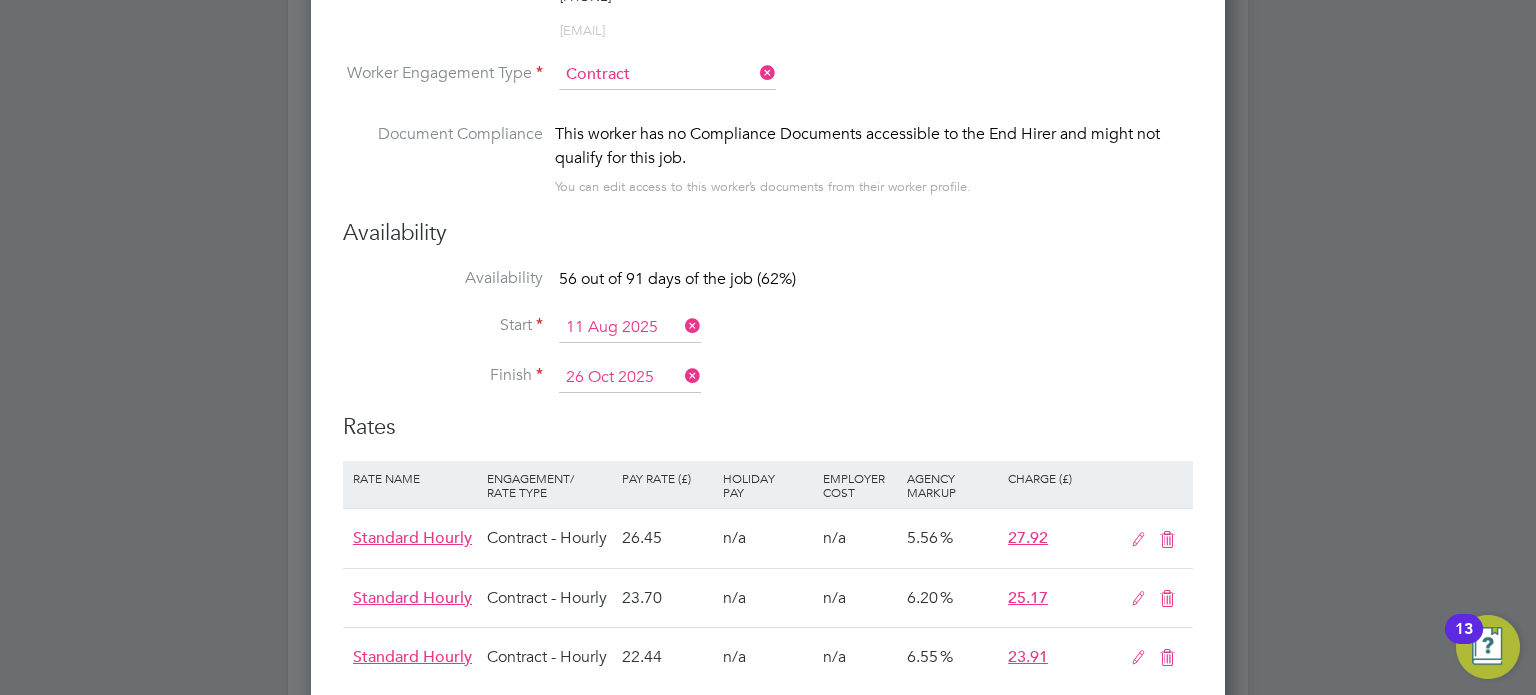 click on "Start   11 Aug 2025" at bounding box center (768, 338) 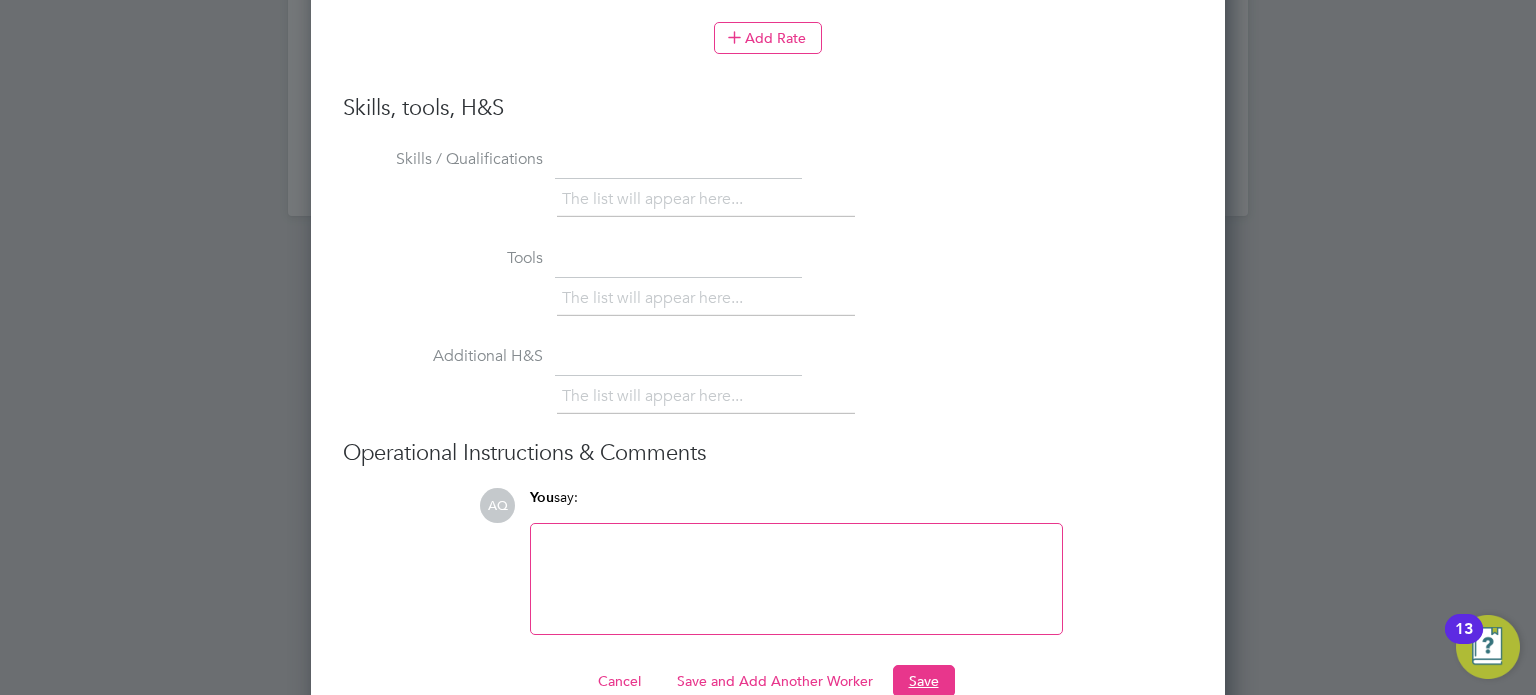 click on "Save" at bounding box center (924, 681) 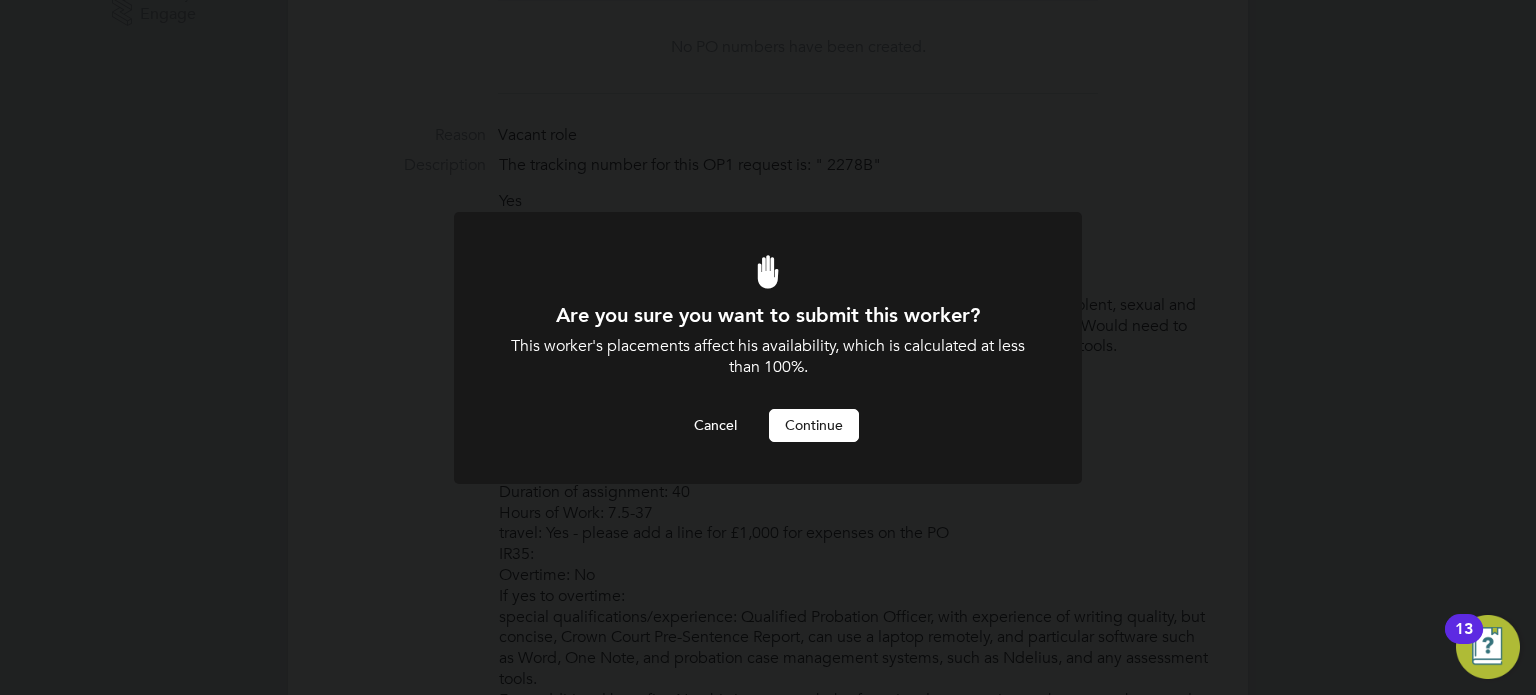 click on "Continue" at bounding box center [814, 425] 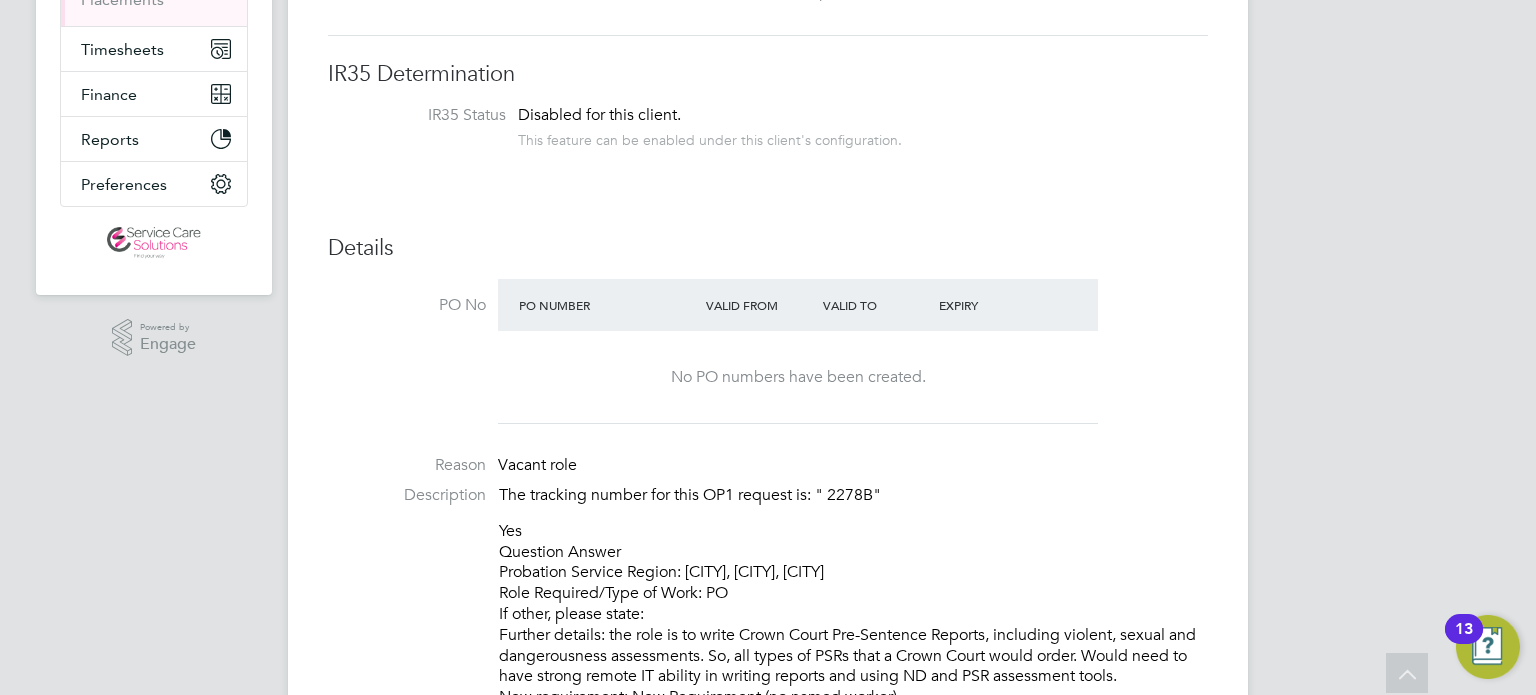 scroll, scrollTop: 400, scrollLeft: 0, axis: vertical 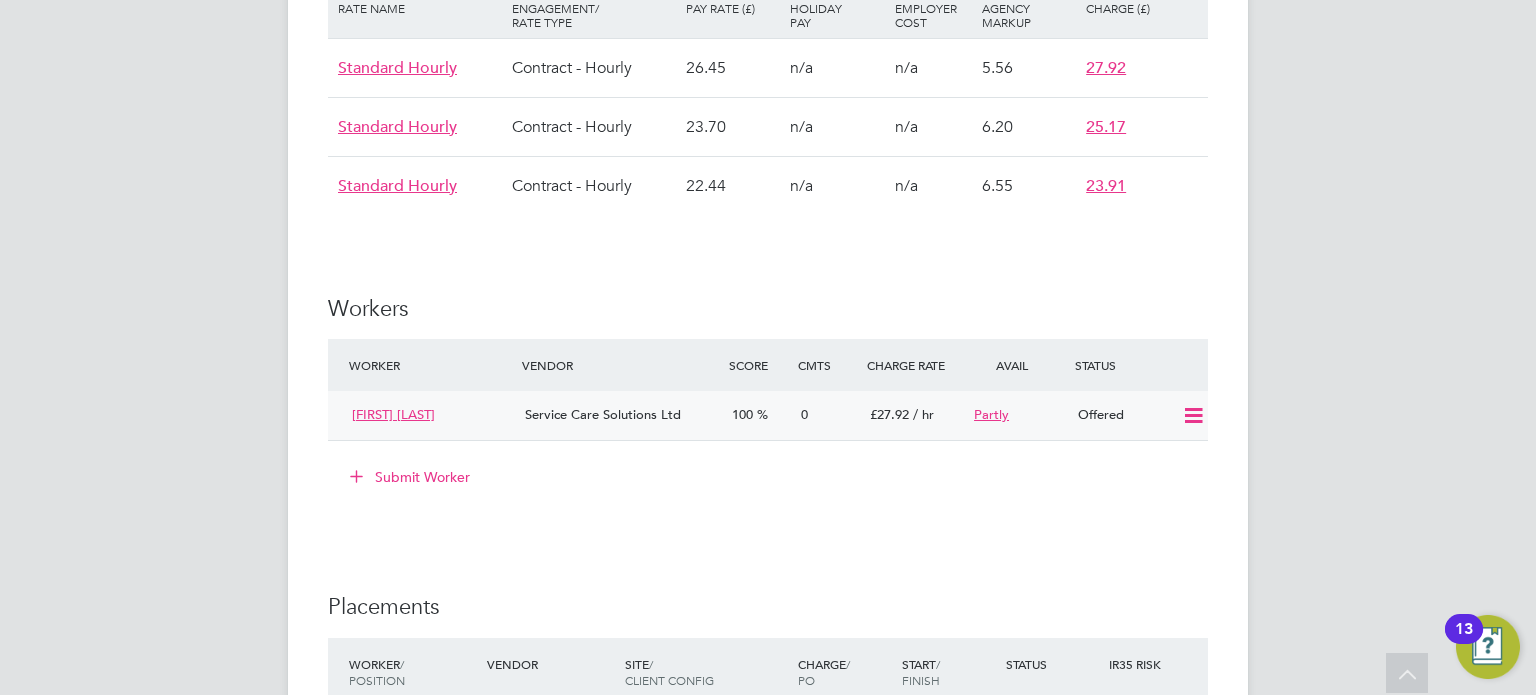 click 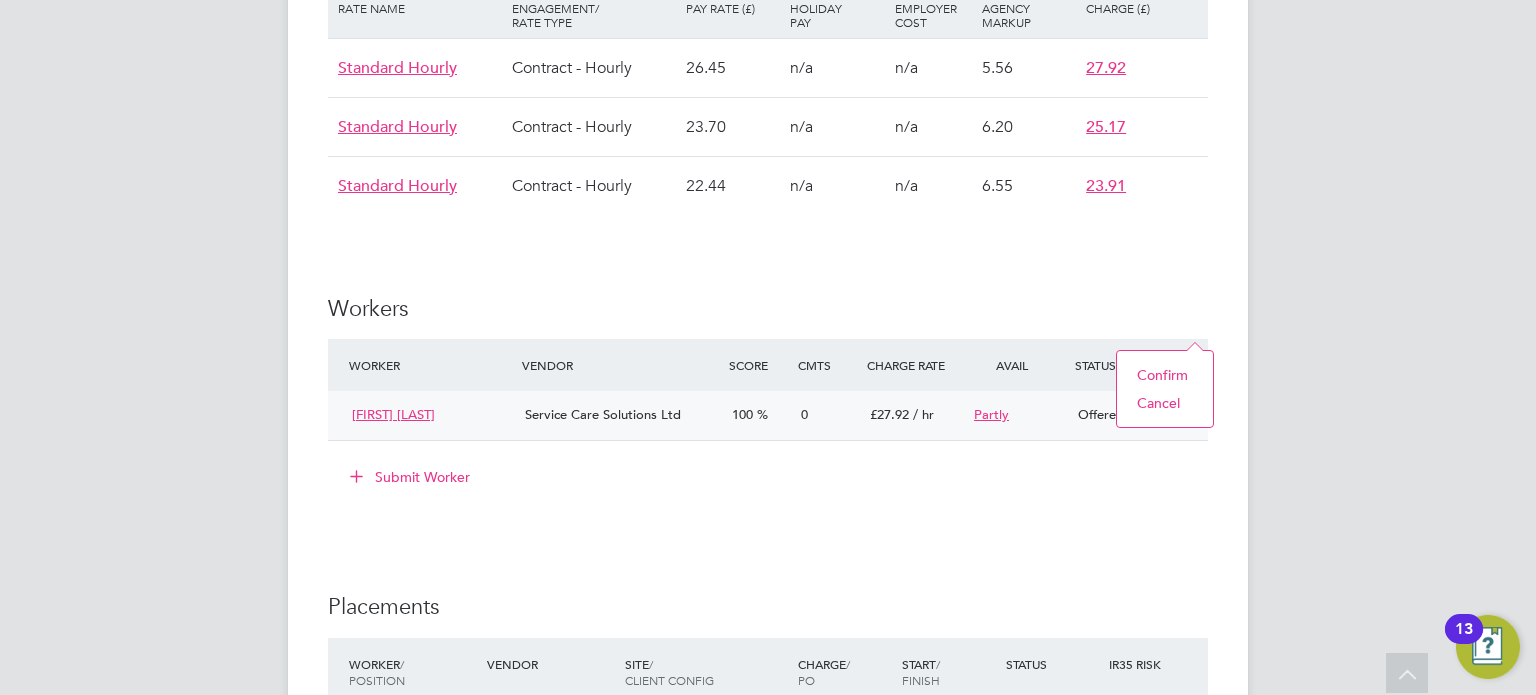 click on "Confirm" 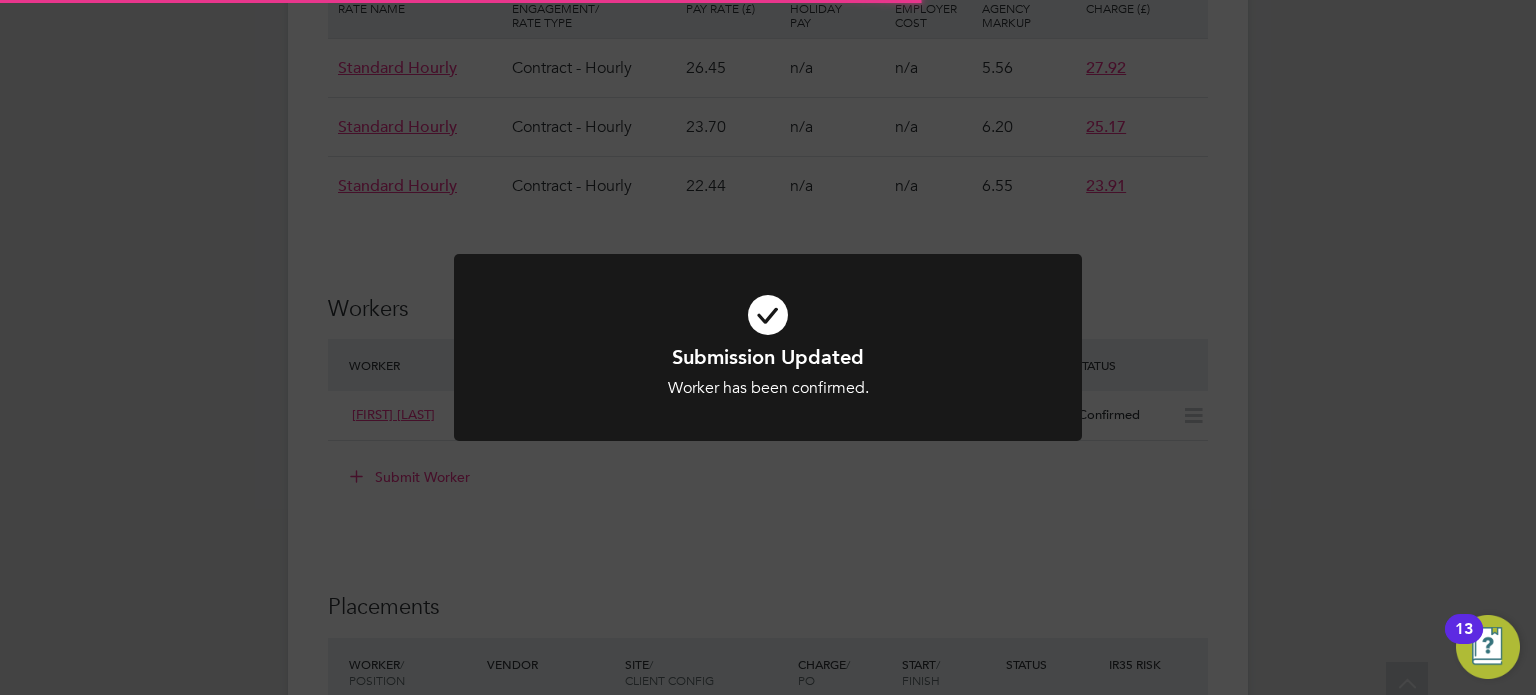 scroll, scrollTop: 0, scrollLeft: 0, axis: both 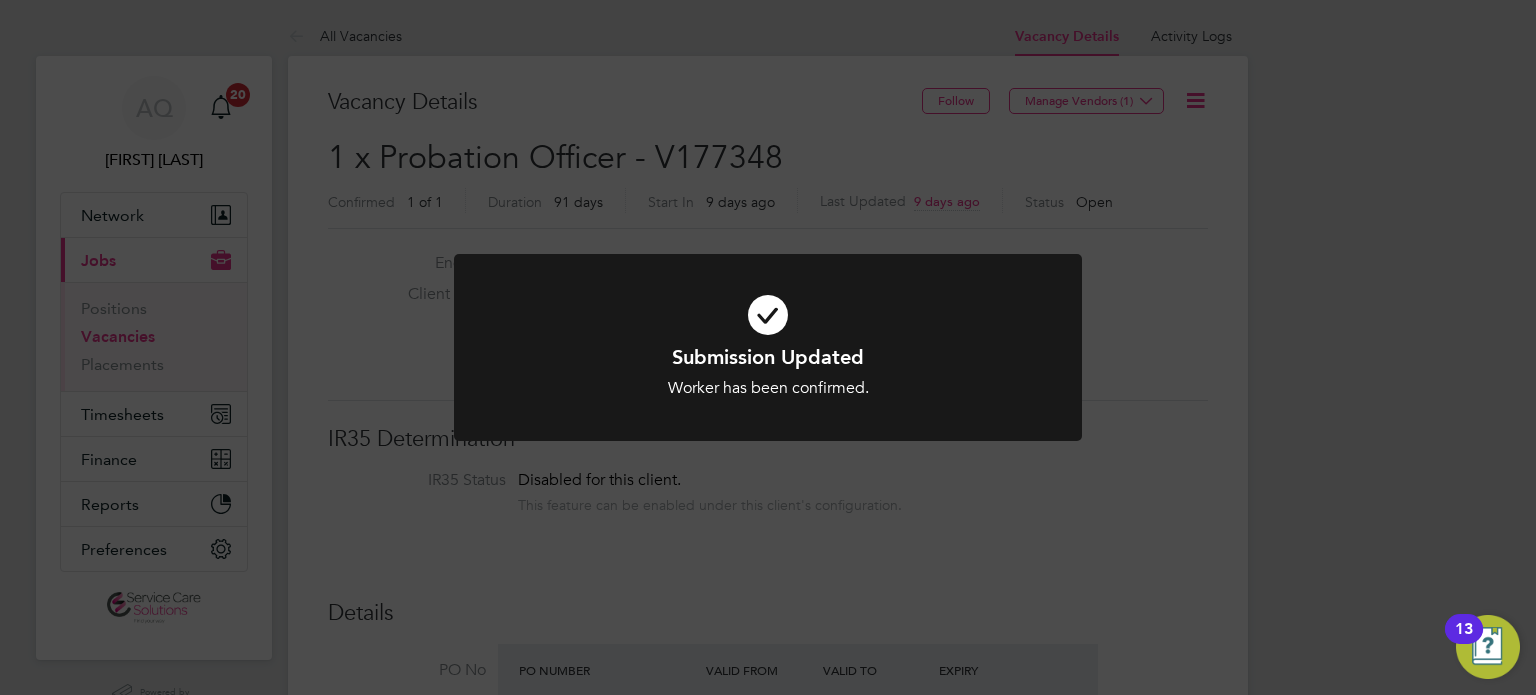 click on "Submission Updated Worker has been confirmed. Cancel Okay" 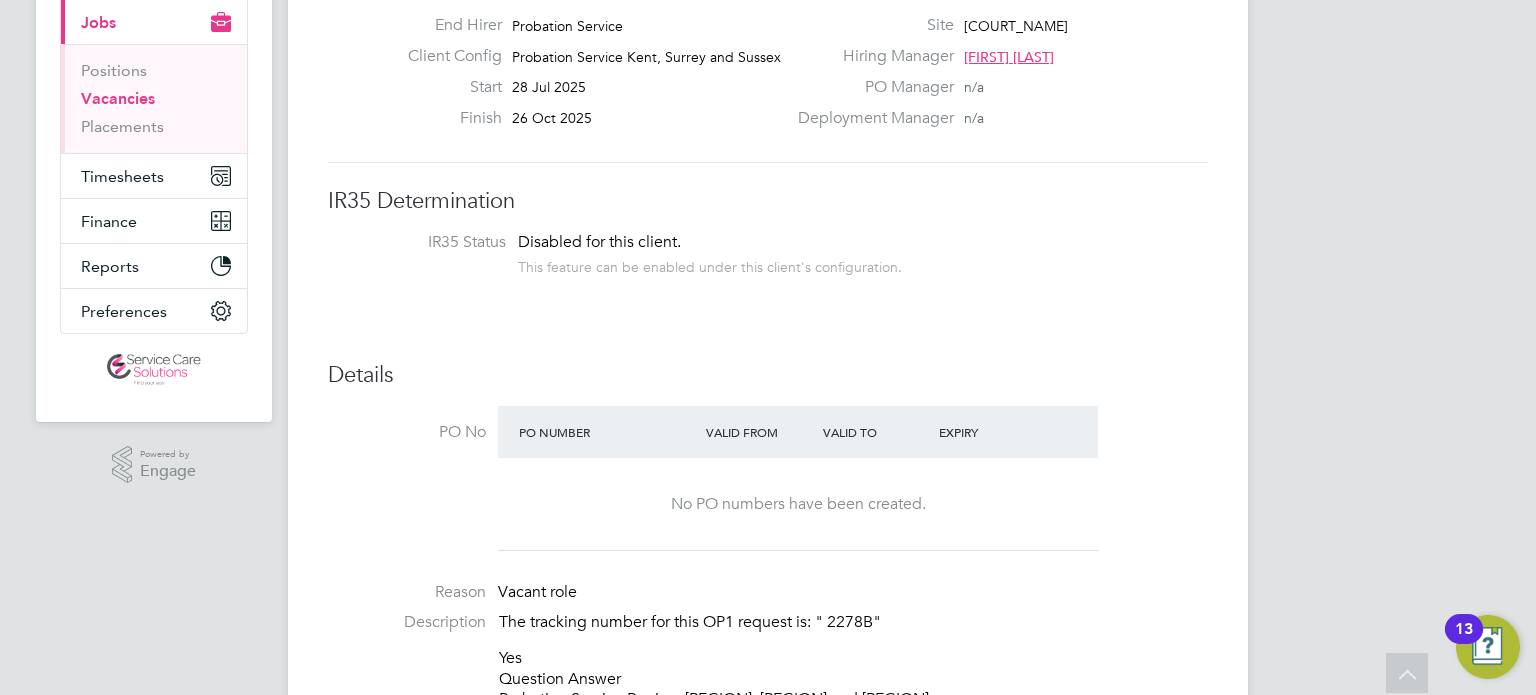 scroll, scrollTop: 0, scrollLeft: 0, axis: both 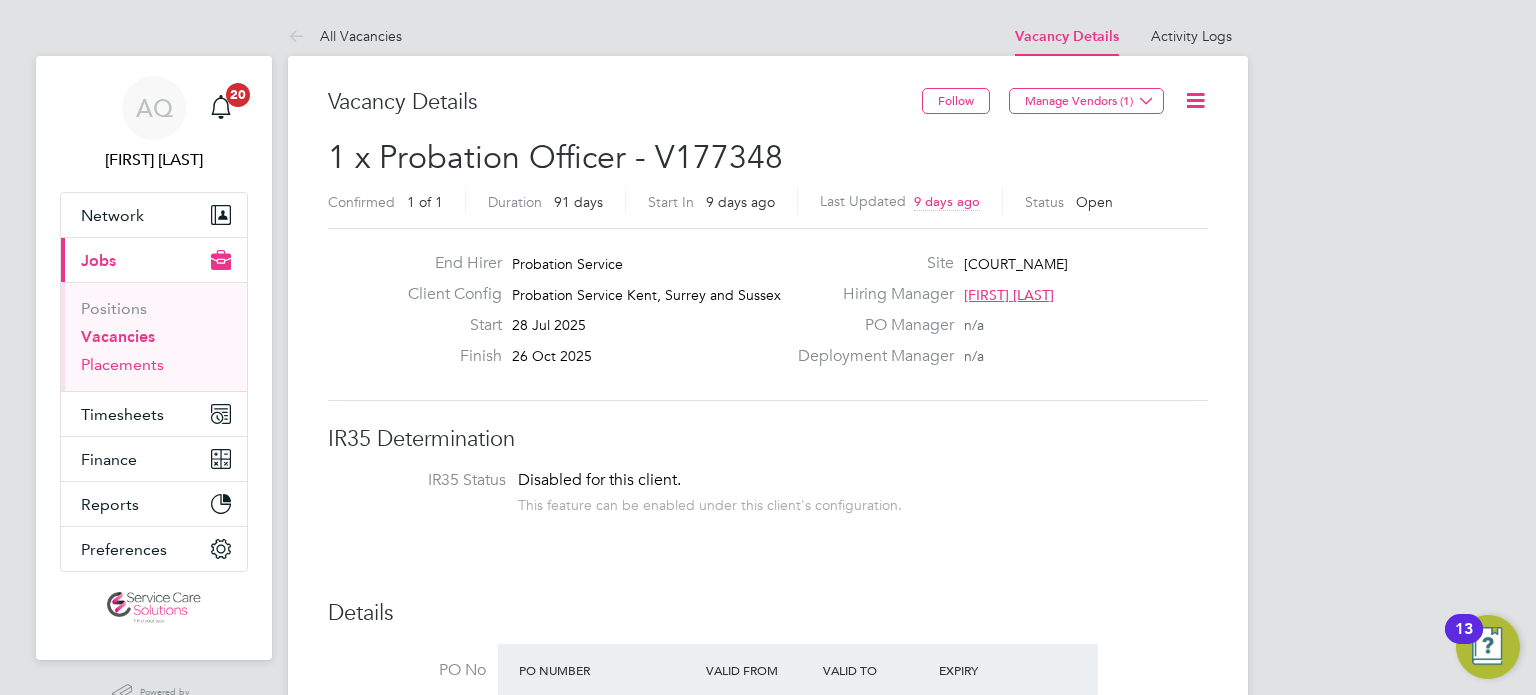 click on "Placements" at bounding box center (122, 364) 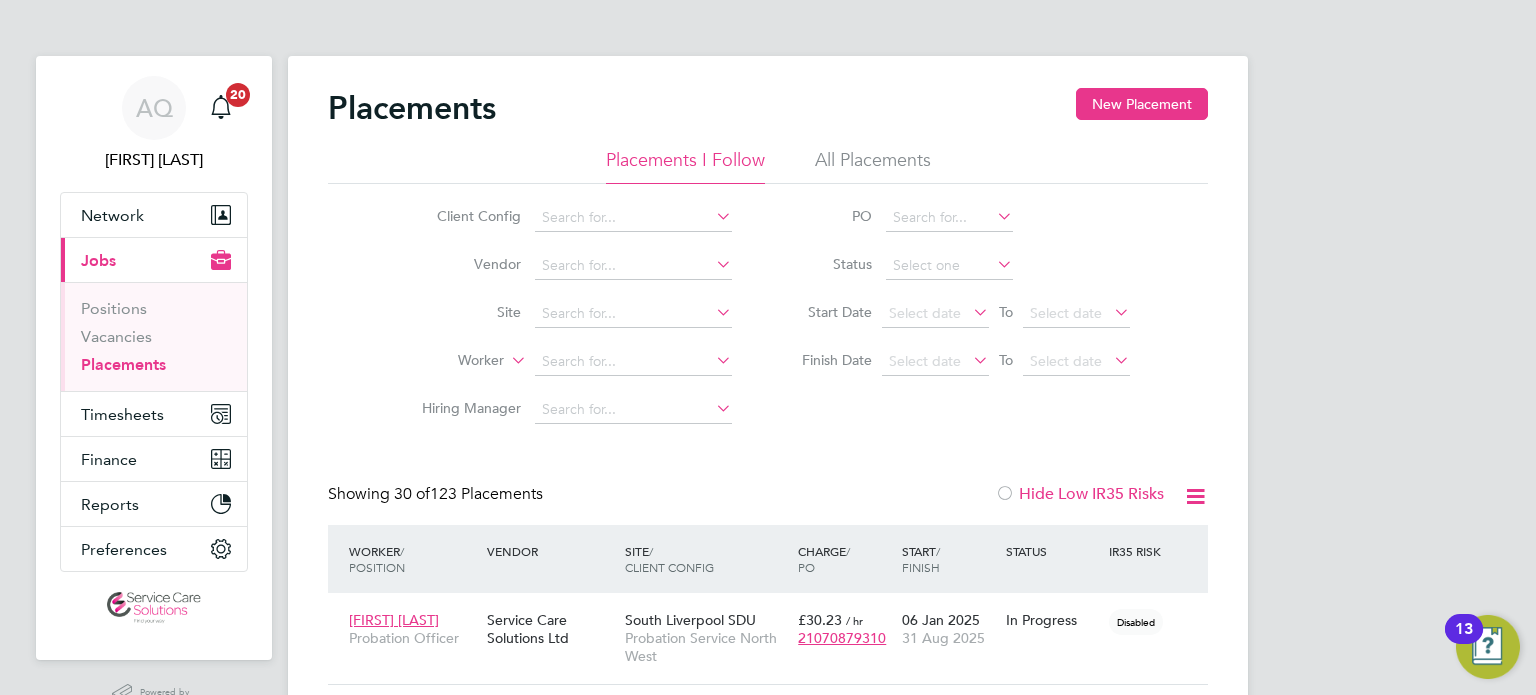 click on "All Placements" 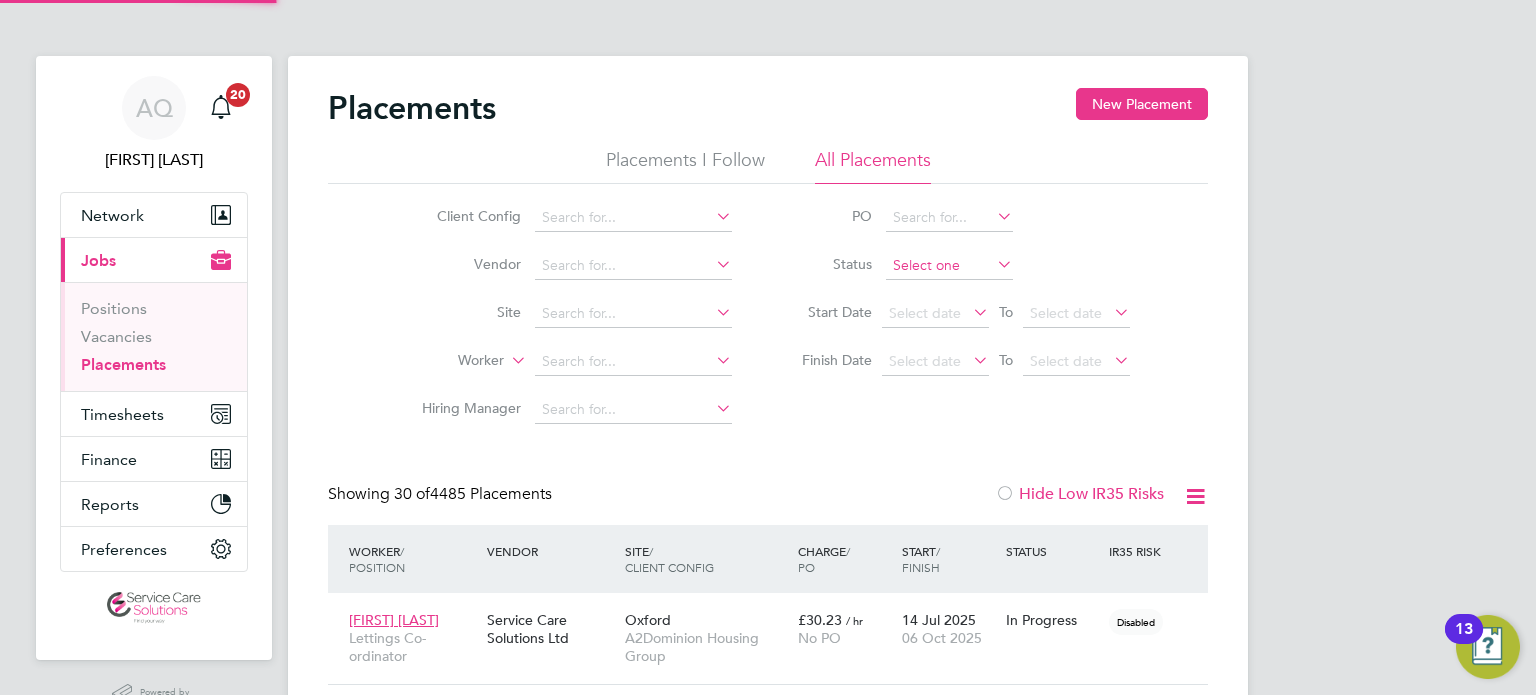 click 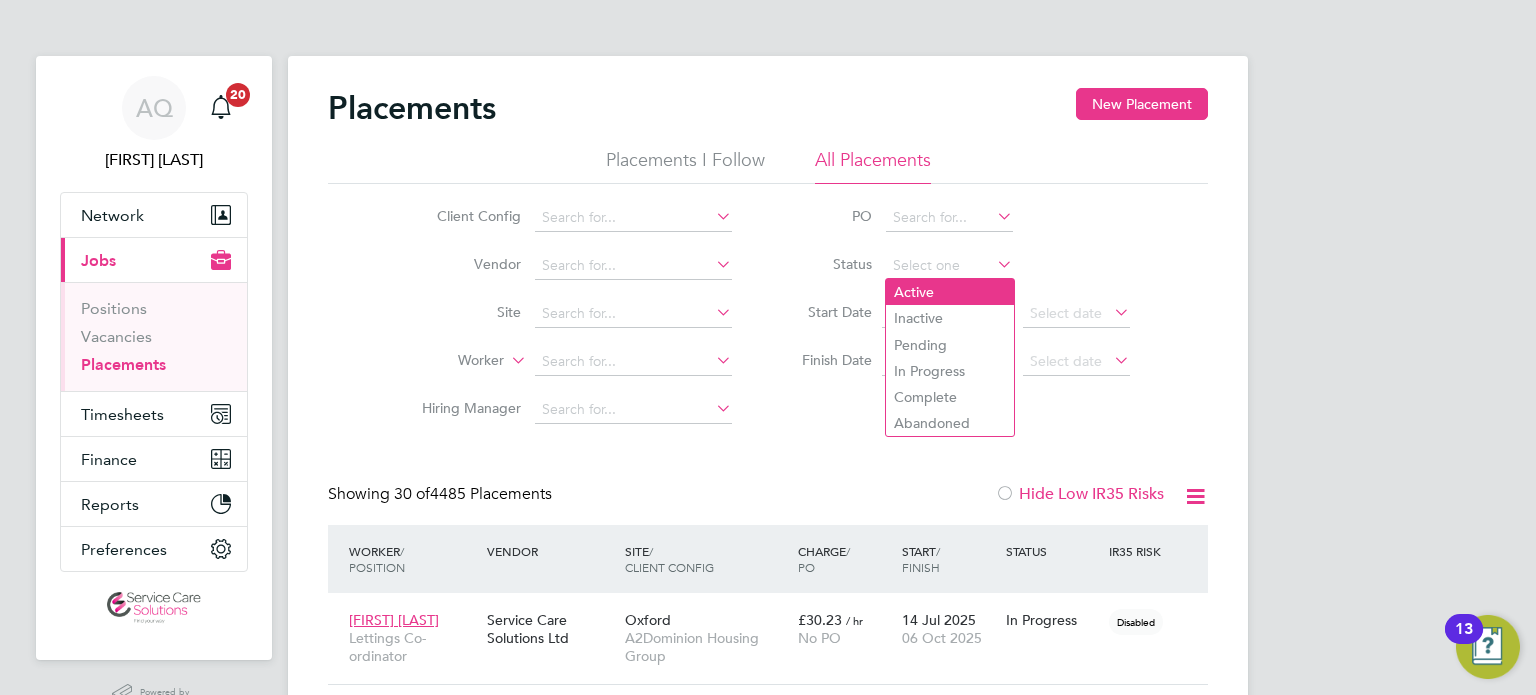 click on "Active" 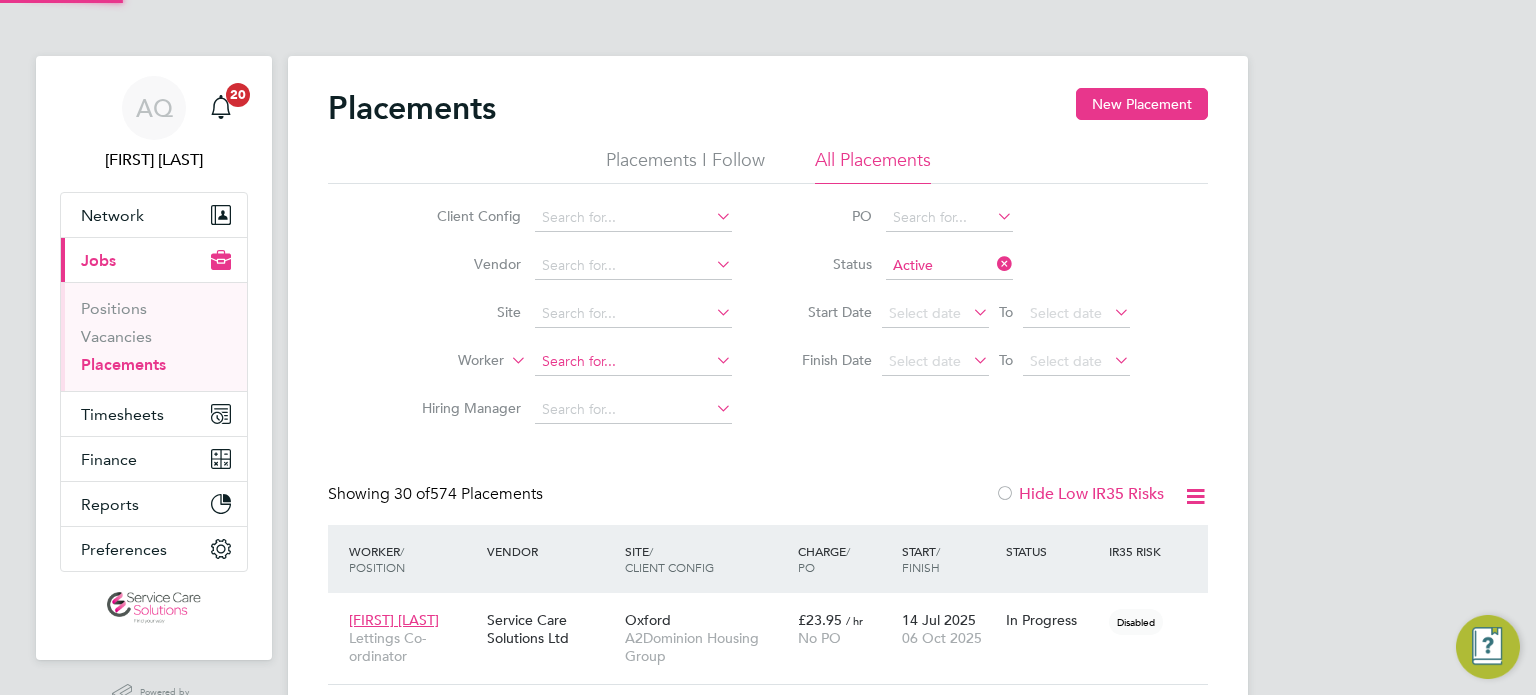 click 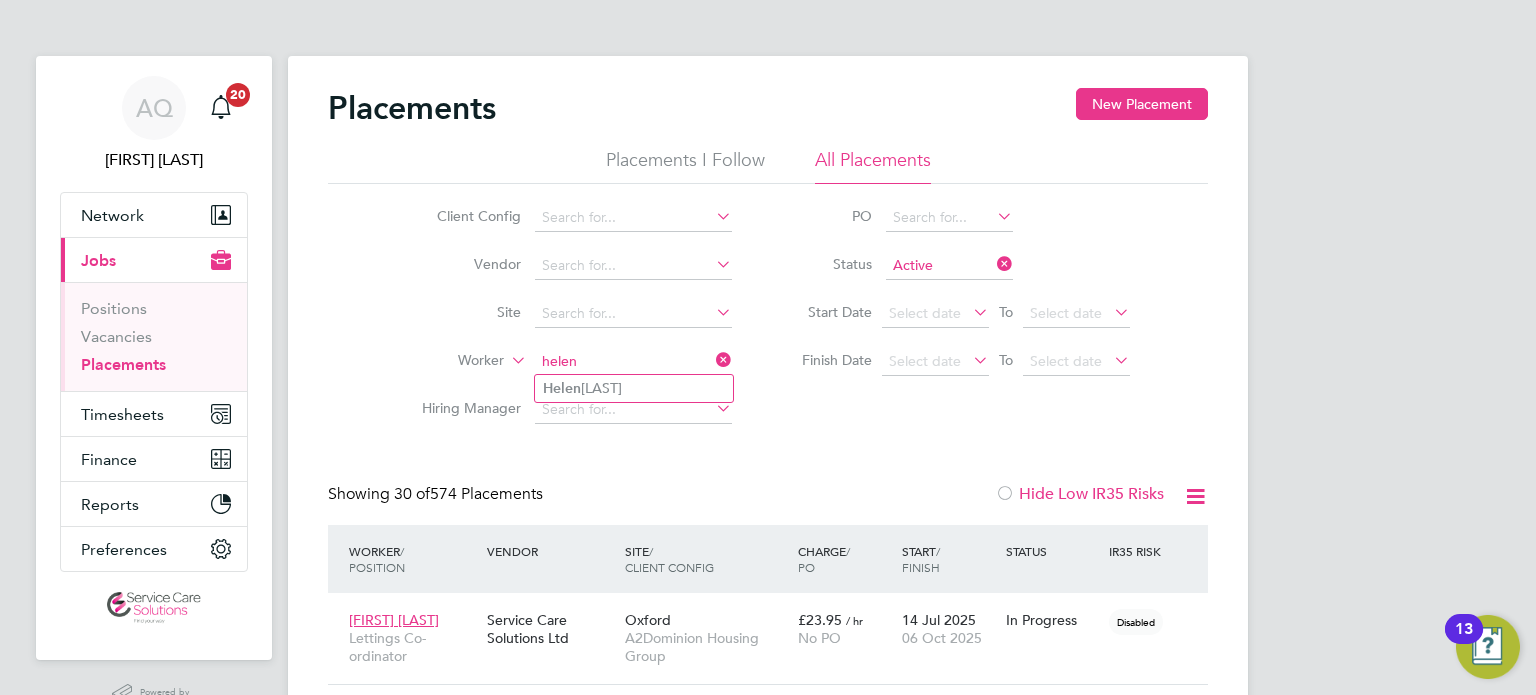 type on "helen" 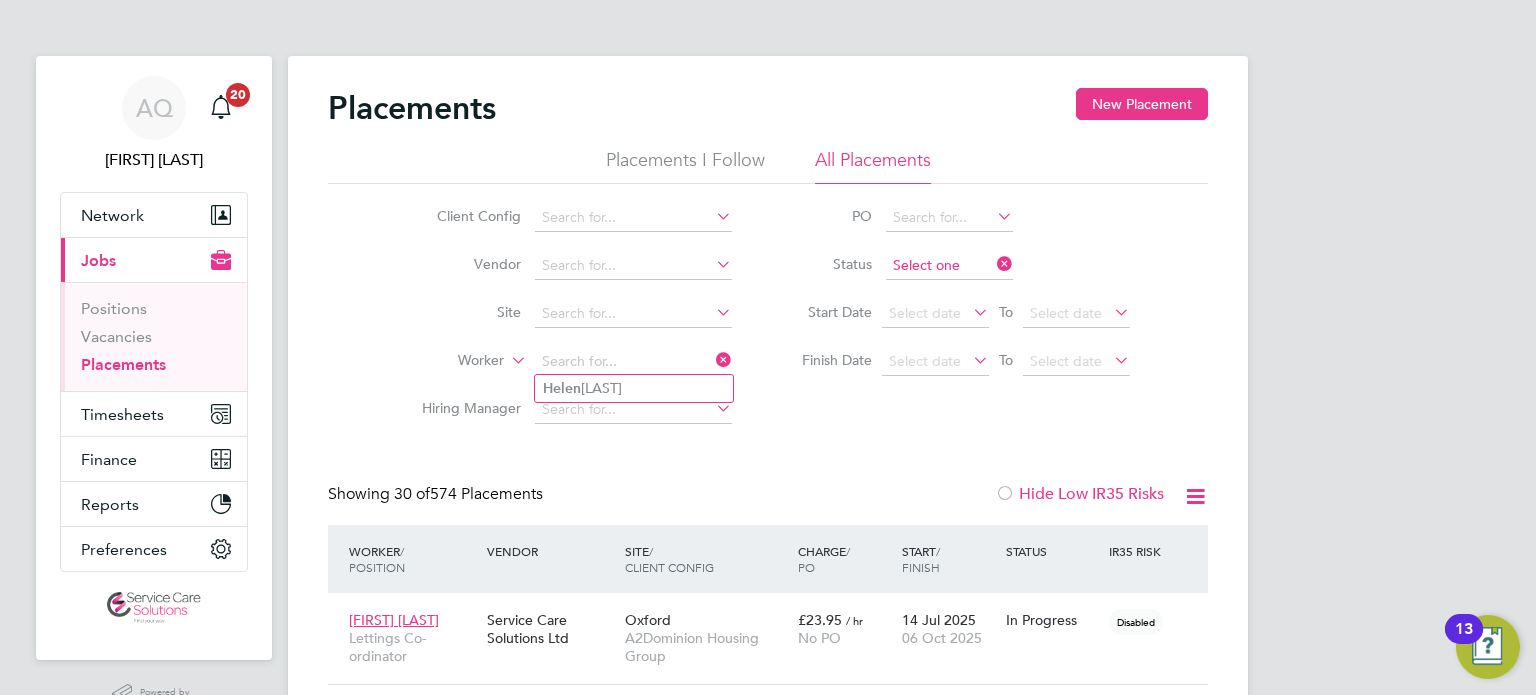 click 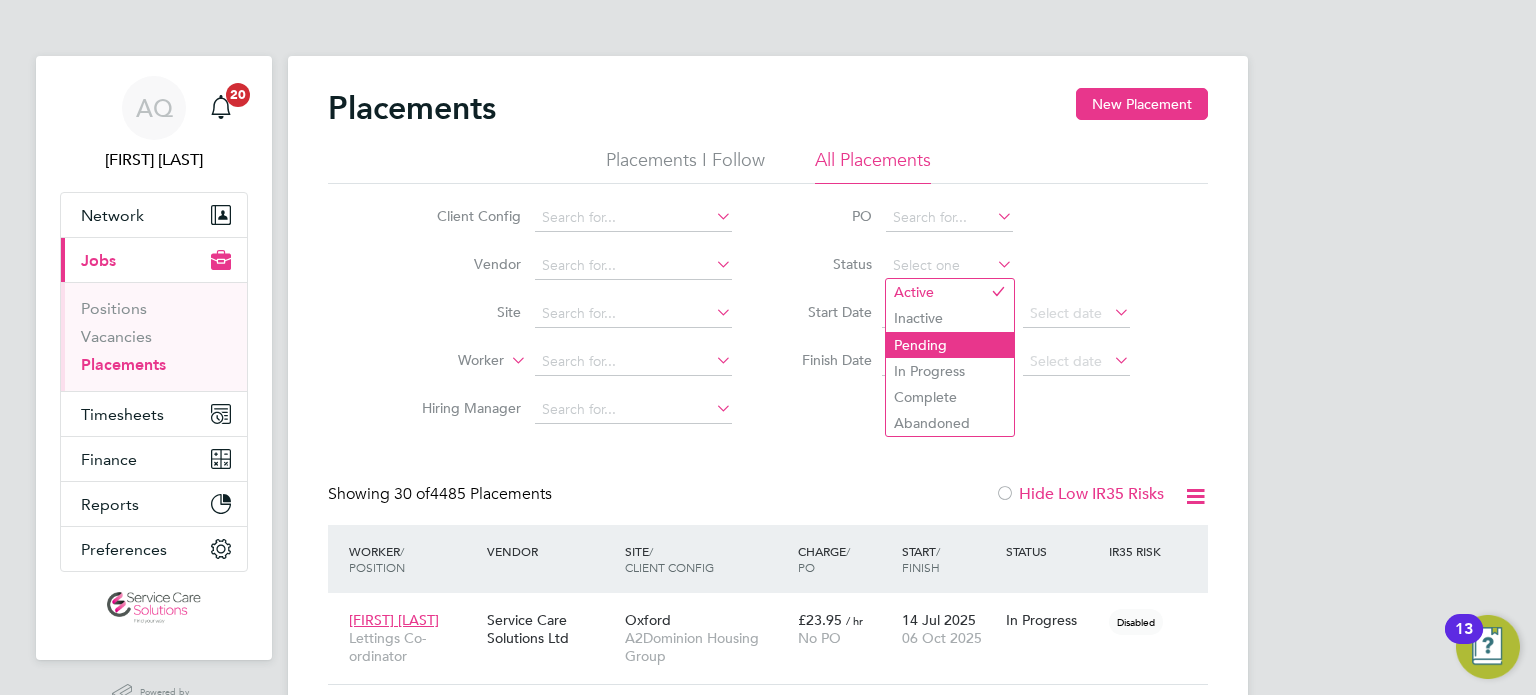 click on "Pending" 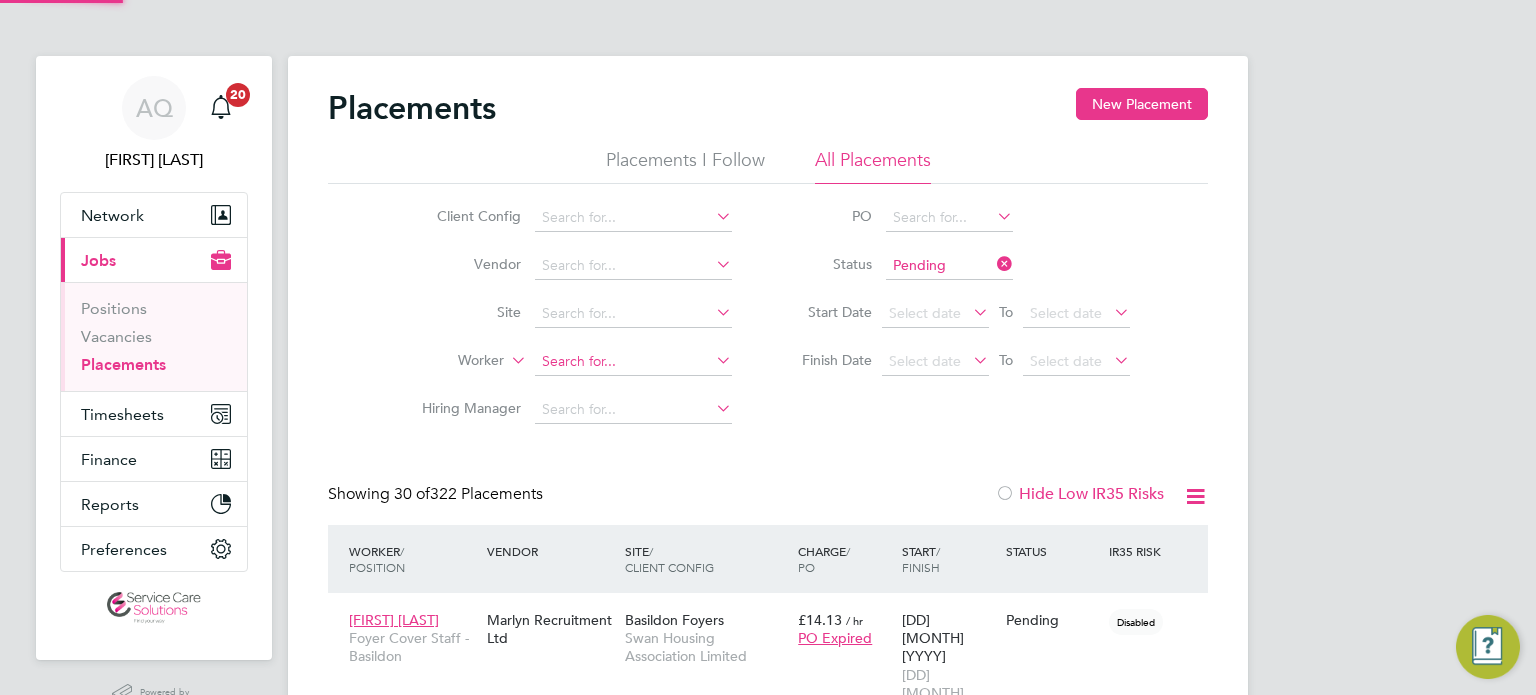 click 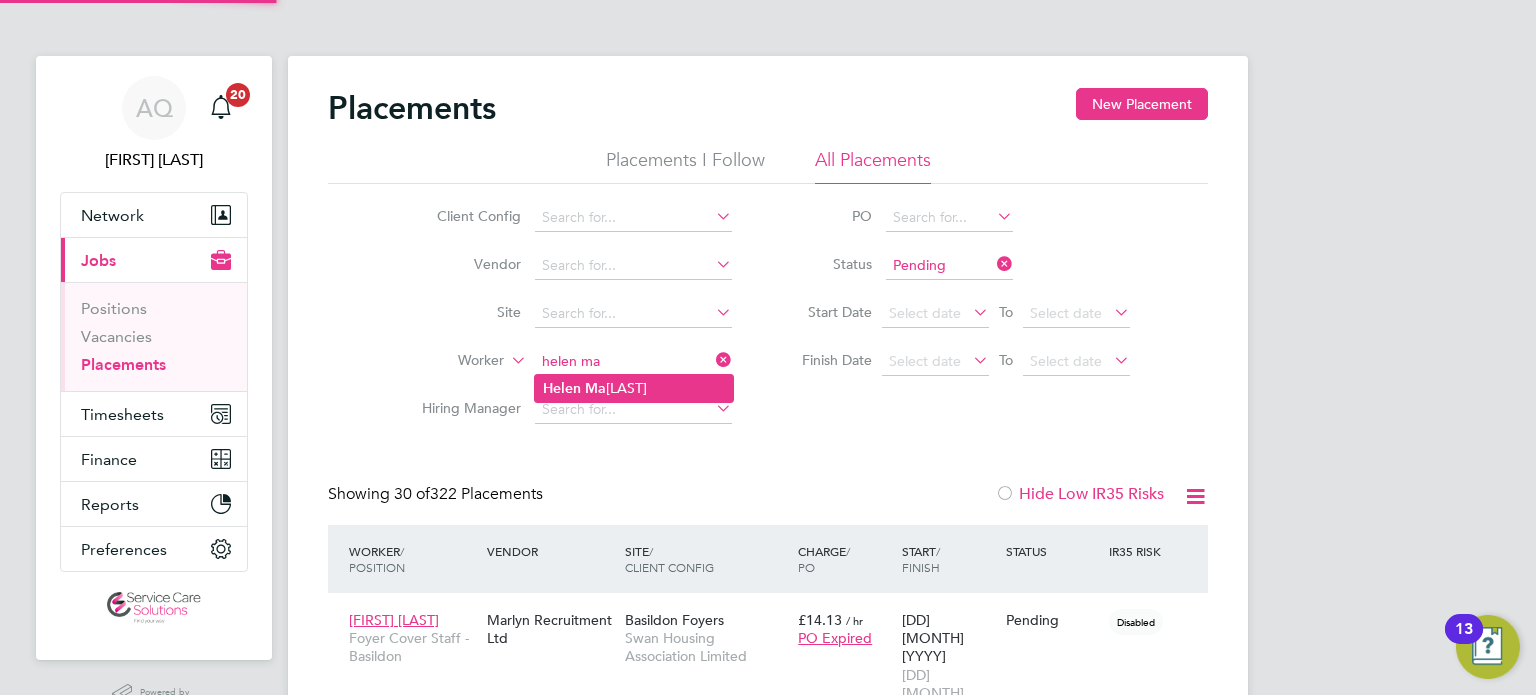 click on "Ma" 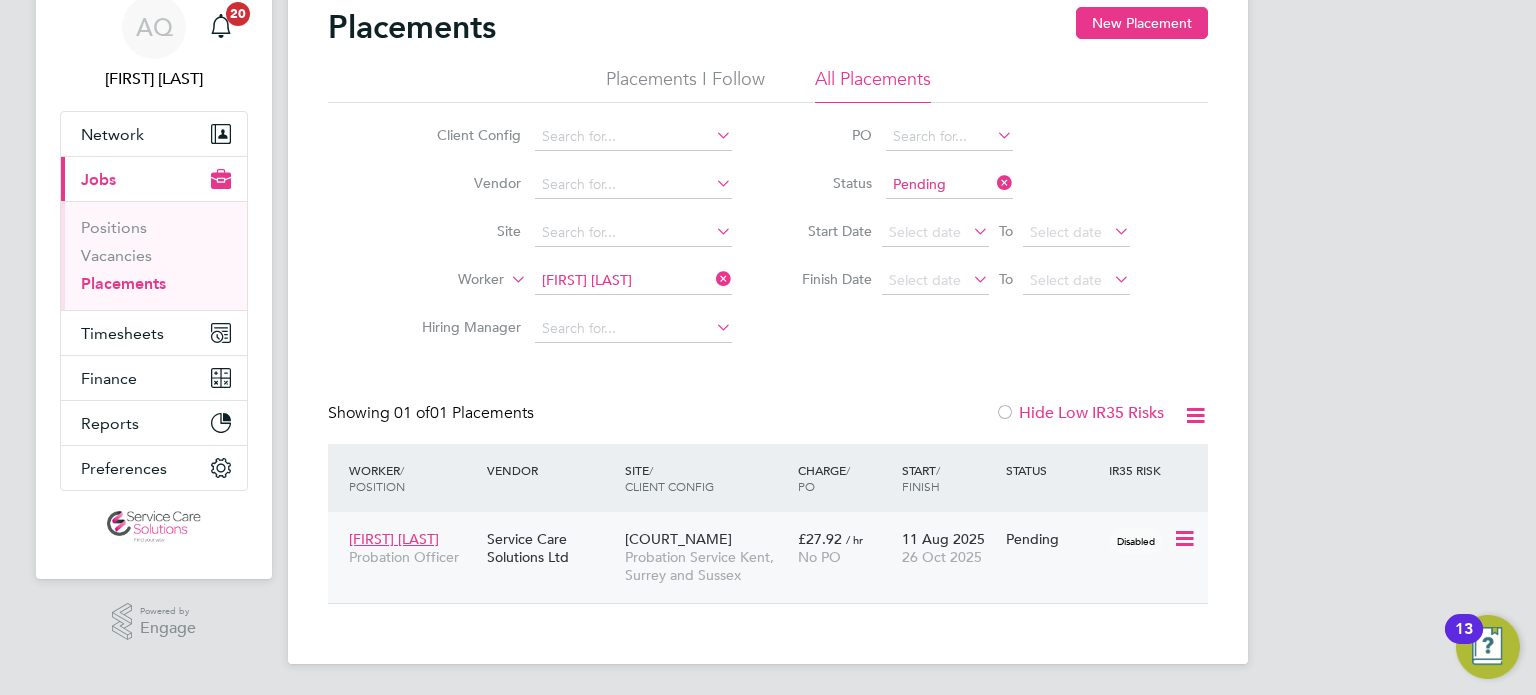 click on "Pending" 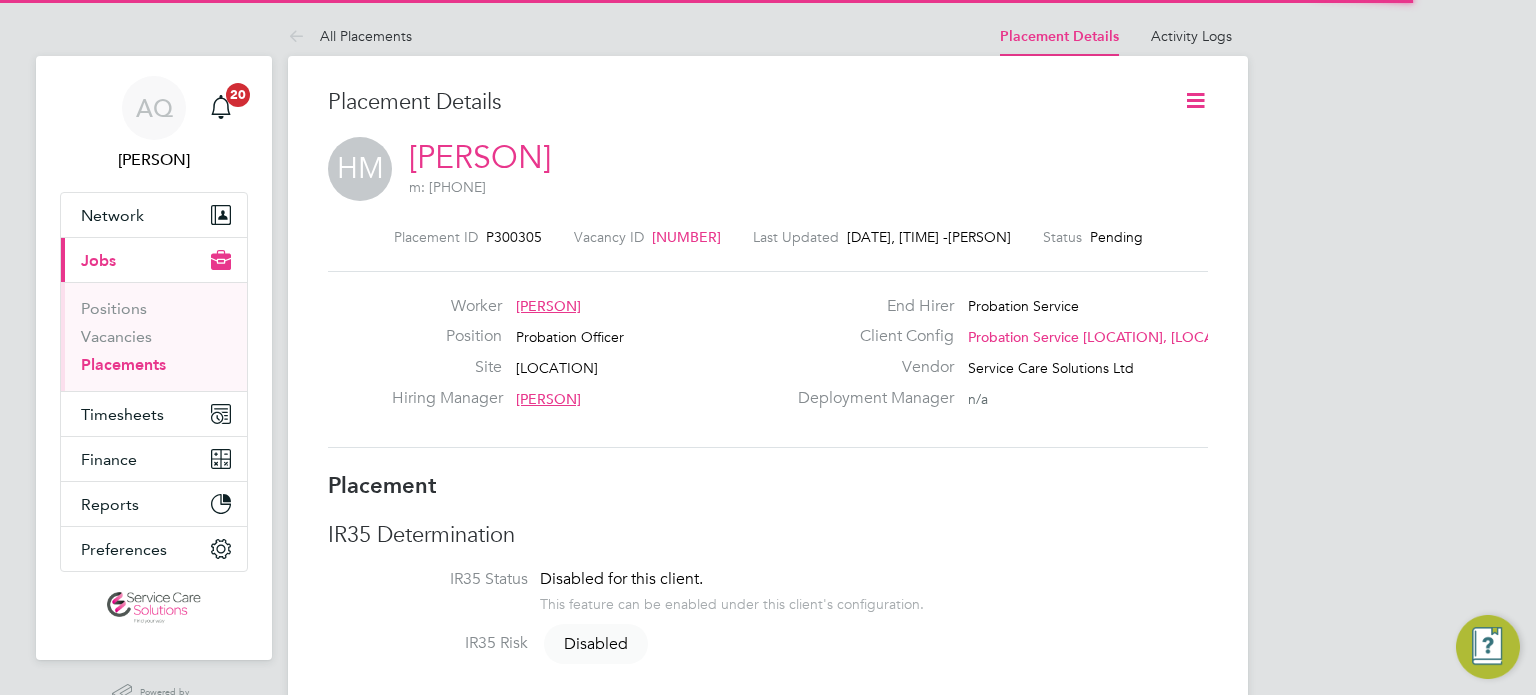 scroll, scrollTop: 0, scrollLeft: 0, axis: both 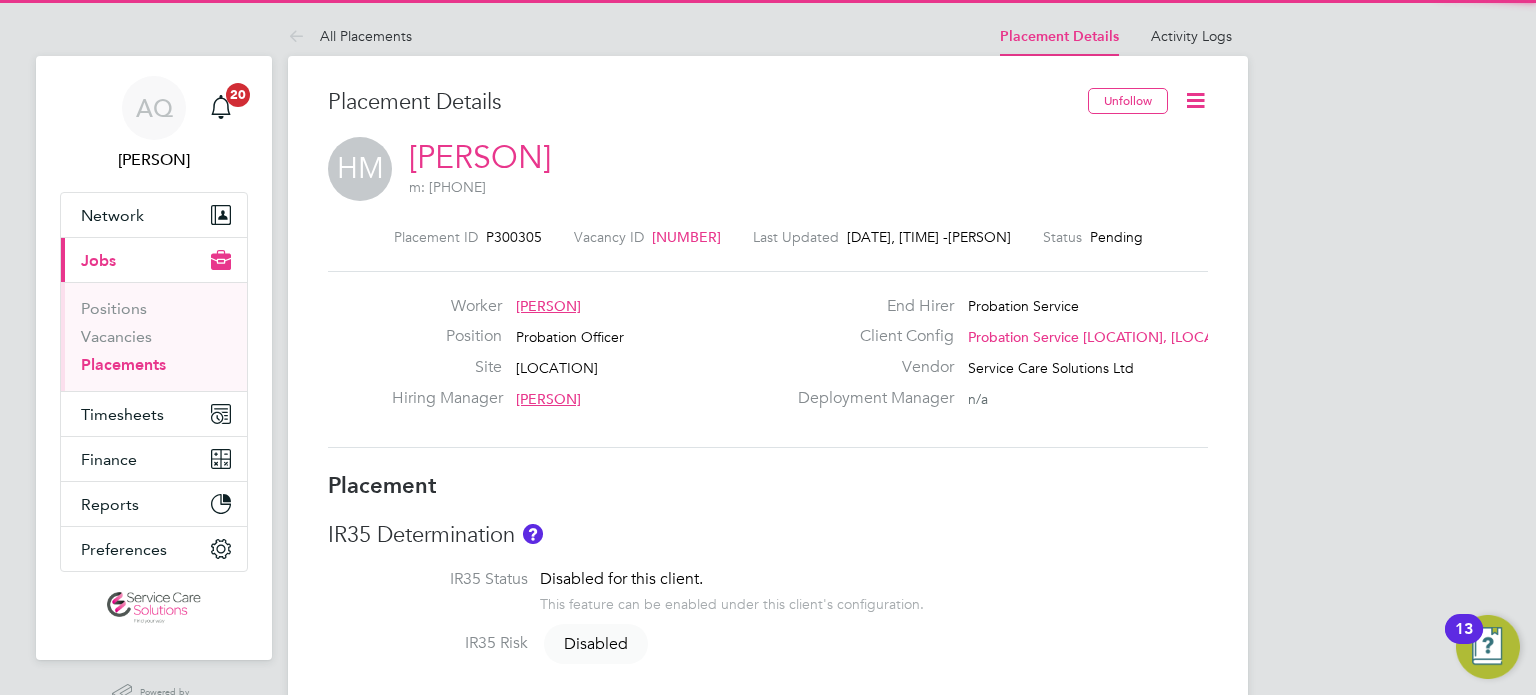 click 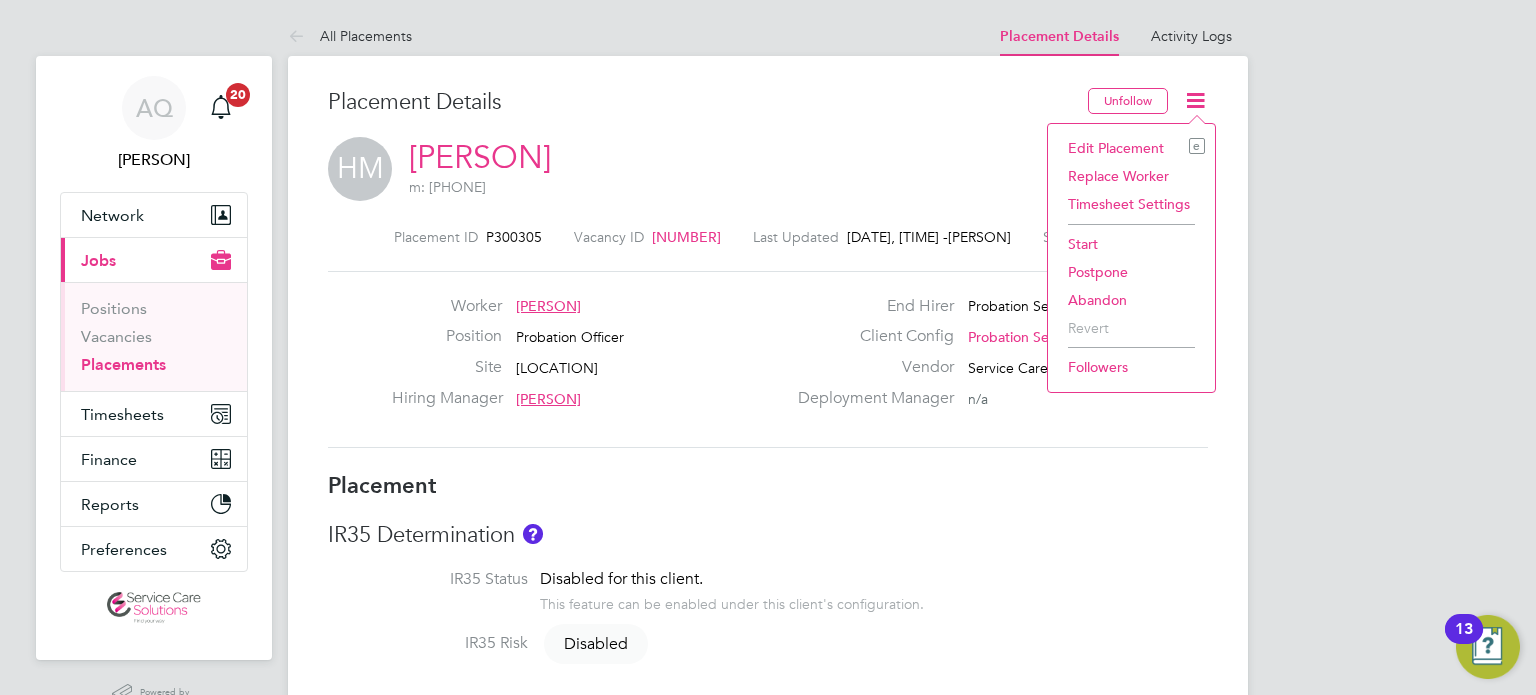 click on "Start" 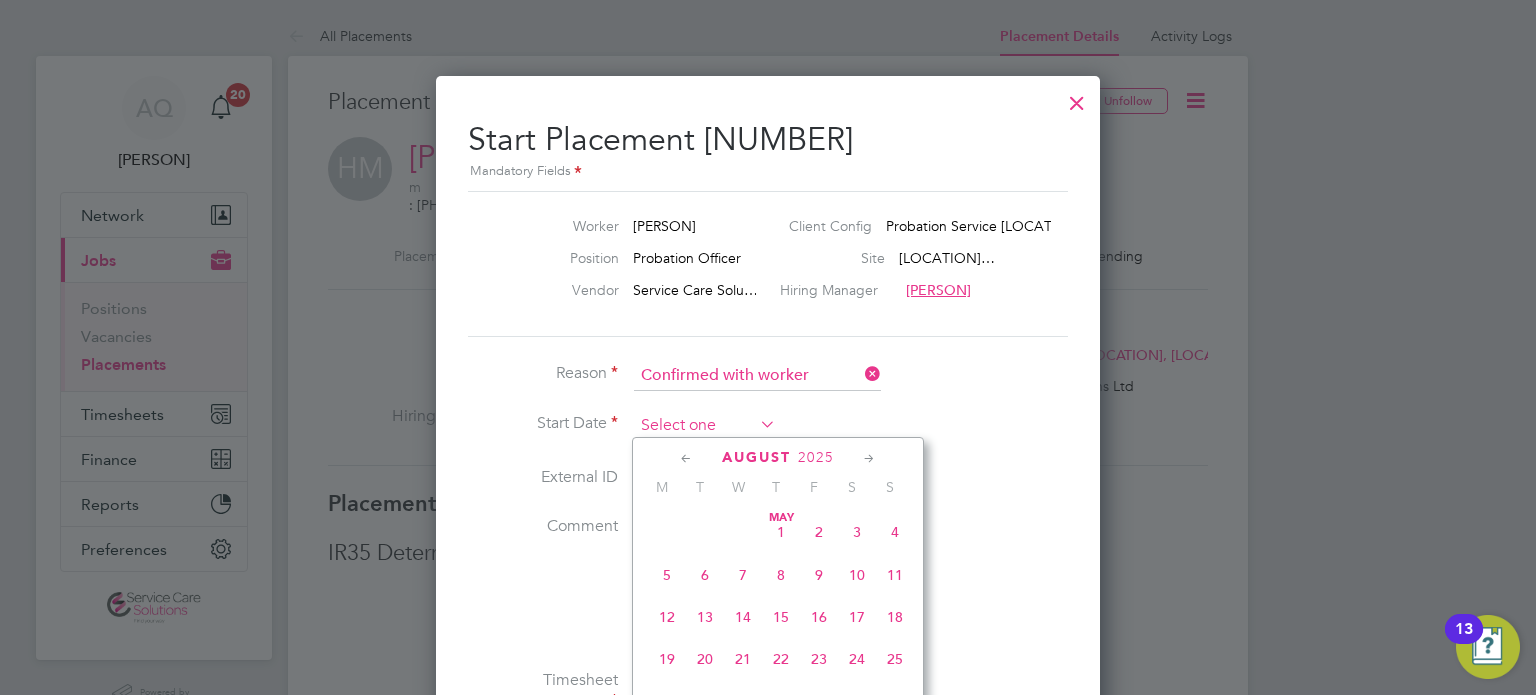 click 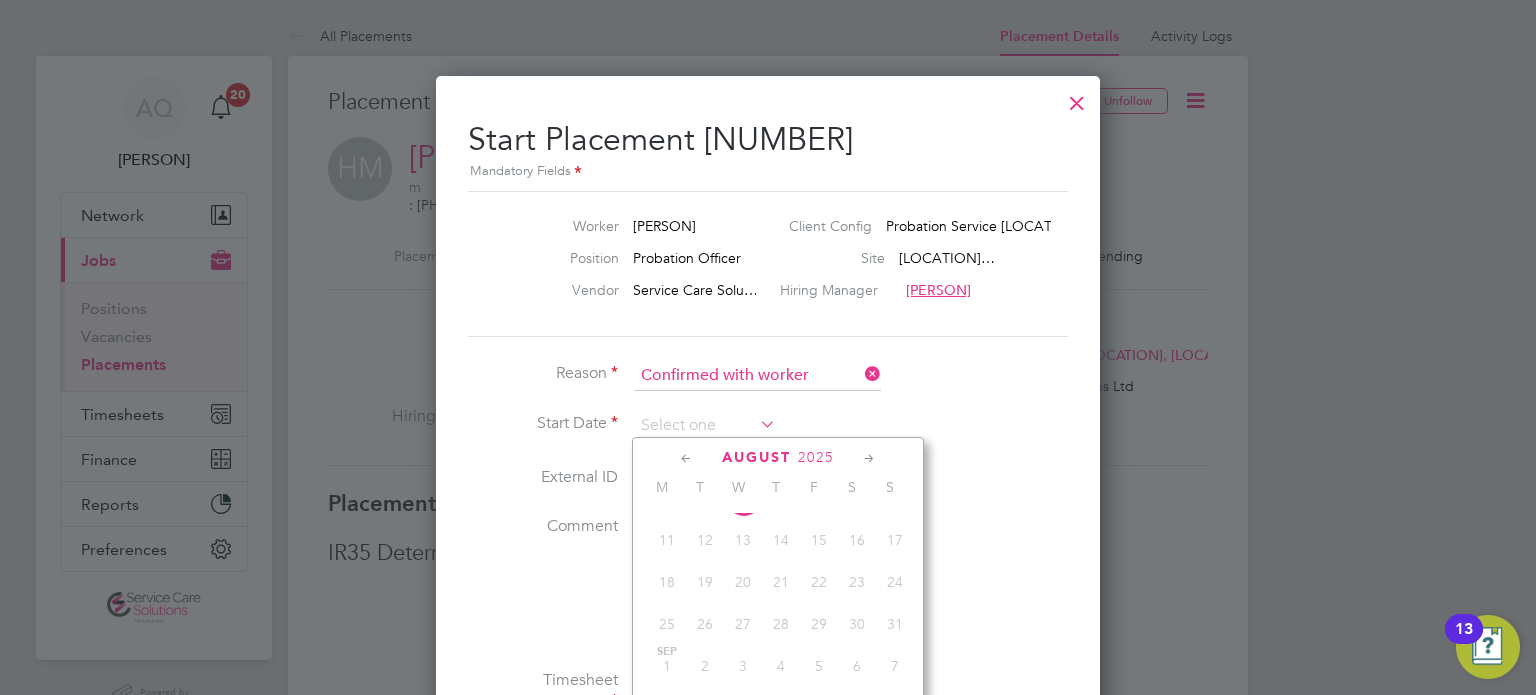 click on "11" 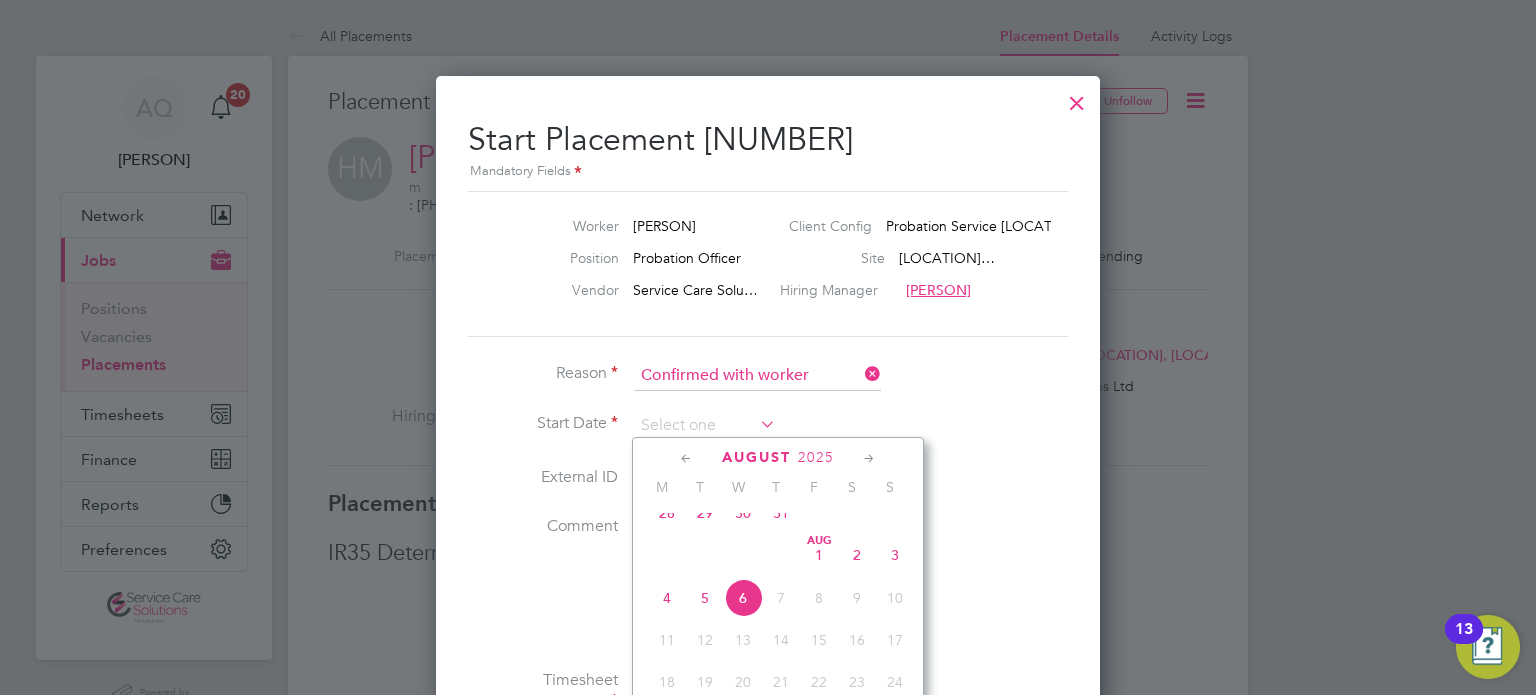 click on "6" 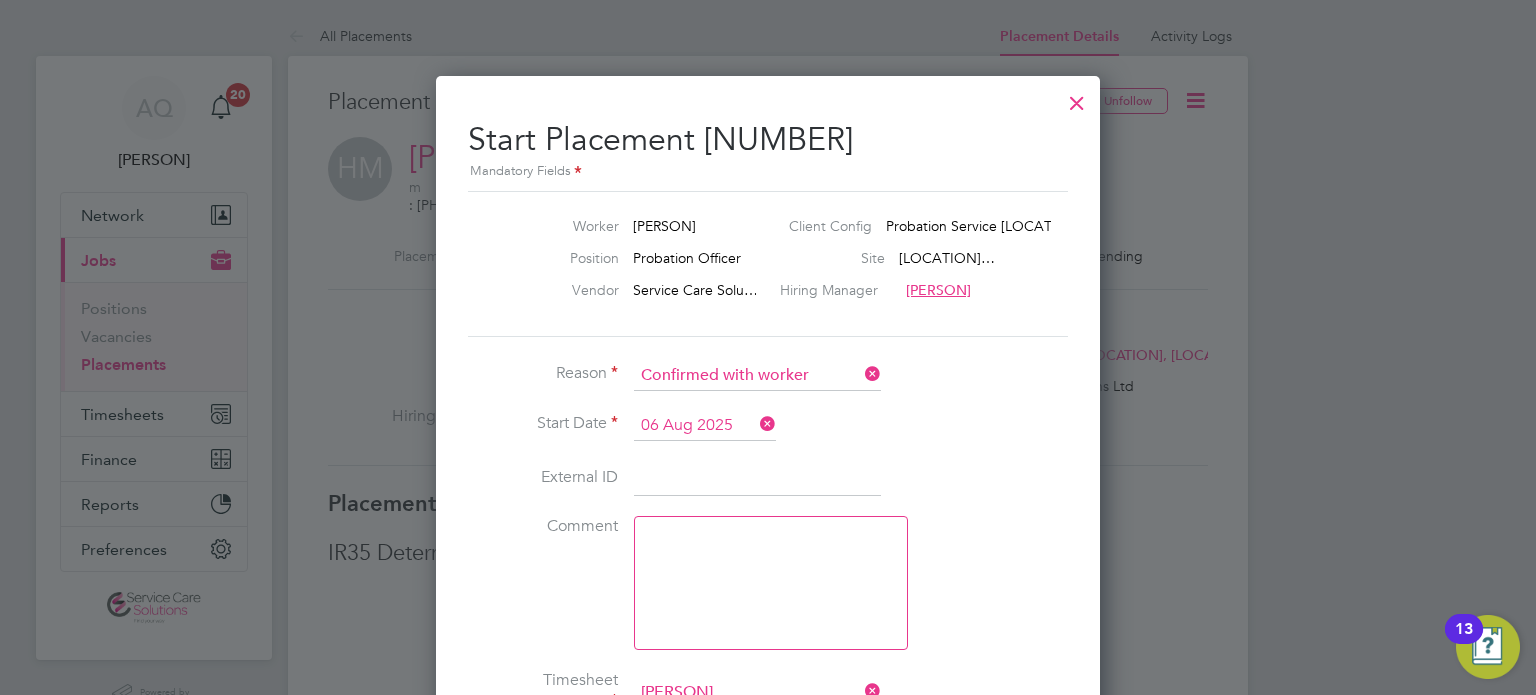 click on "Comment" 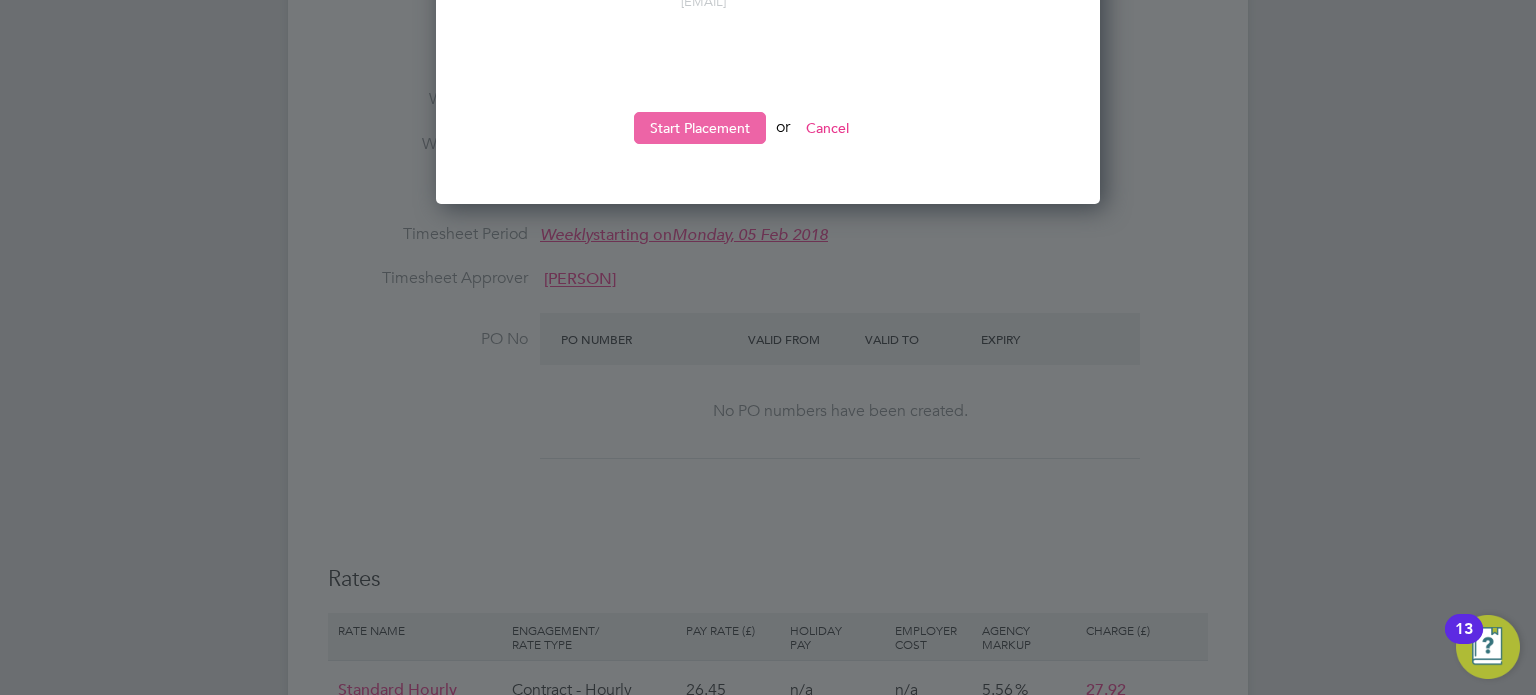 click on "Start Placement" 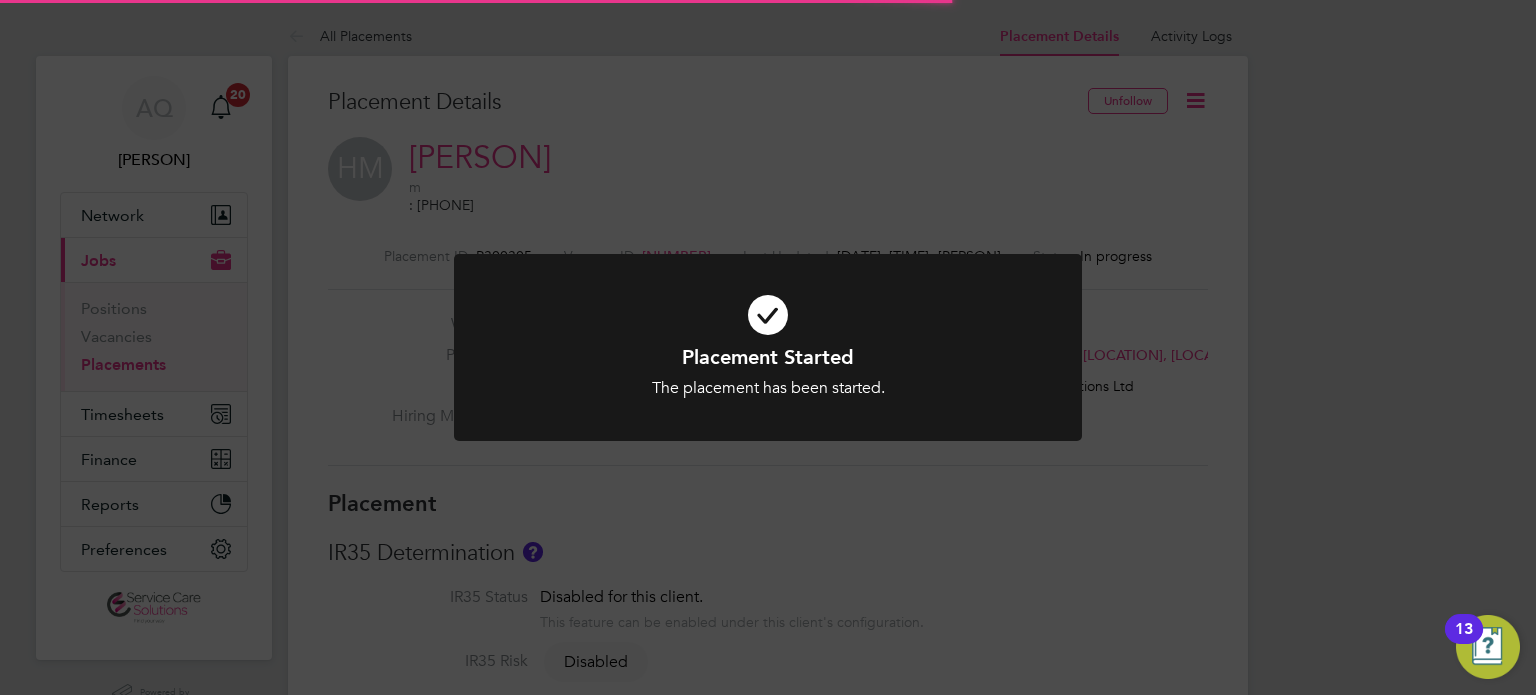click on "Placement Started The placement has been started. Cancel Okay" 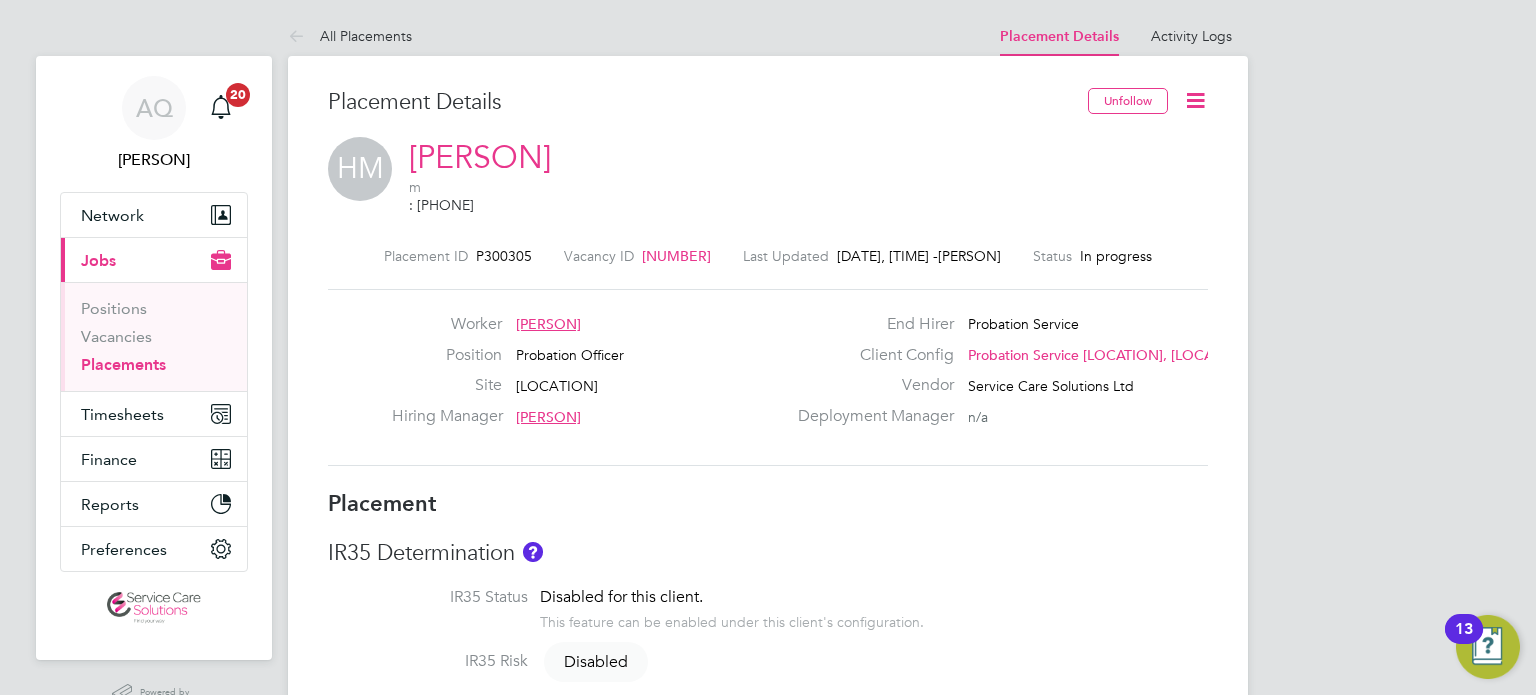 click 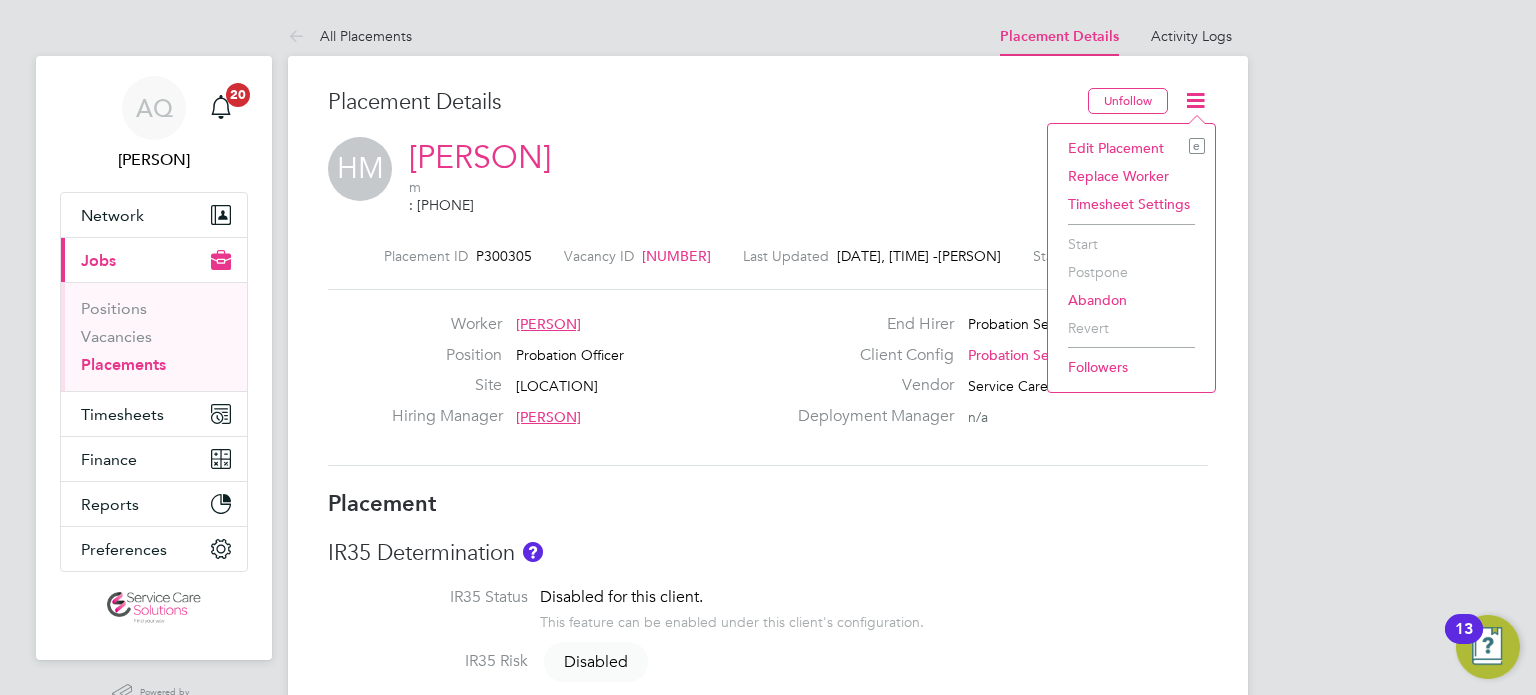 click on "Edit Placement e" 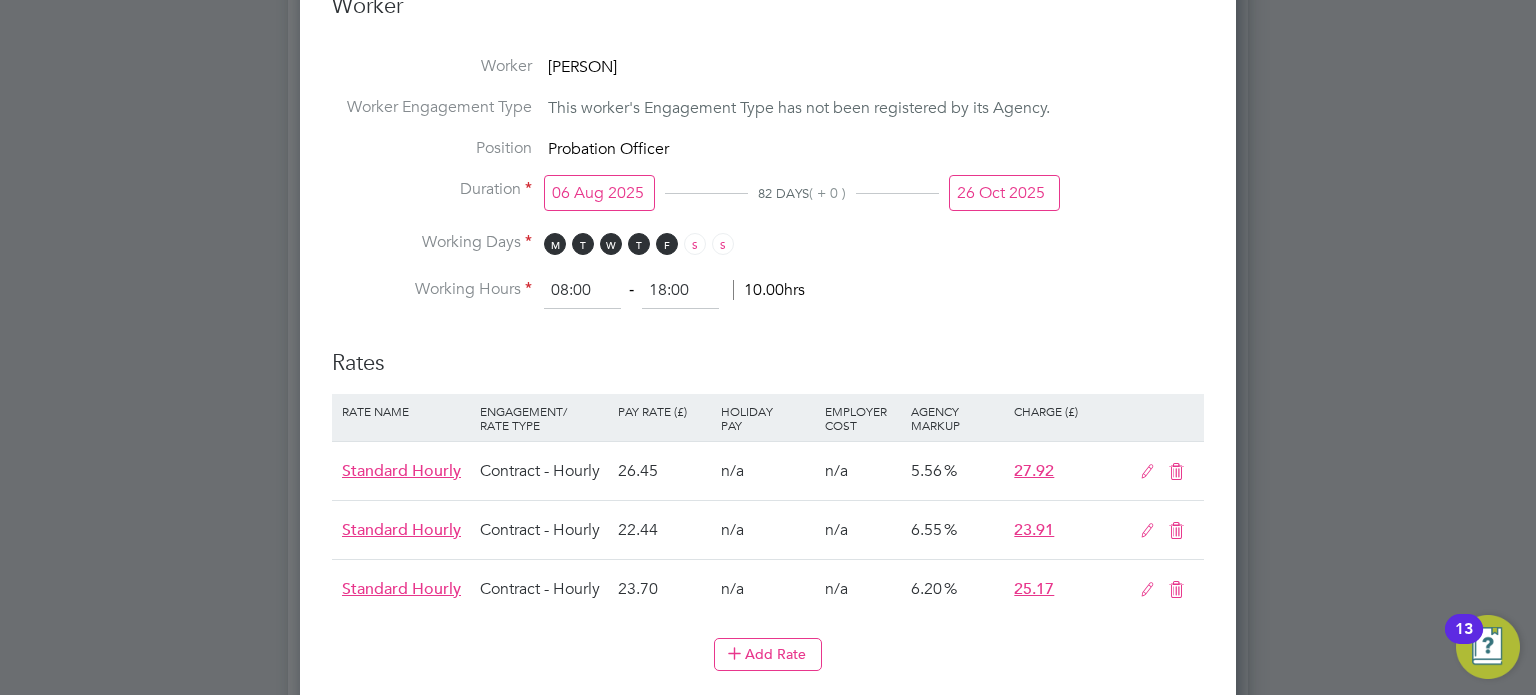click at bounding box center [1176, 590] 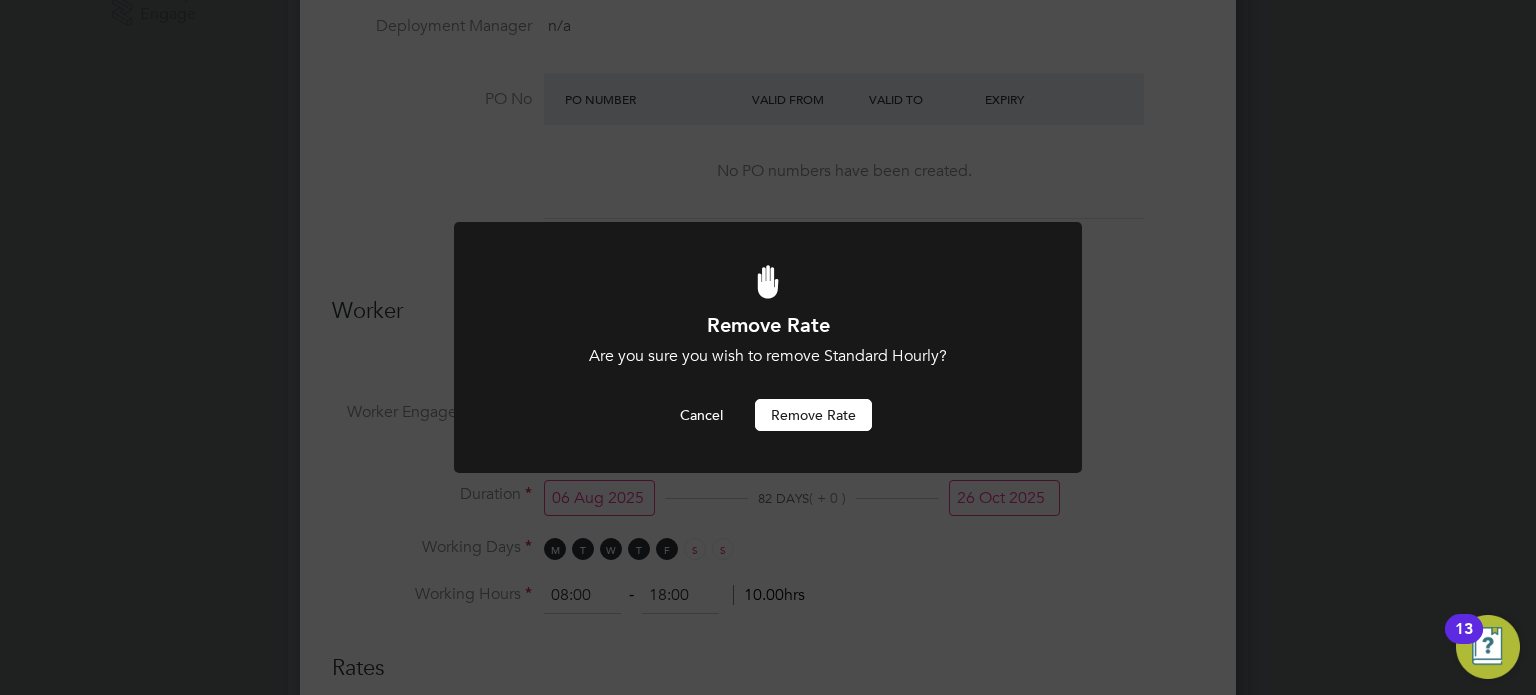 click on "Remove rate" at bounding box center [813, 415] 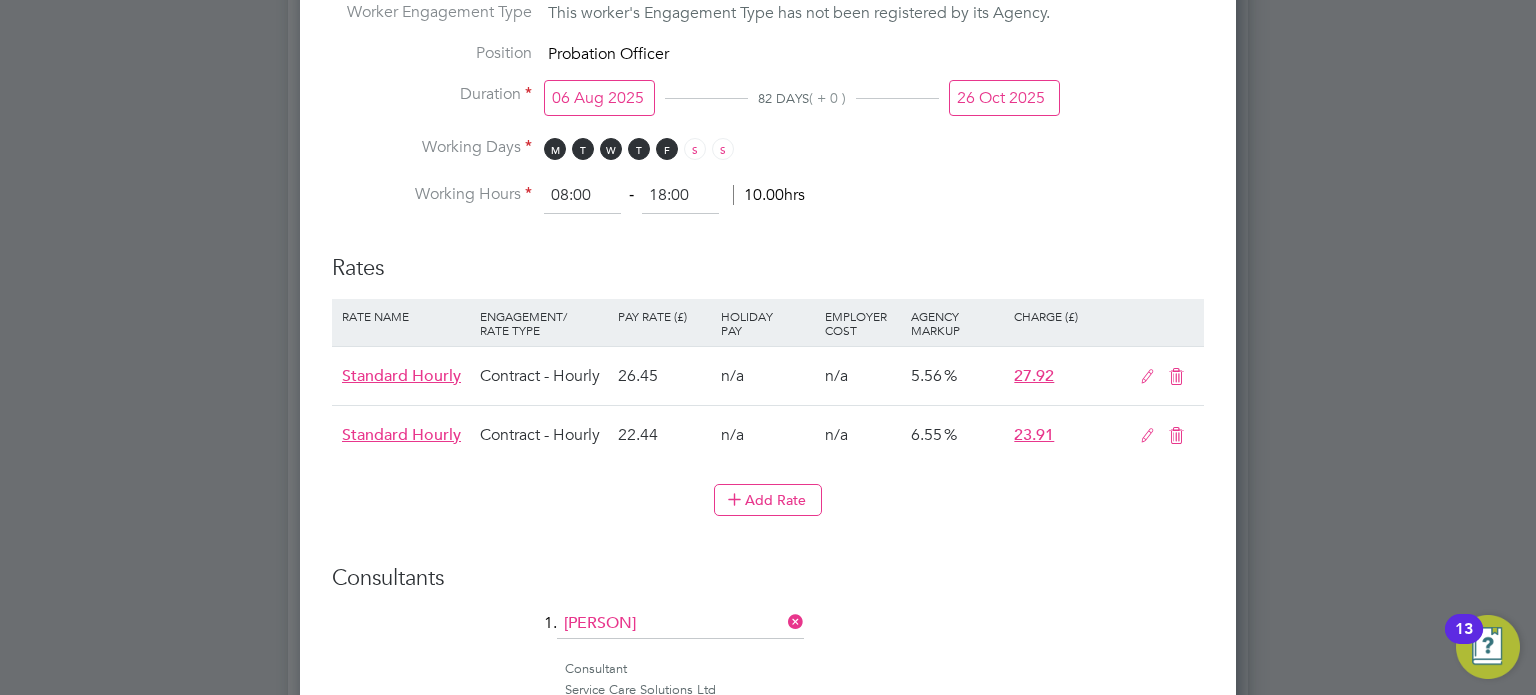 click at bounding box center (1176, 436) 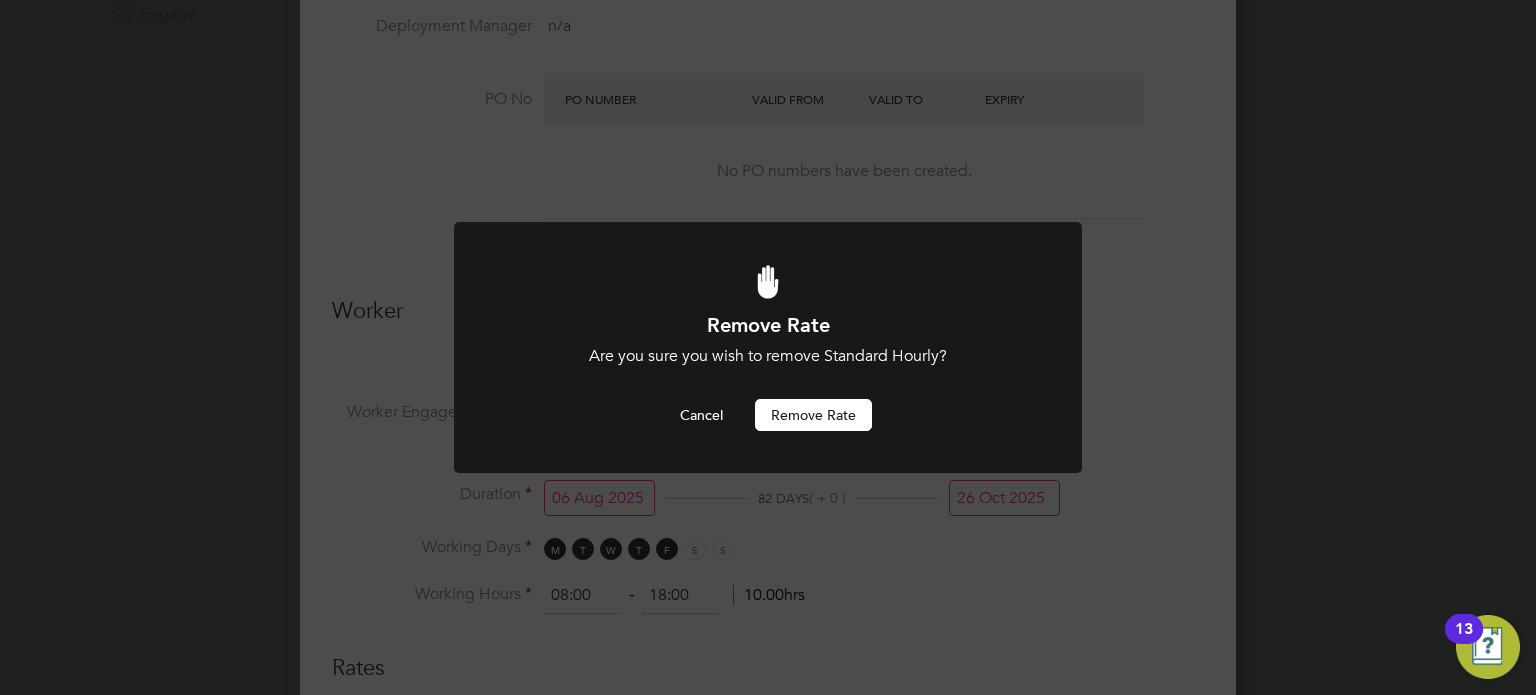 click on "Remove rate" at bounding box center [813, 415] 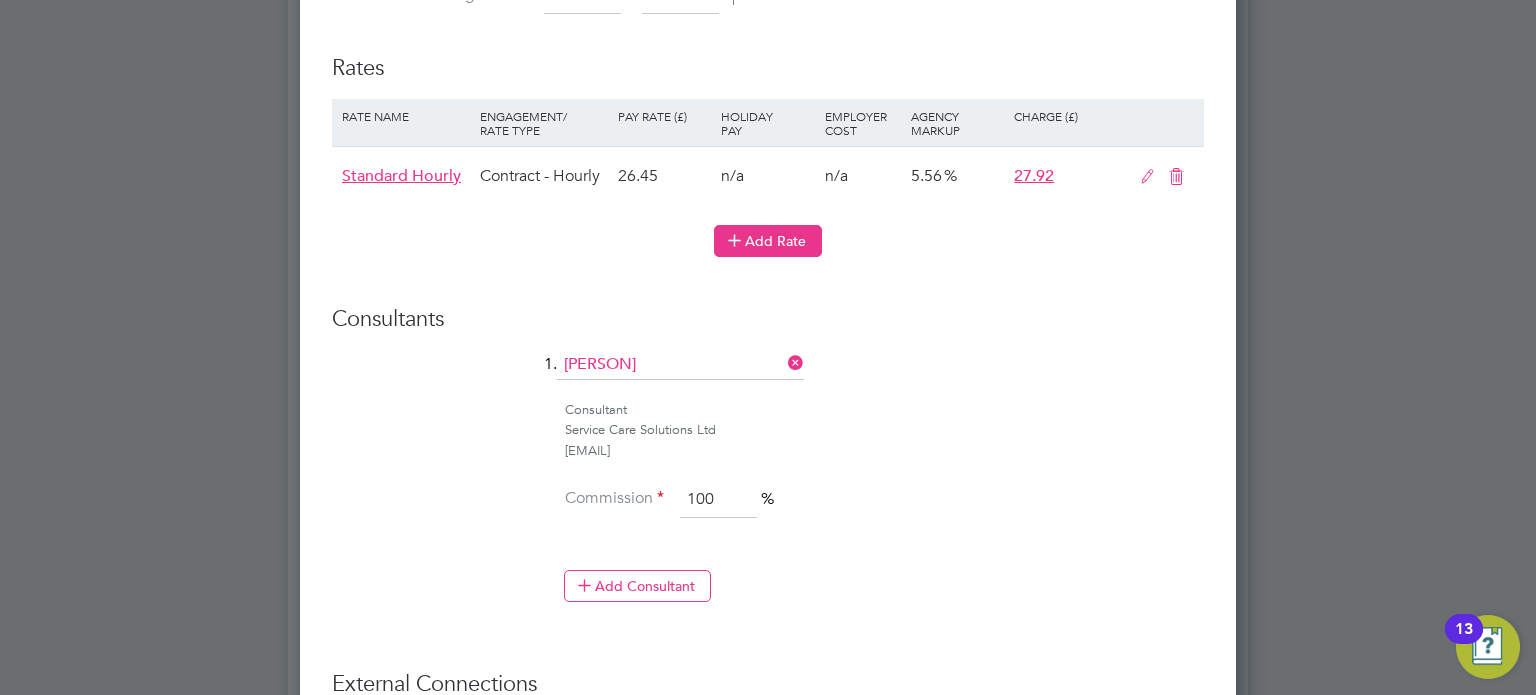click on "Add Rate" at bounding box center (768, 241) 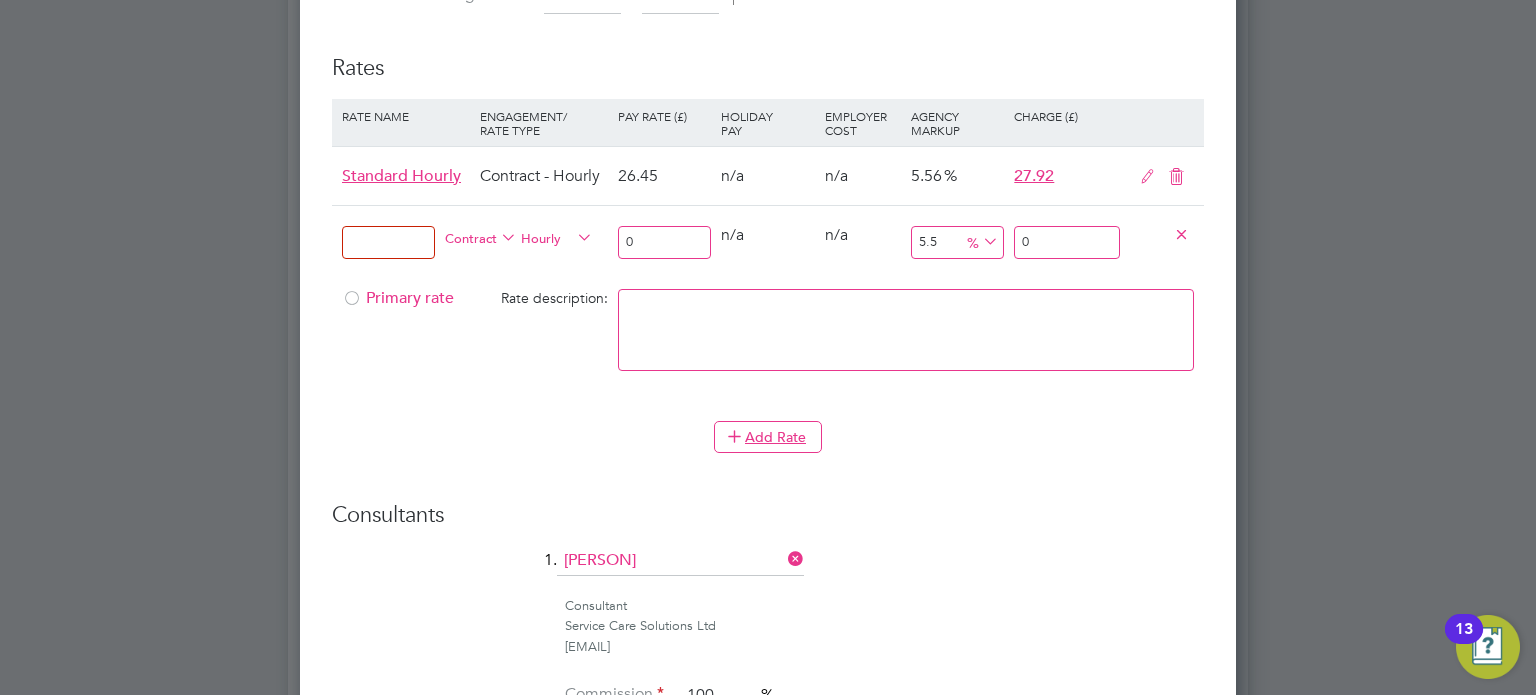 click at bounding box center (388, 242) 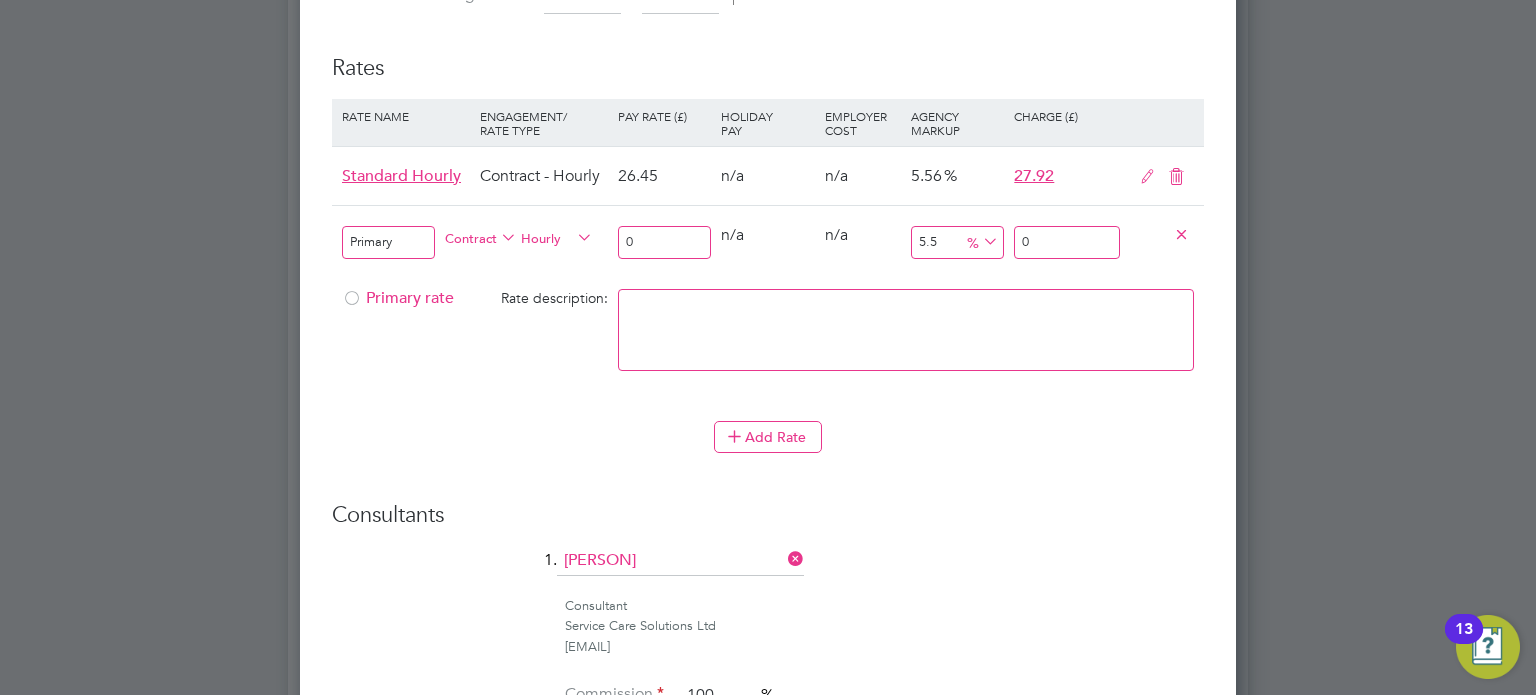 type on "Primary rate" 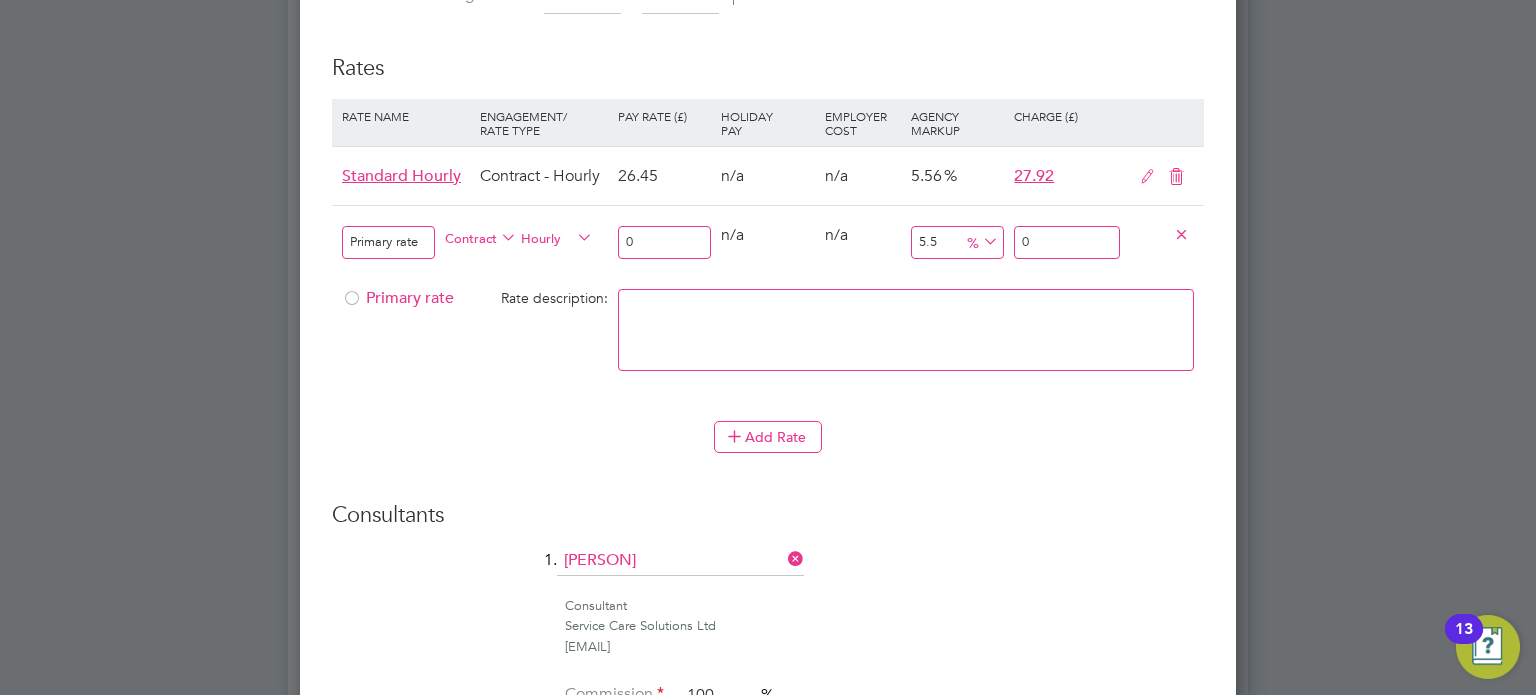 drag, startPoint x: 636, startPoint y: 237, endPoint x: 569, endPoint y: 241, distance: 67.11929 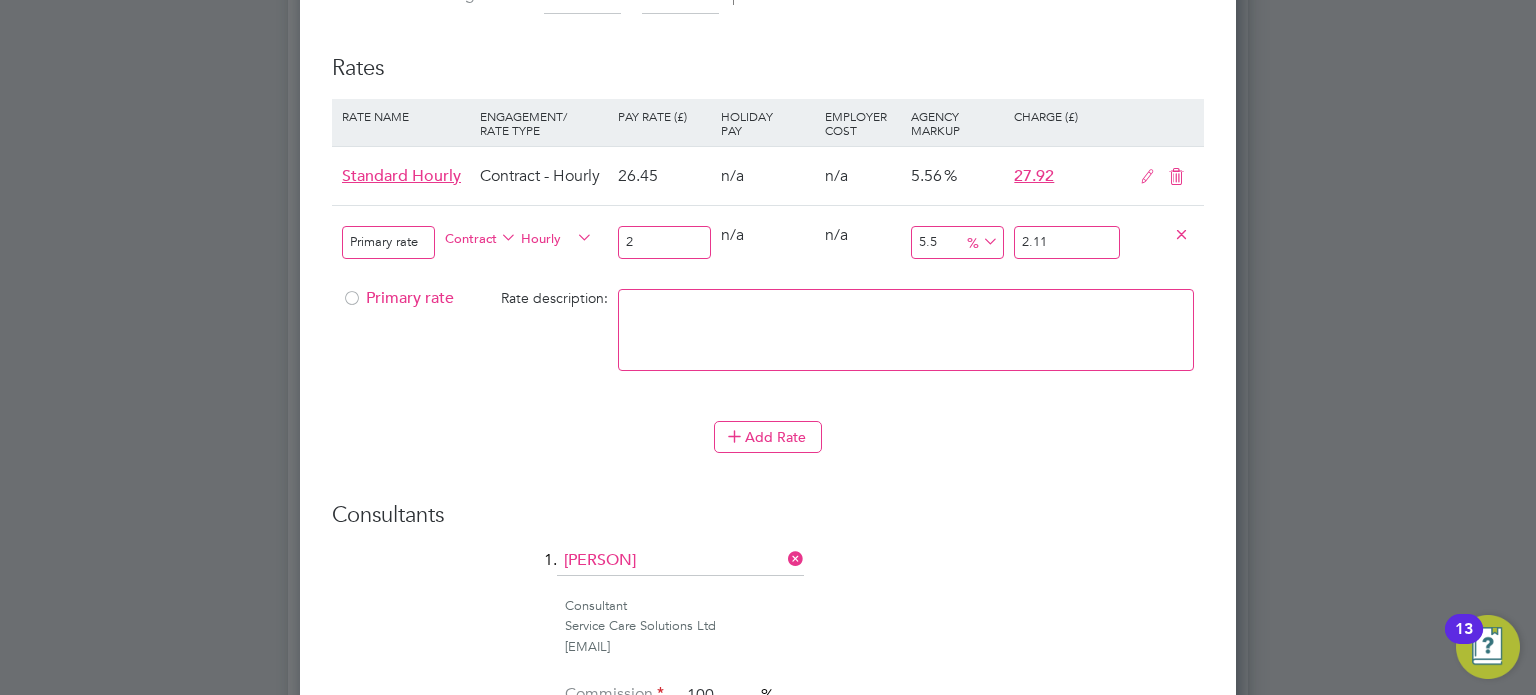type on "28" 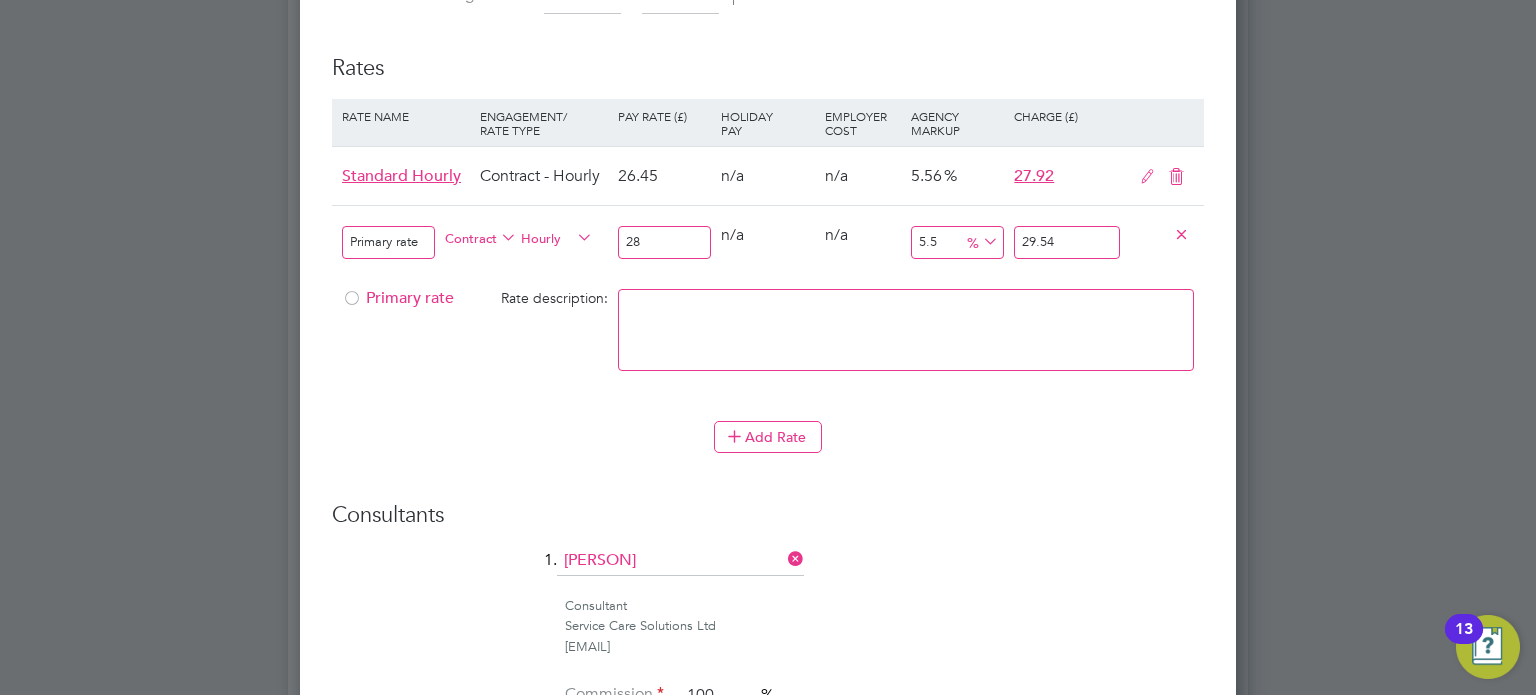 type on "28.6" 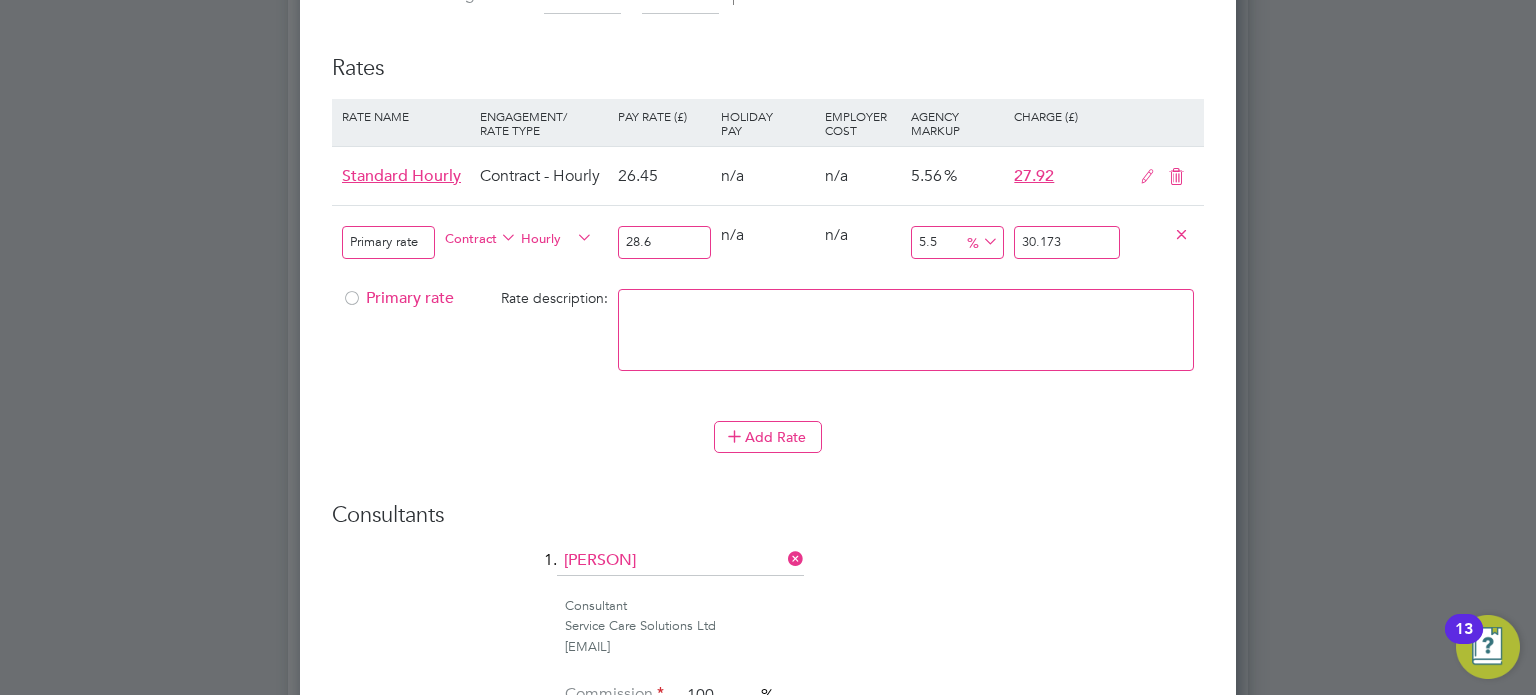 type on "28.63" 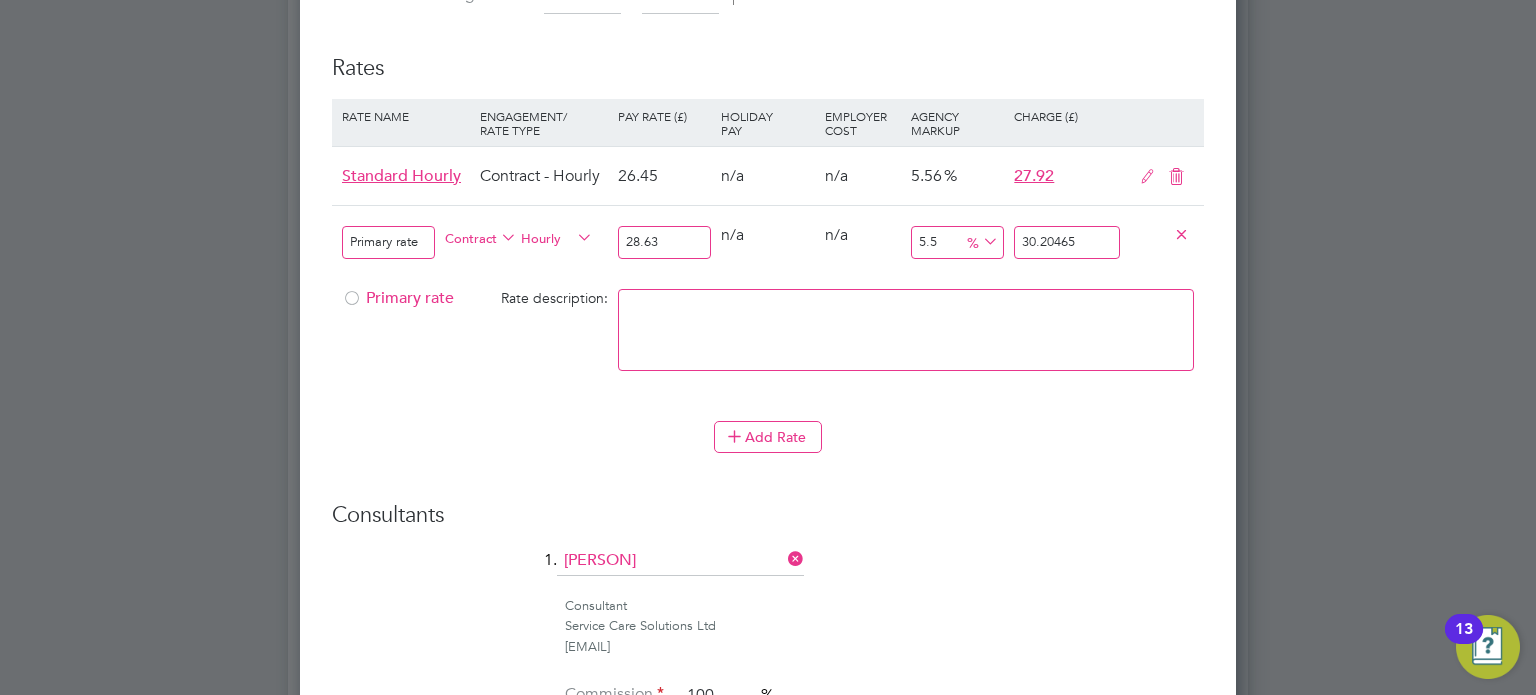 type on "28.63" 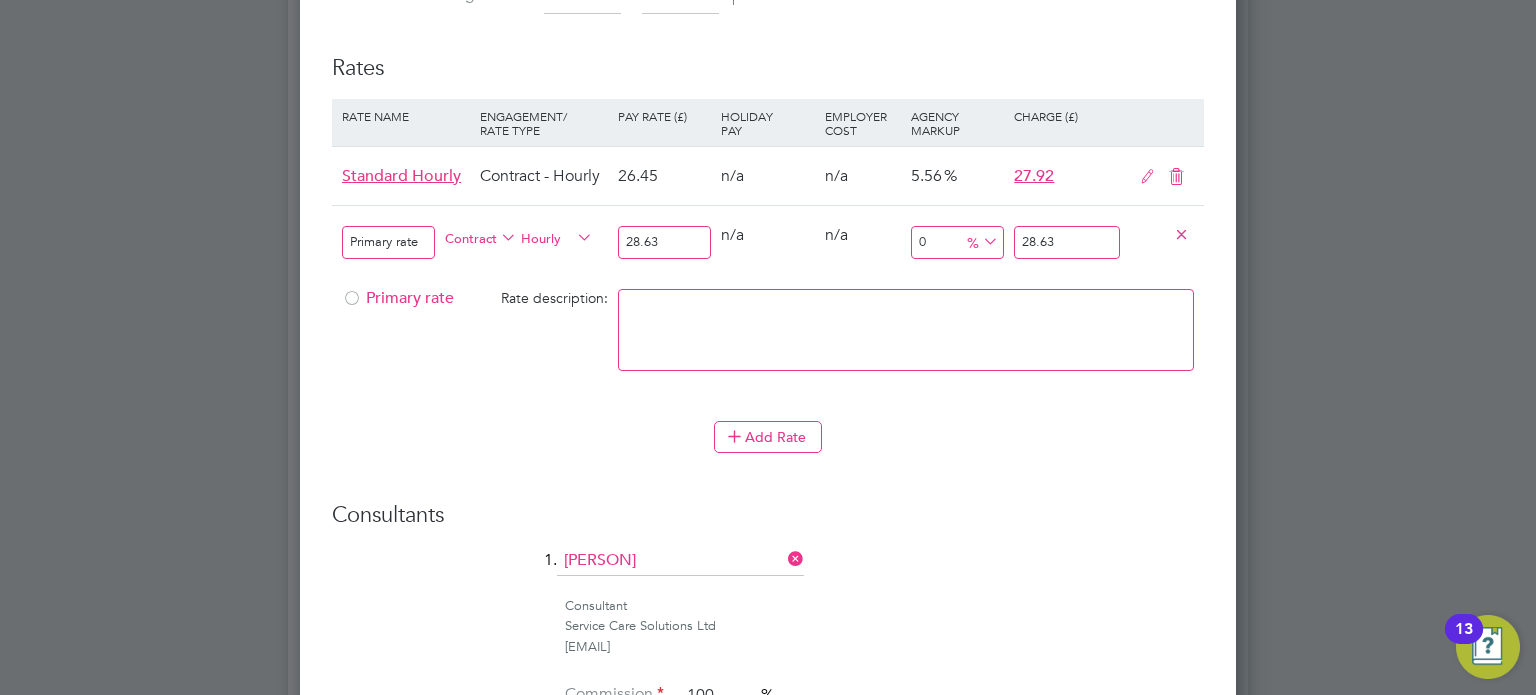 drag, startPoint x: 1076, startPoint y: 237, endPoint x: 881, endPoint y: 240, distance: 195.02307 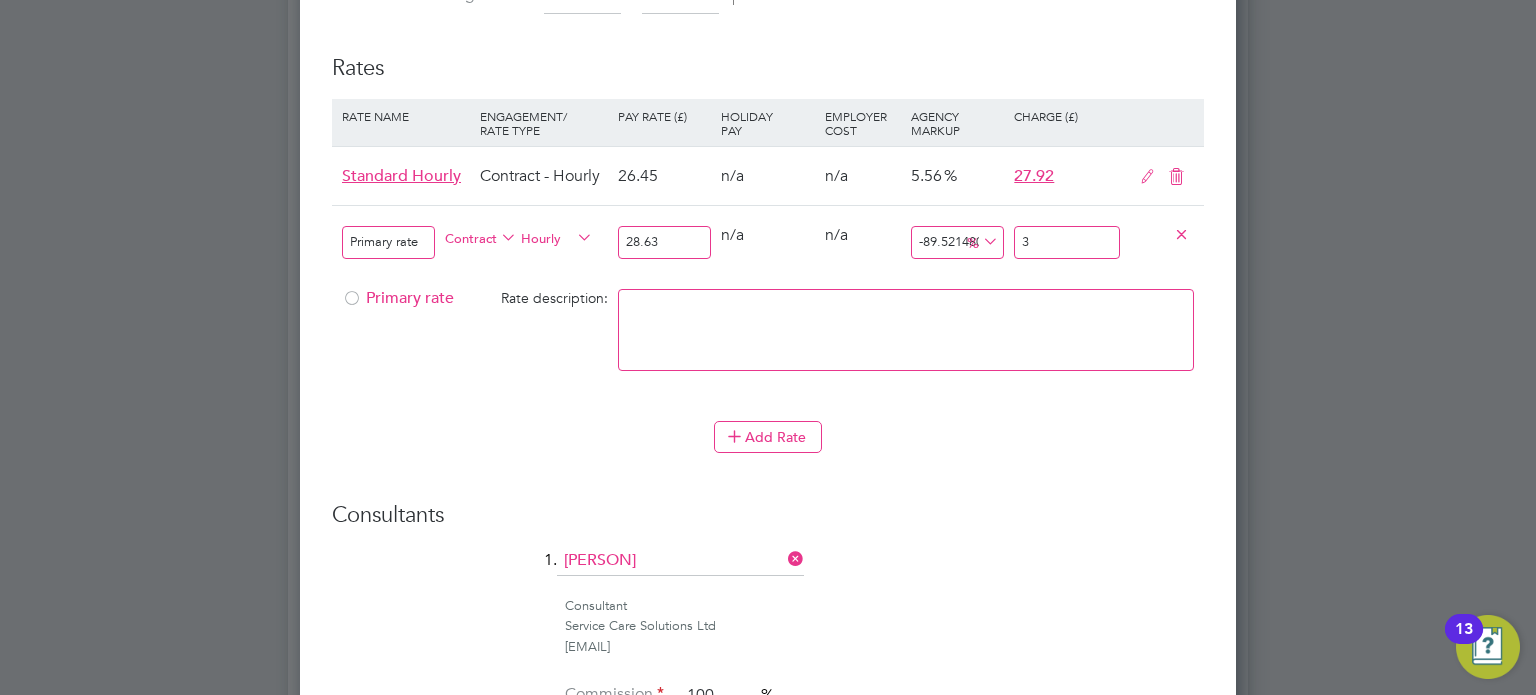 type on "4.7851903597624865" 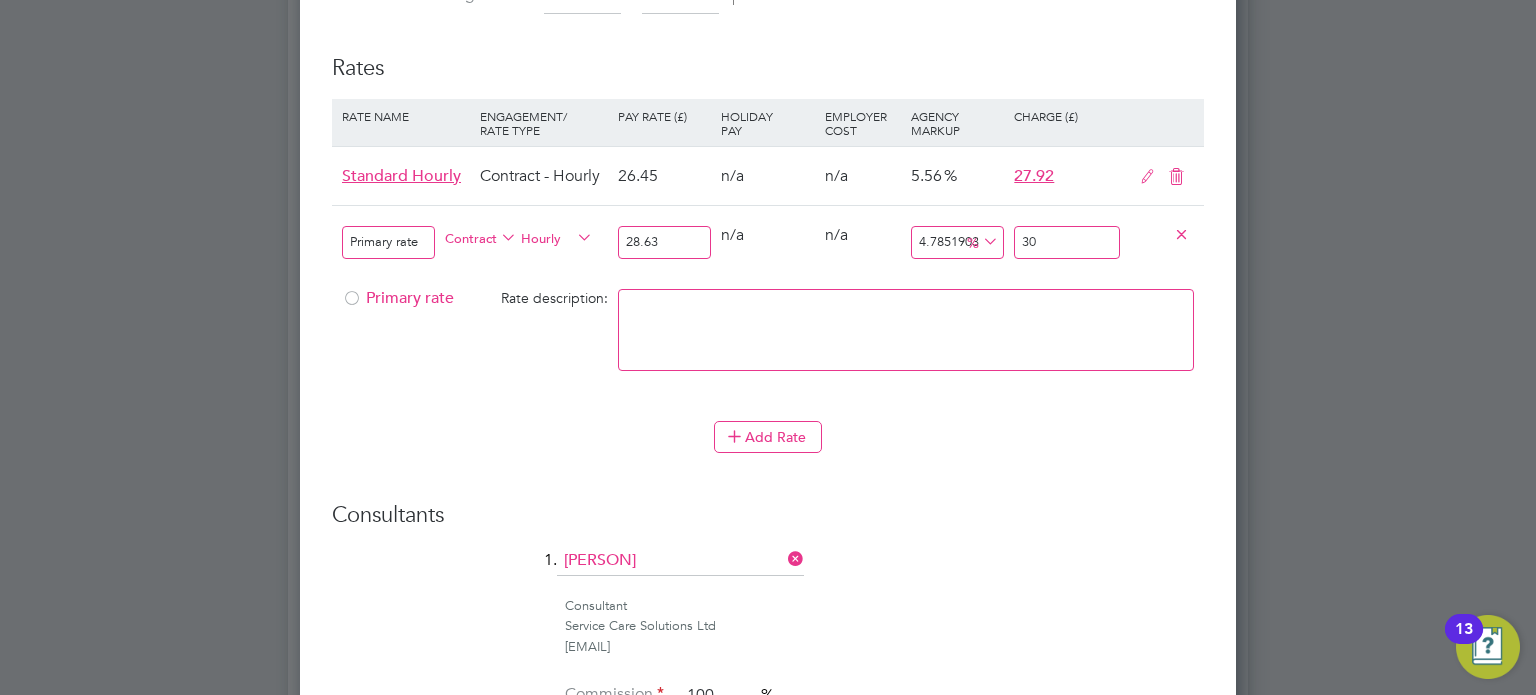type on "5.483758295494237" 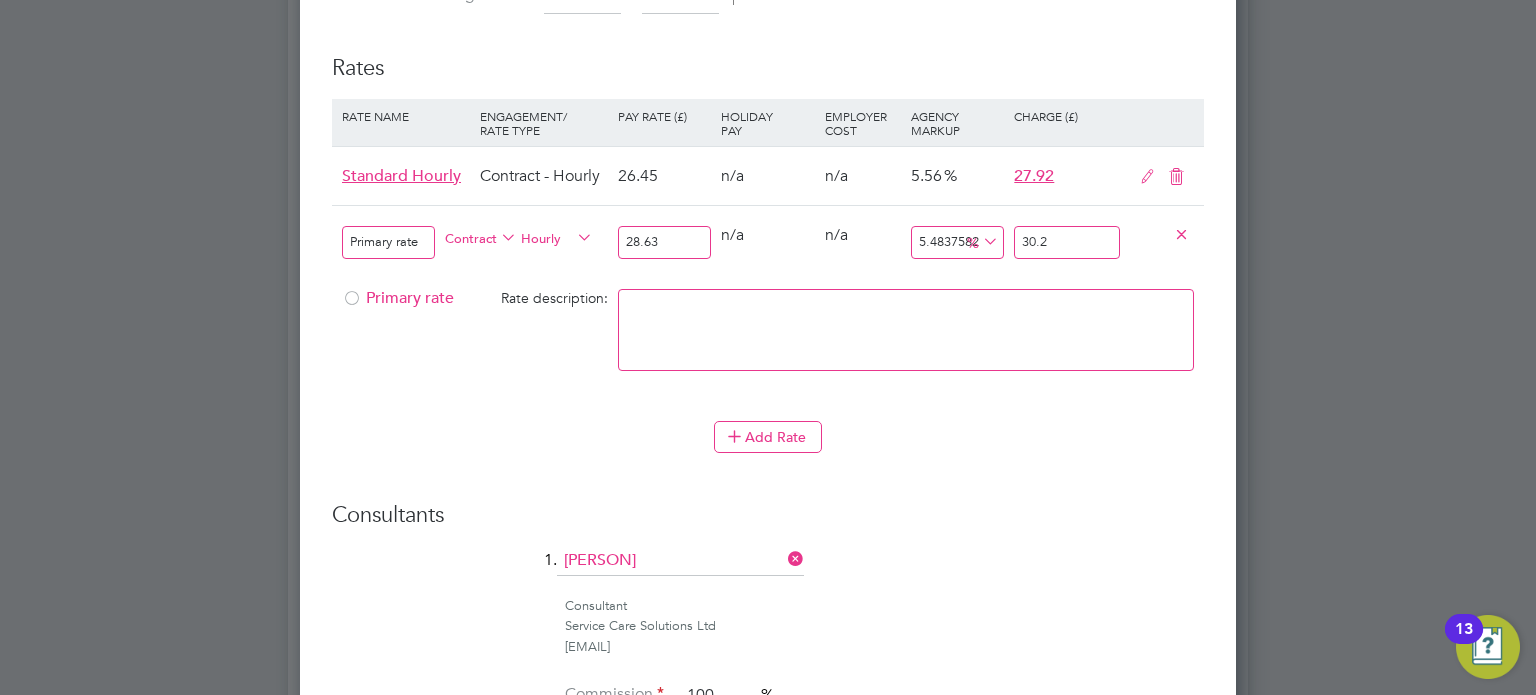 type on "5.588543485853999" 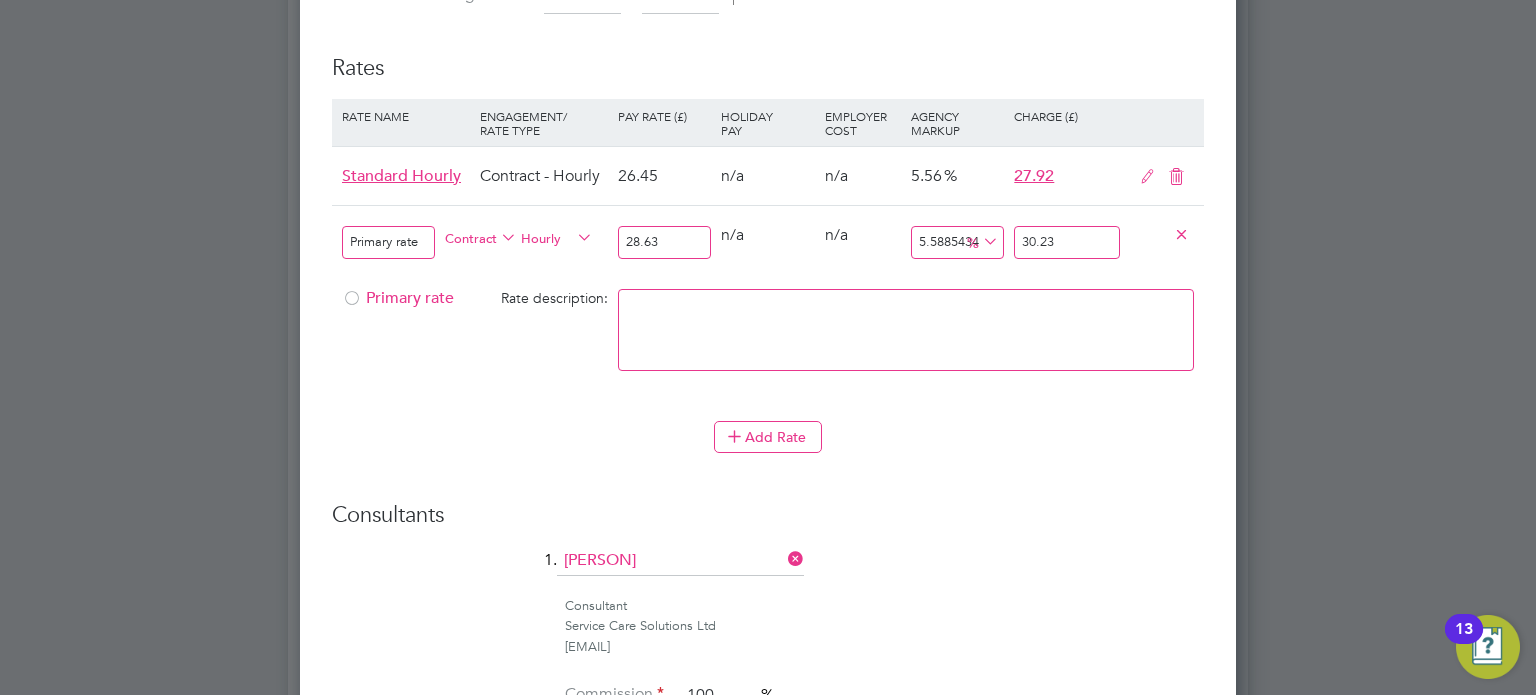 type on "30.23" 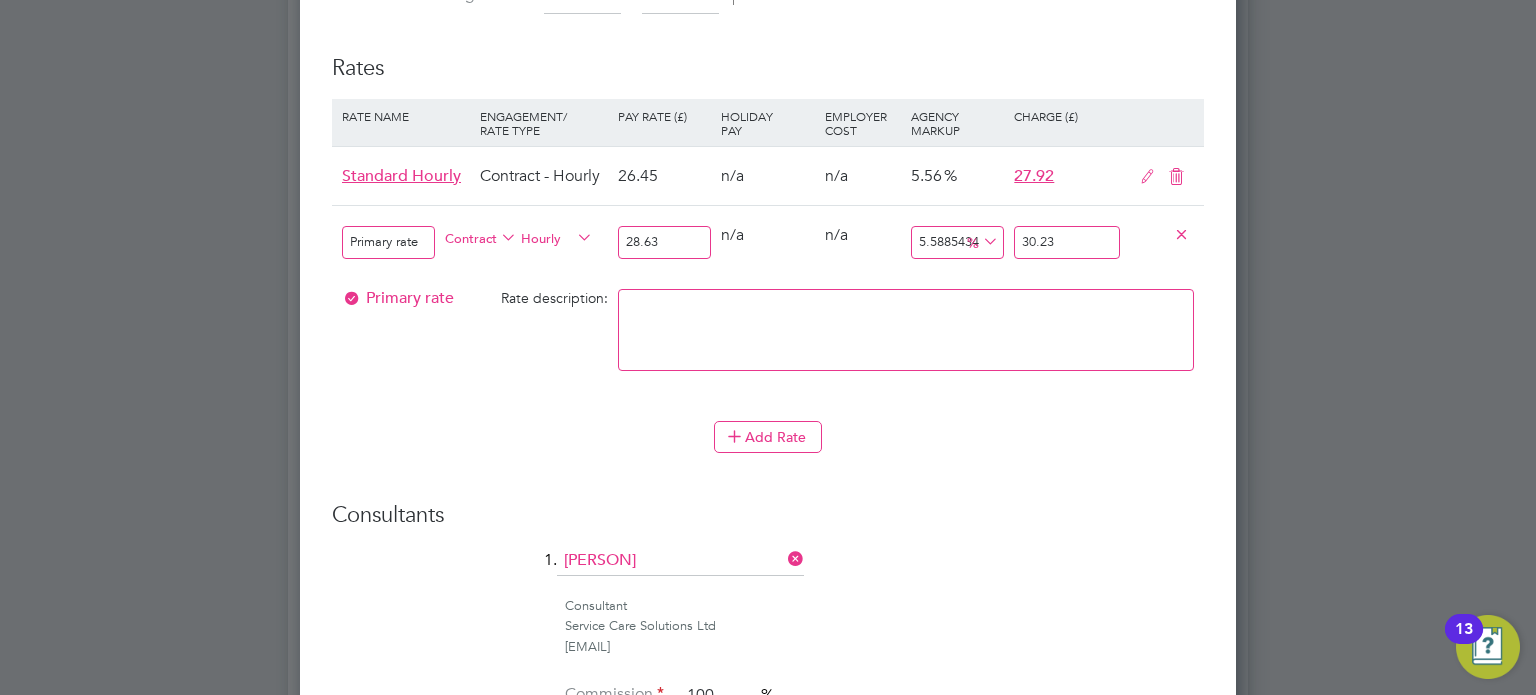 click on "Primary rate Rate description:" at bounding box center [768, 340] 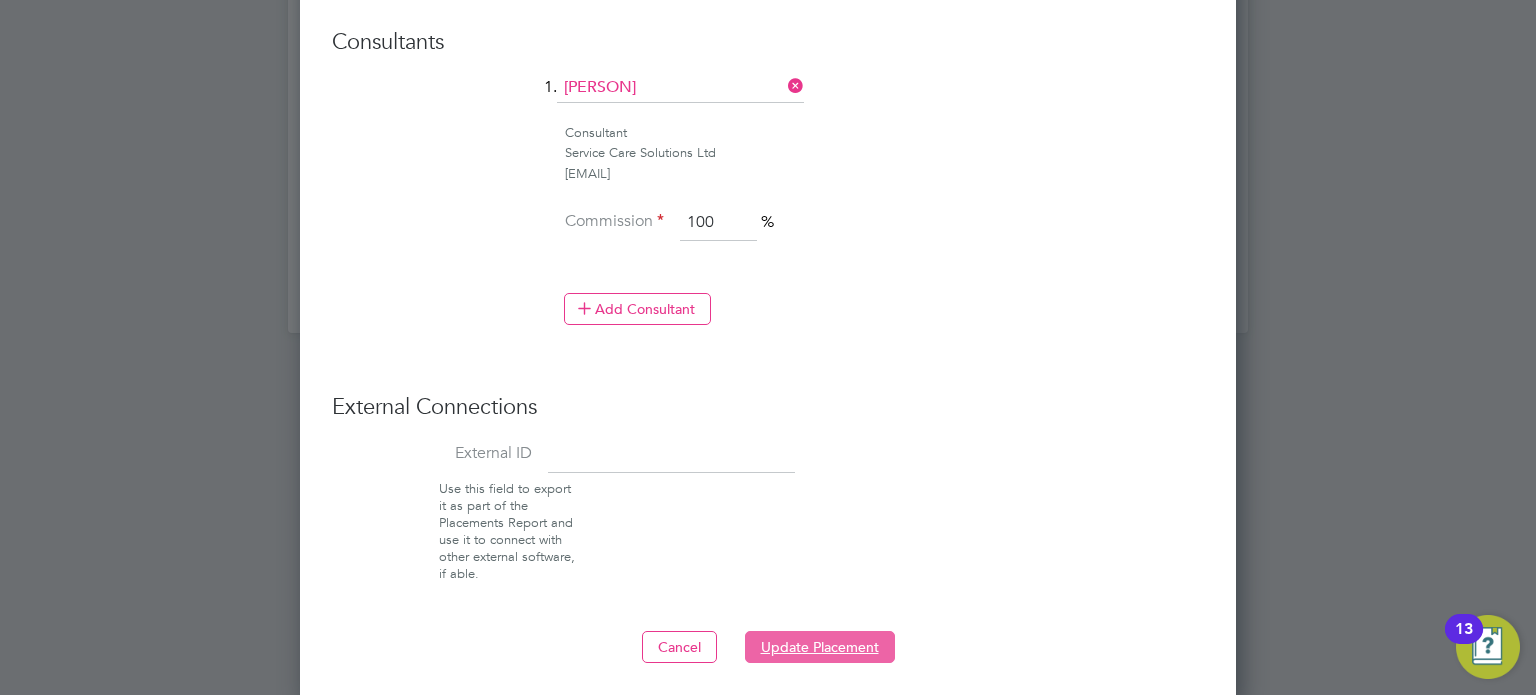 click on "Update Placement" at bounding box center (820, 647) 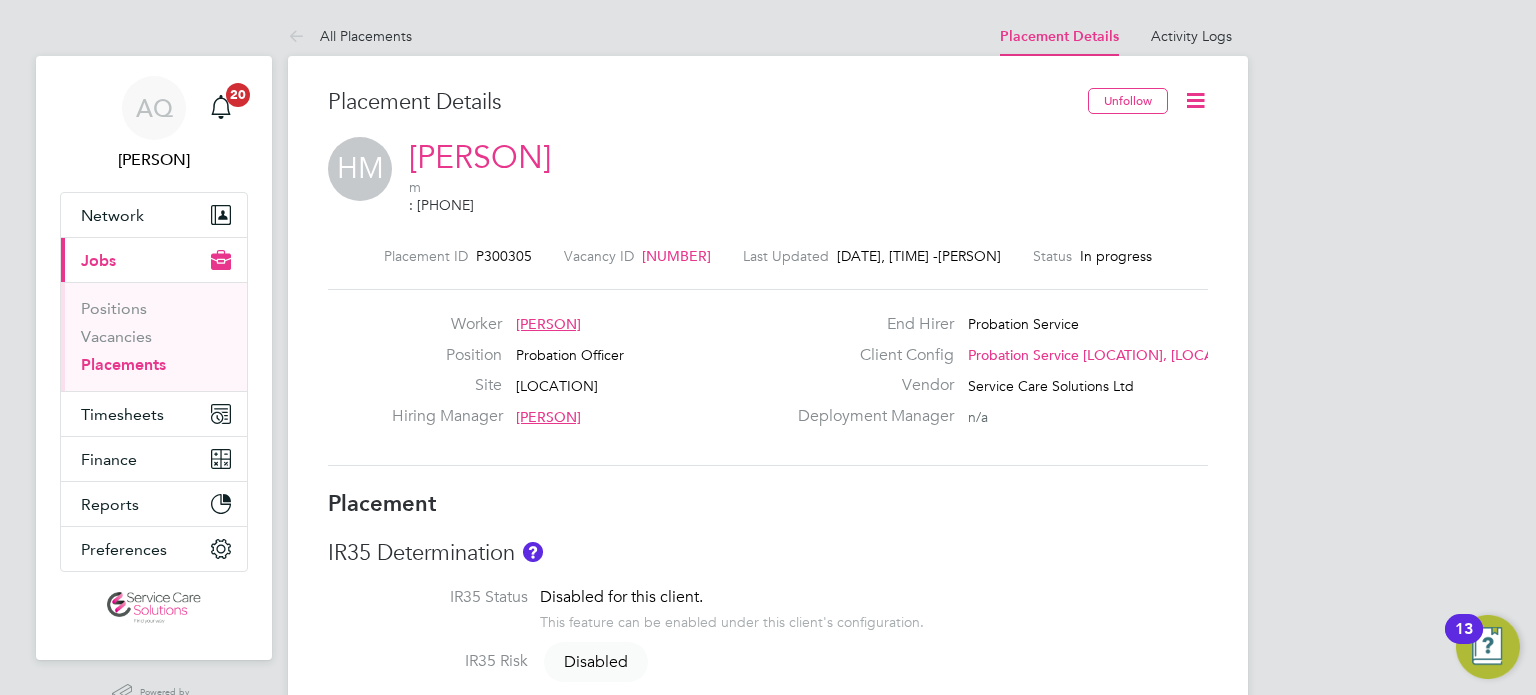 click on "Placement ID   P300305 Vacancy ID   V0177348   Last Updated   06 Aug 2025, 16:13 -  Andrew Quinney Status   In progress   Worker   Helen Maguire Position   Probation Officer Site   GUILDFORD CROWN COURT Hiring Manager     Tina Donlon End Hirer   Probation Service Client Config   Probation Service Kent, Surrey and S… Vendor   Service Care Solutions Ltd Deployment Manager     n/a" 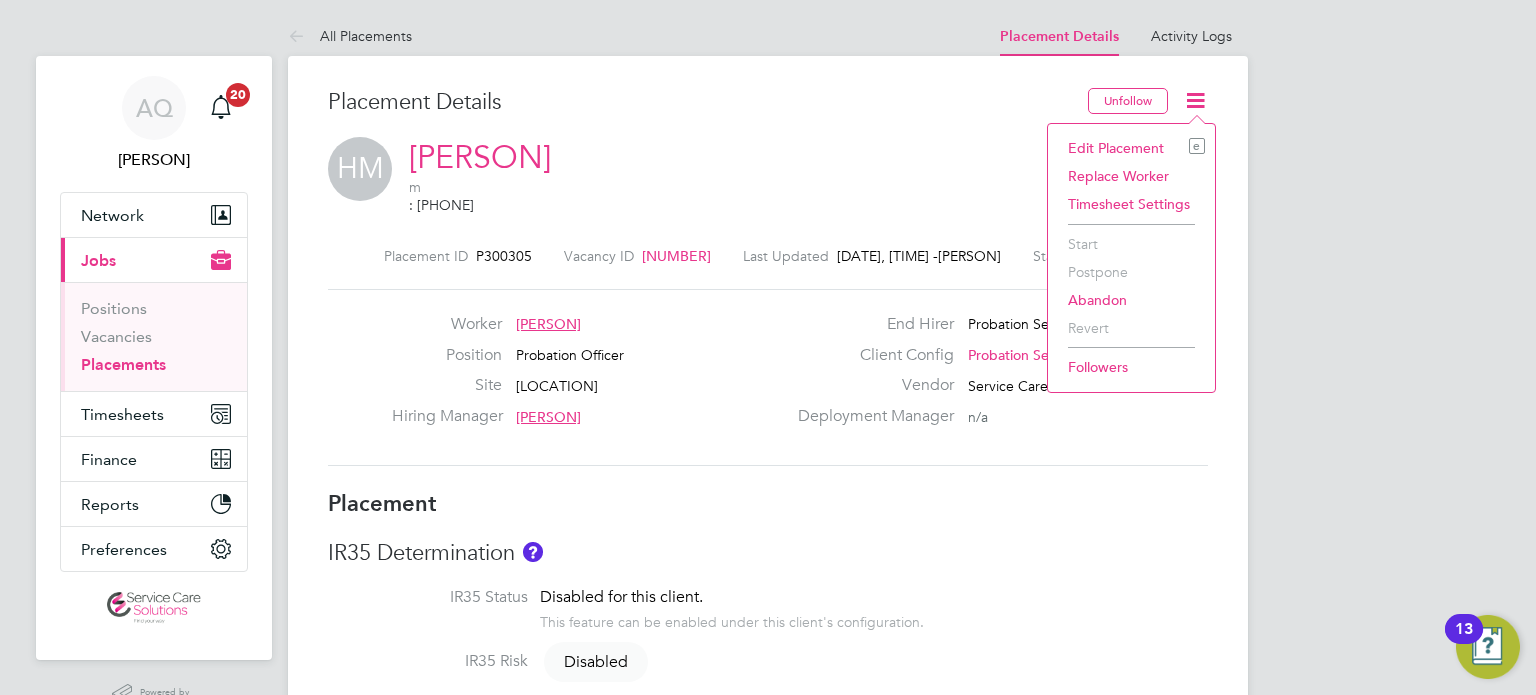 click on "Edit Placement e" 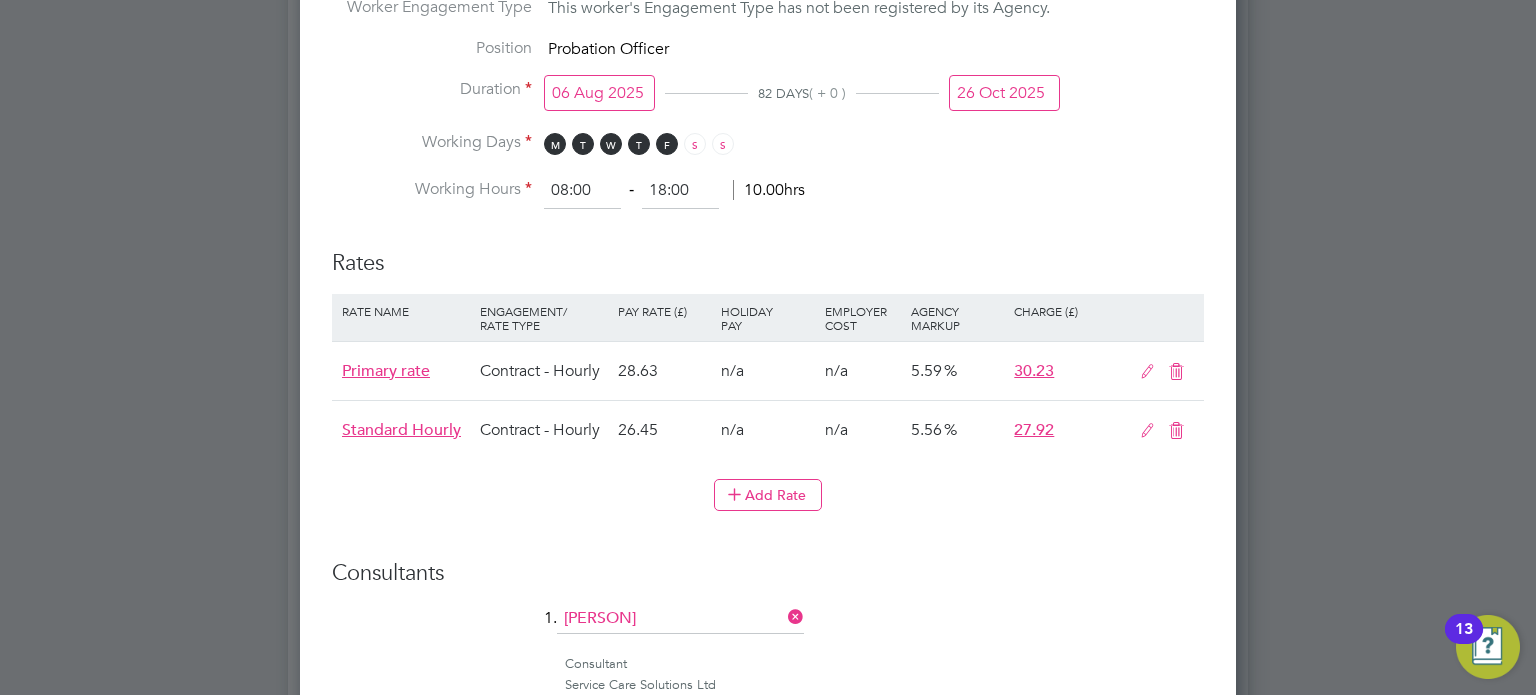 click at bounding box center [1176, 431] 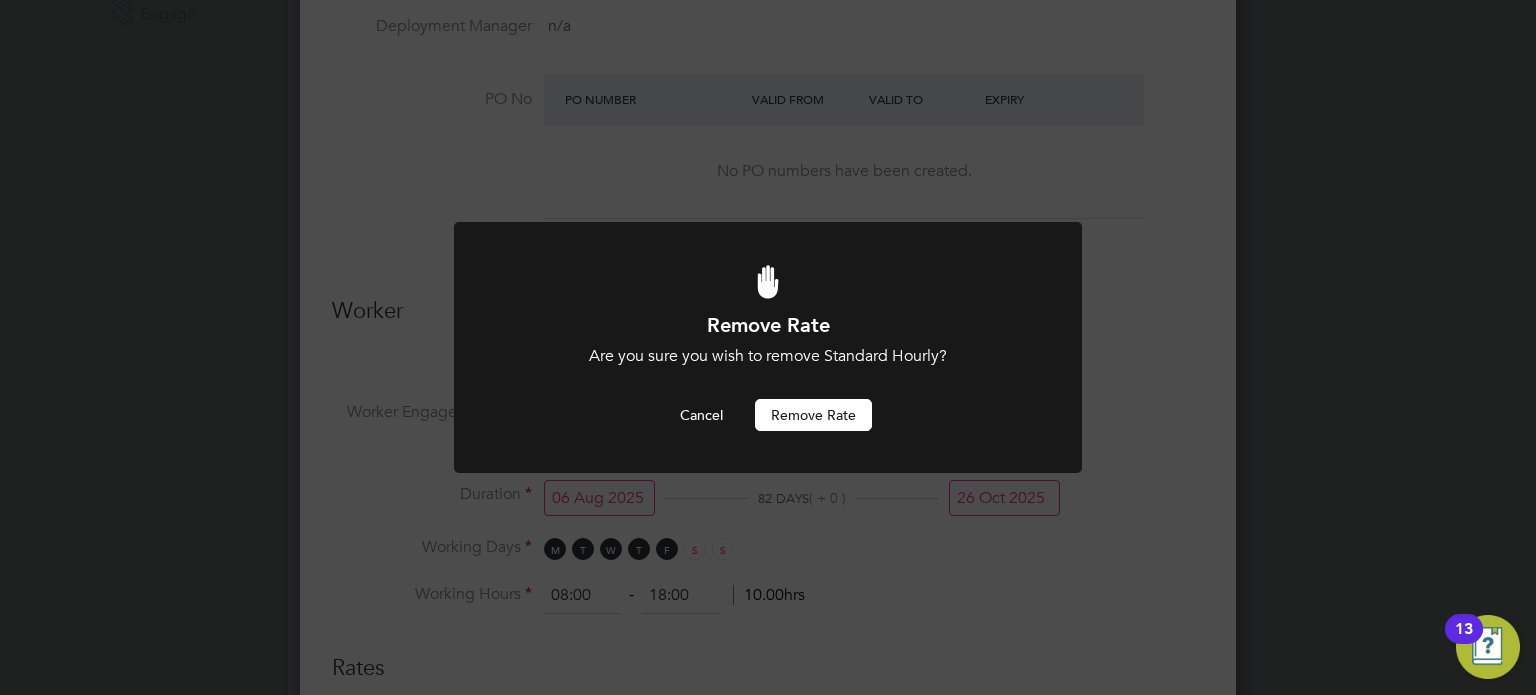 click on "Remove rate" at bounding box center (813, 415) 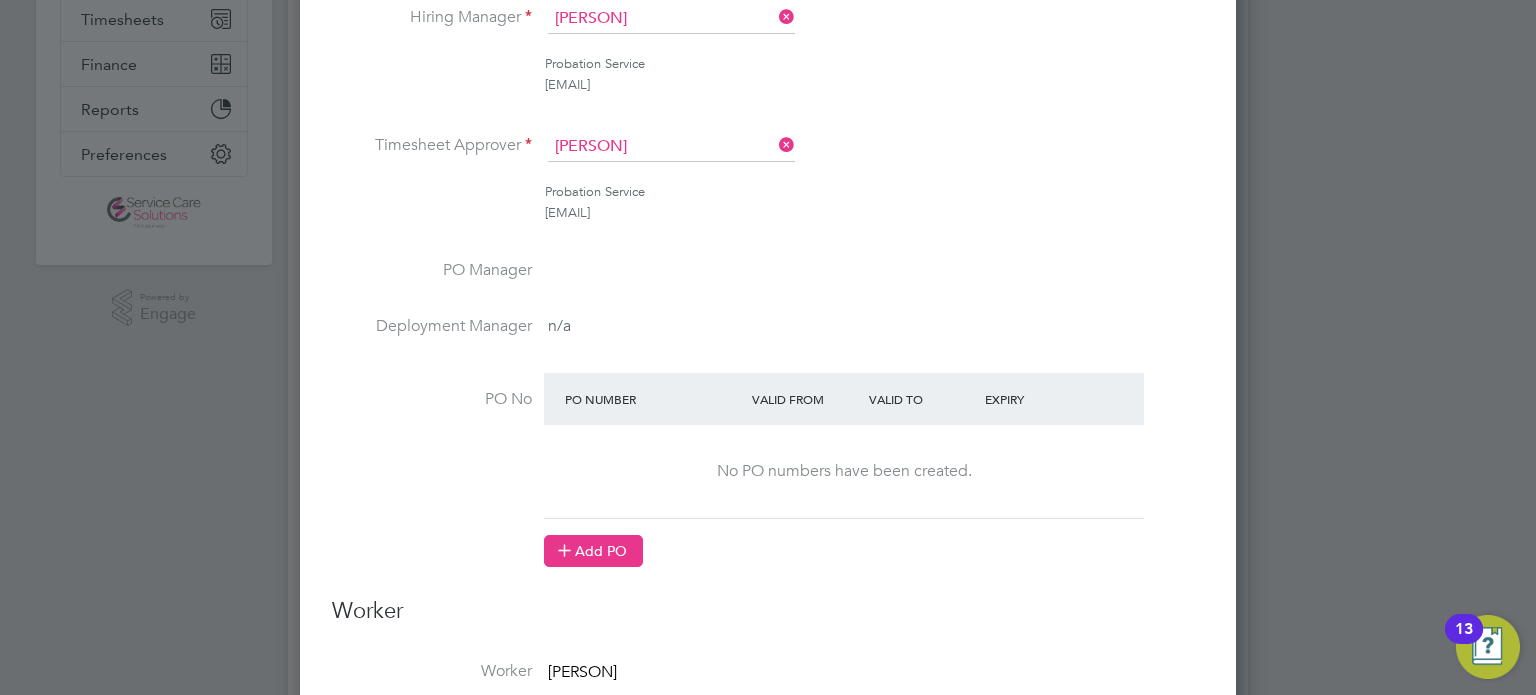 click on "Add PO" at bounding box center (593, 551) 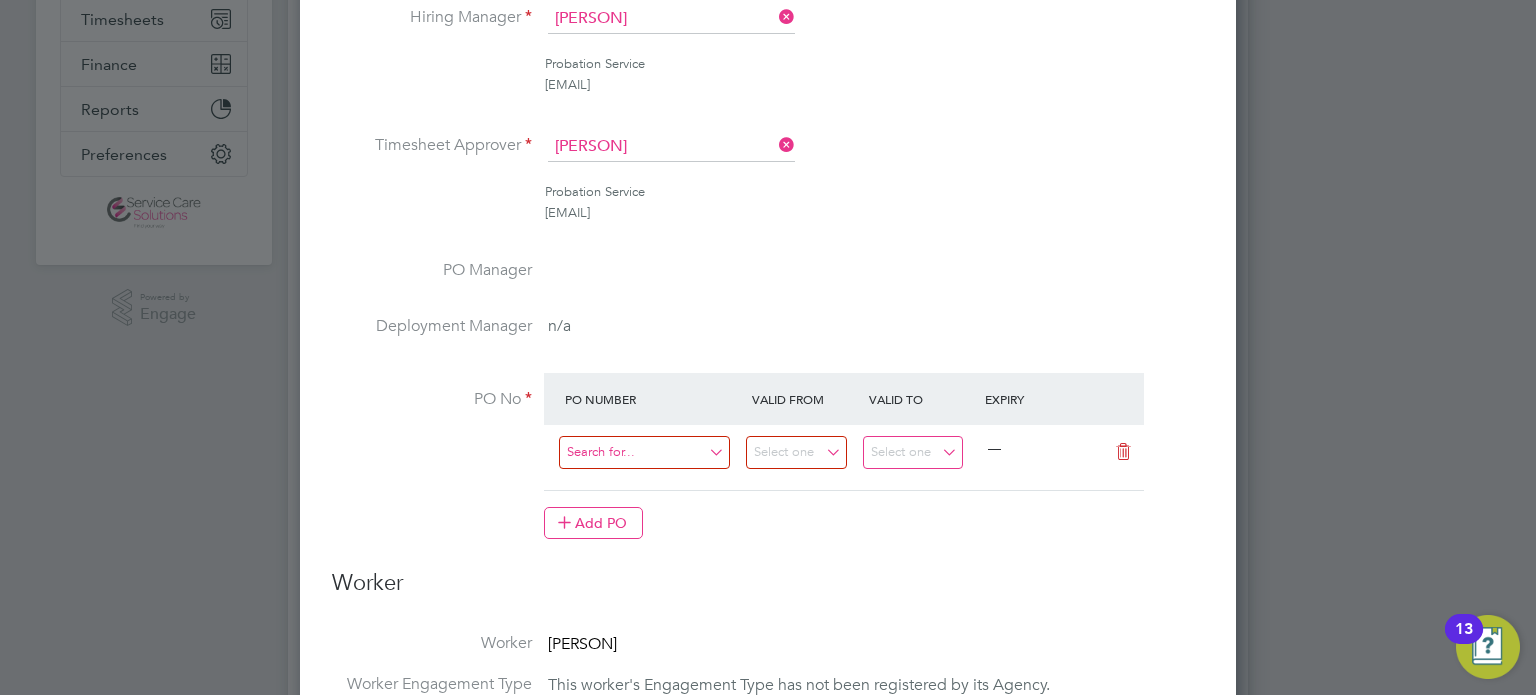 click at bounding box center [644, 452] 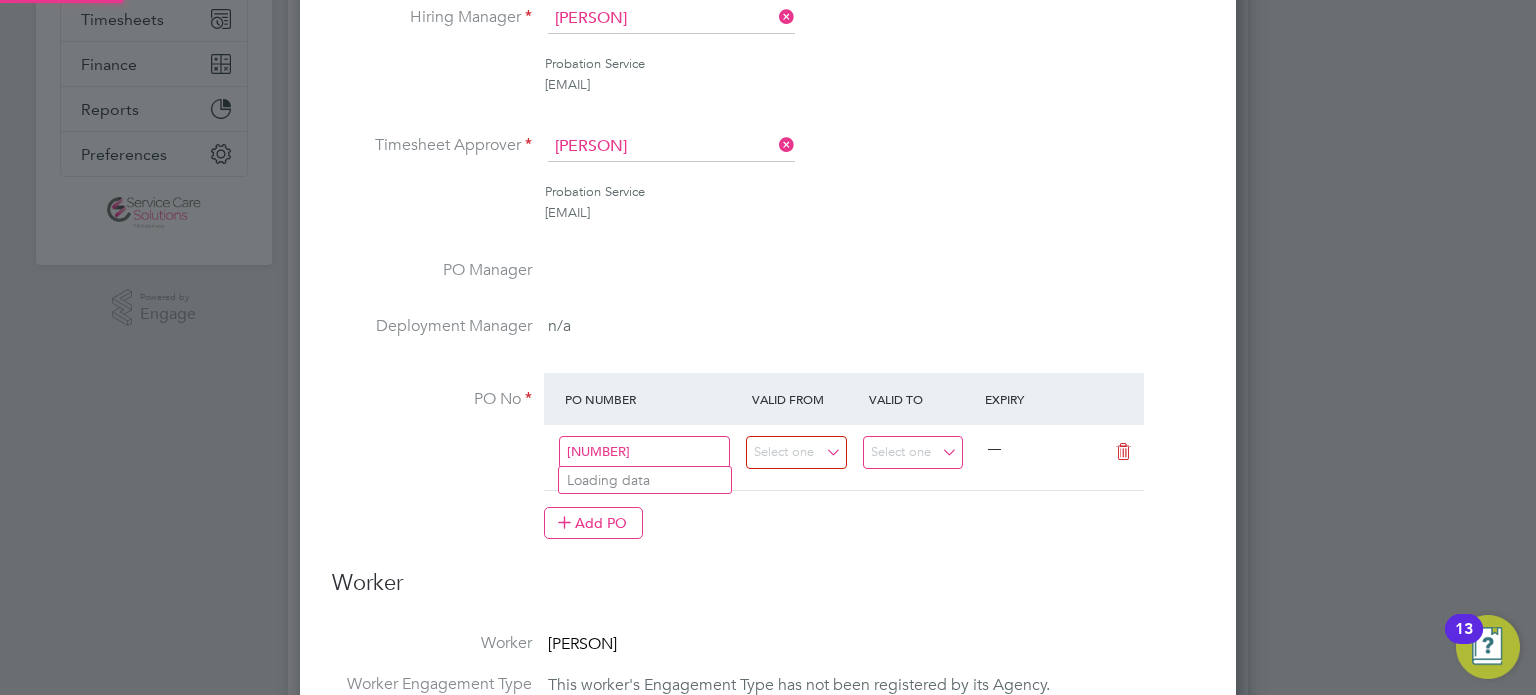 type on "21070947523" 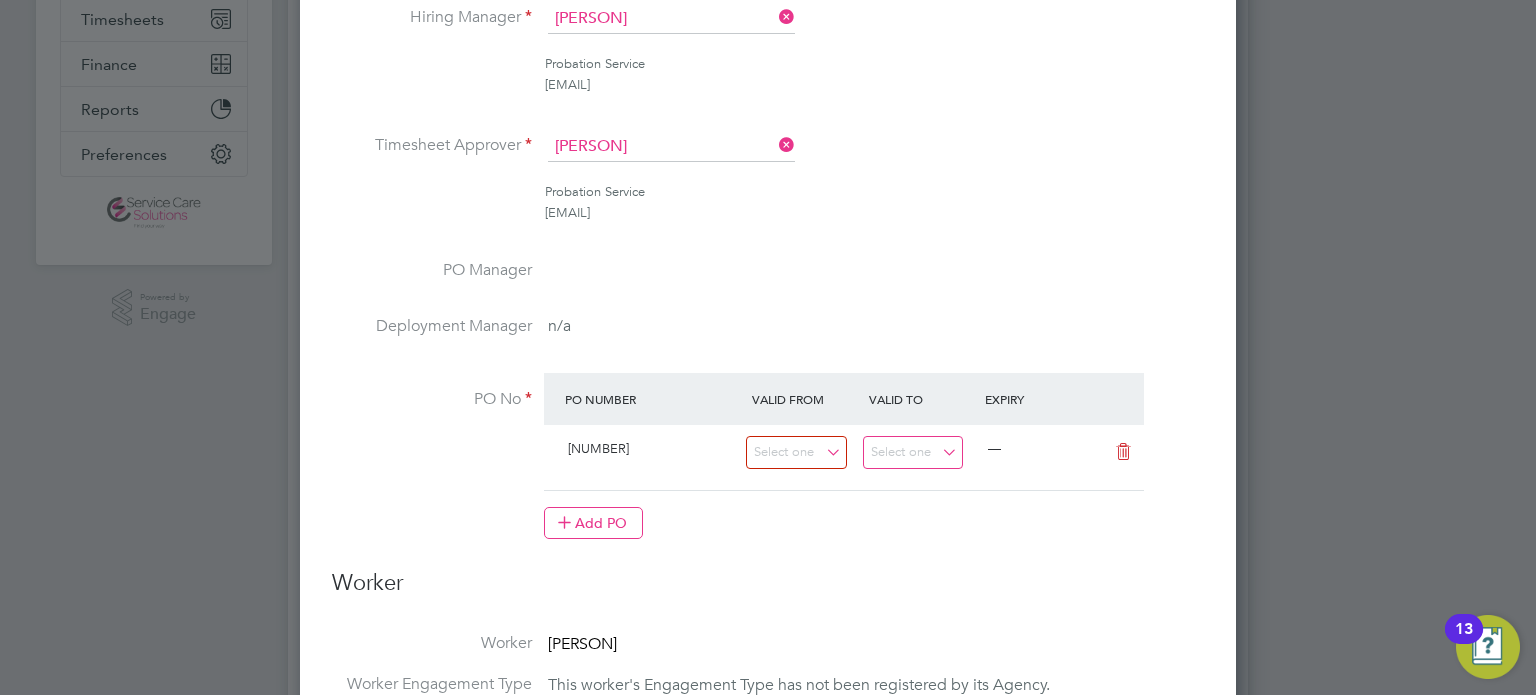 click on "Use "21070947523"" 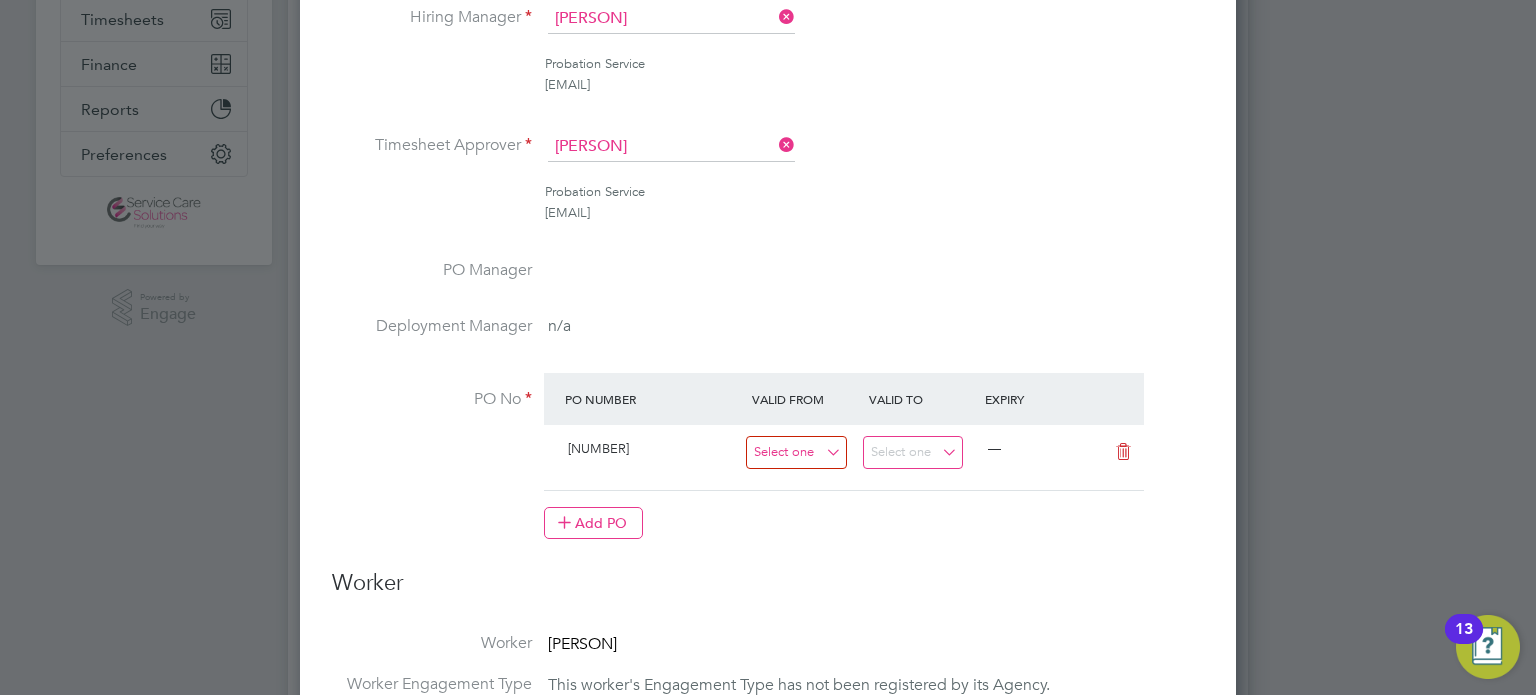click at bounding box center (796, 452) 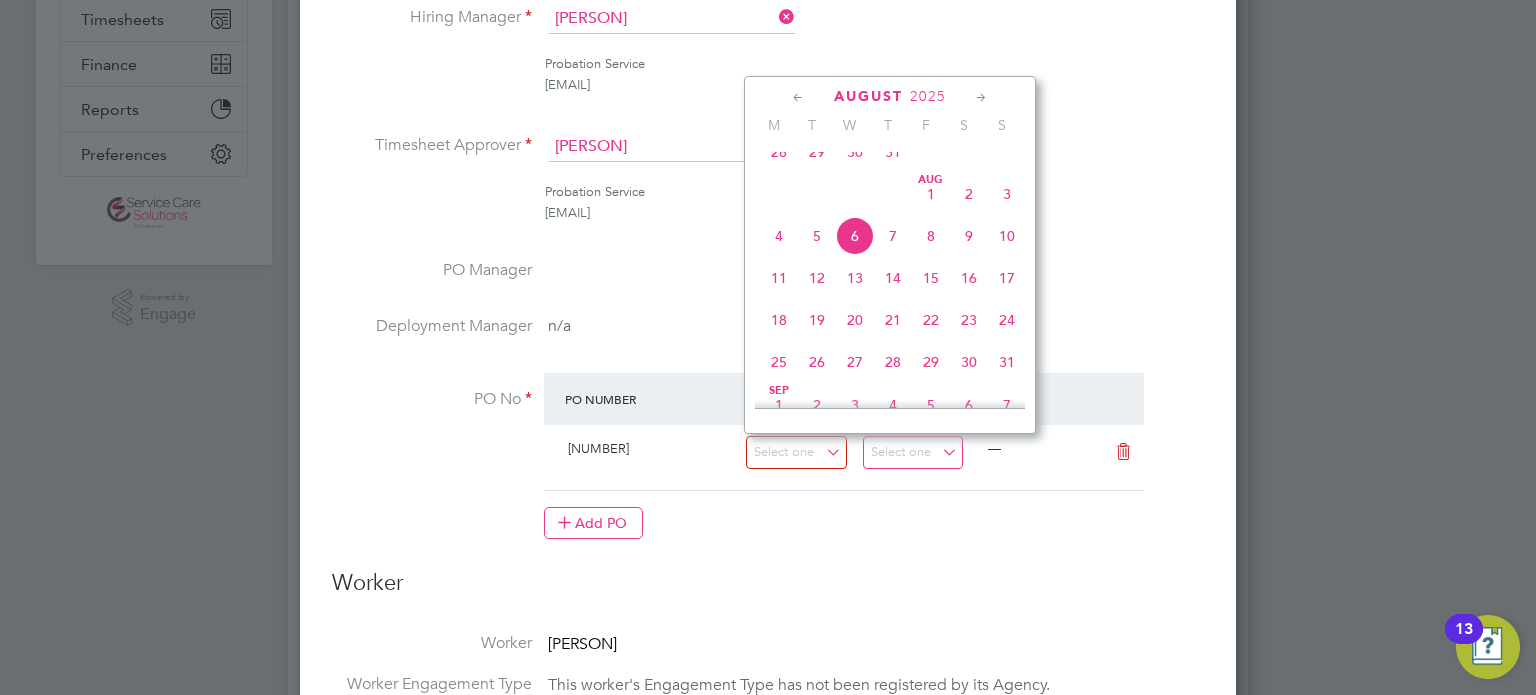 click on "11" 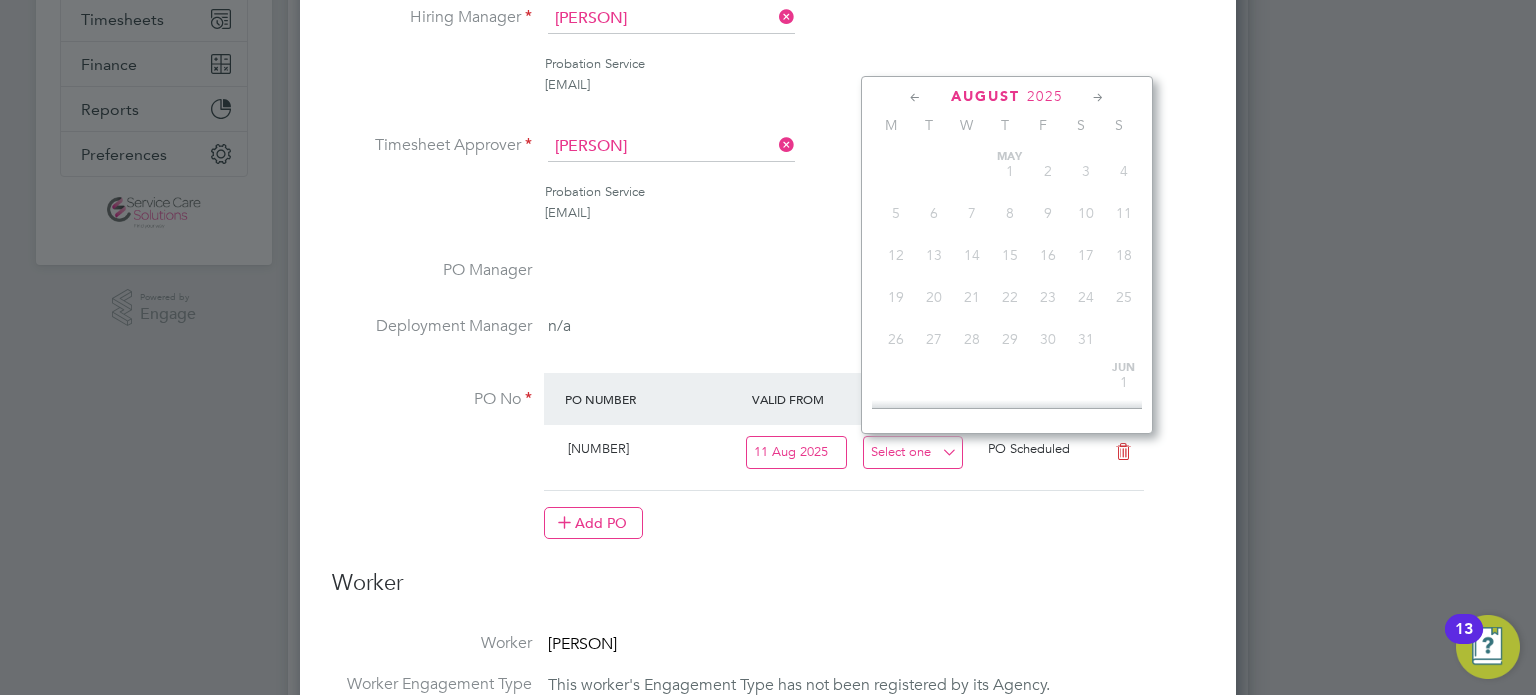click at bounding box center (913, 452) 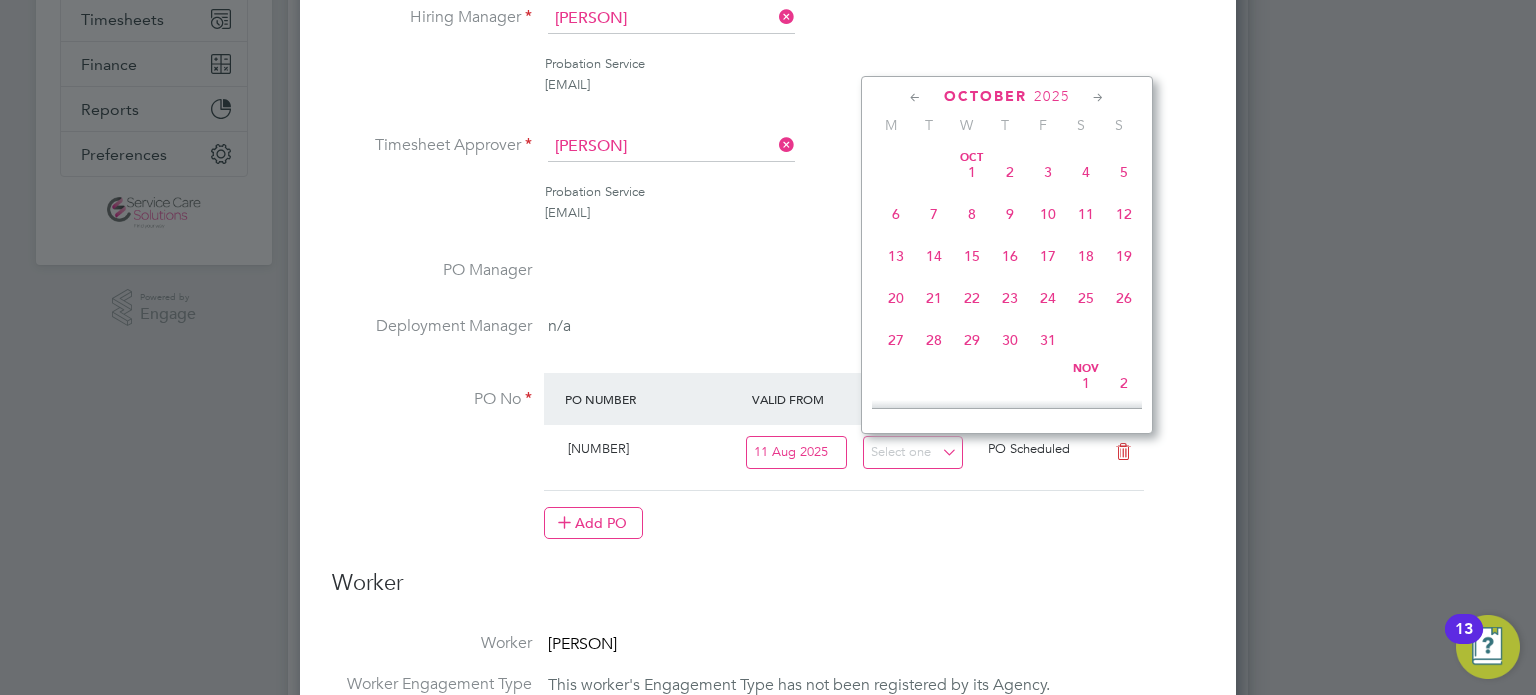 click on "19" 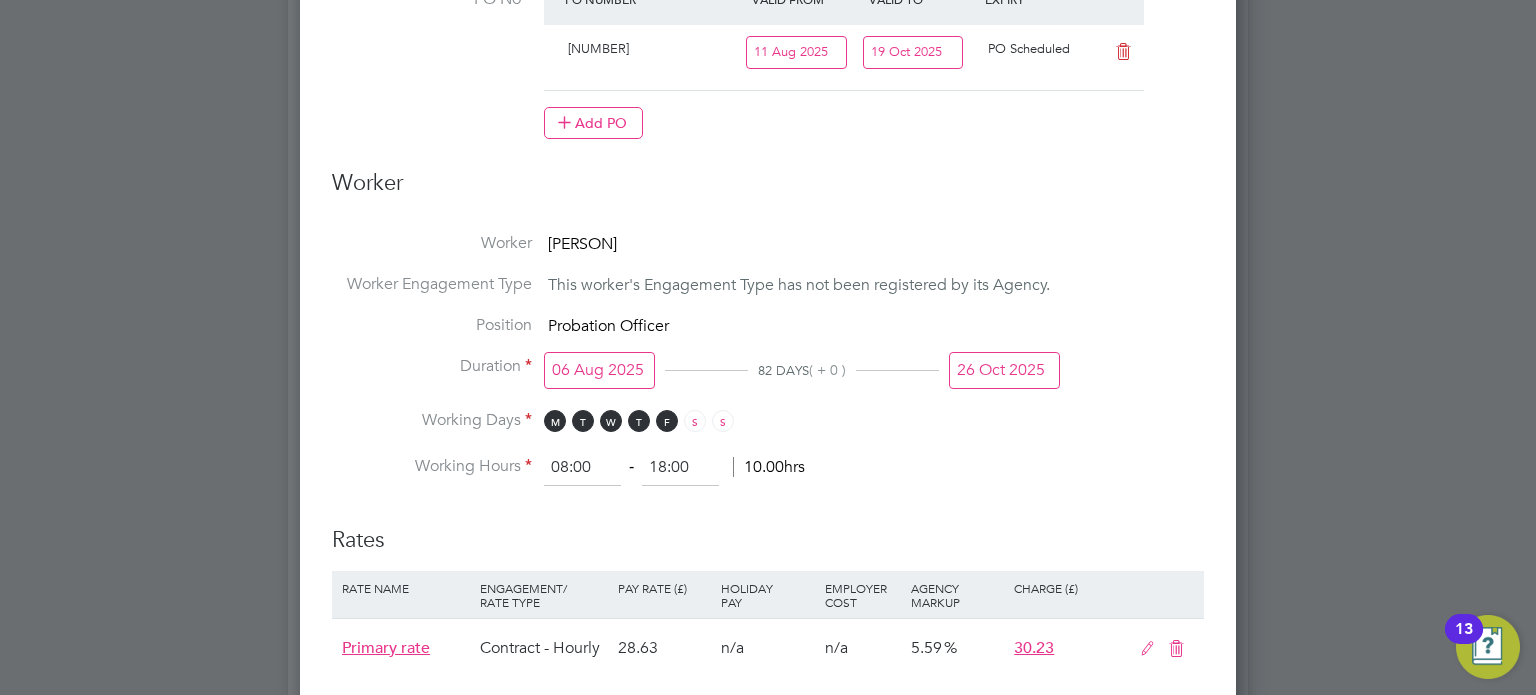 click on "26 Oct 2025" at bounding box center [1004, 370] 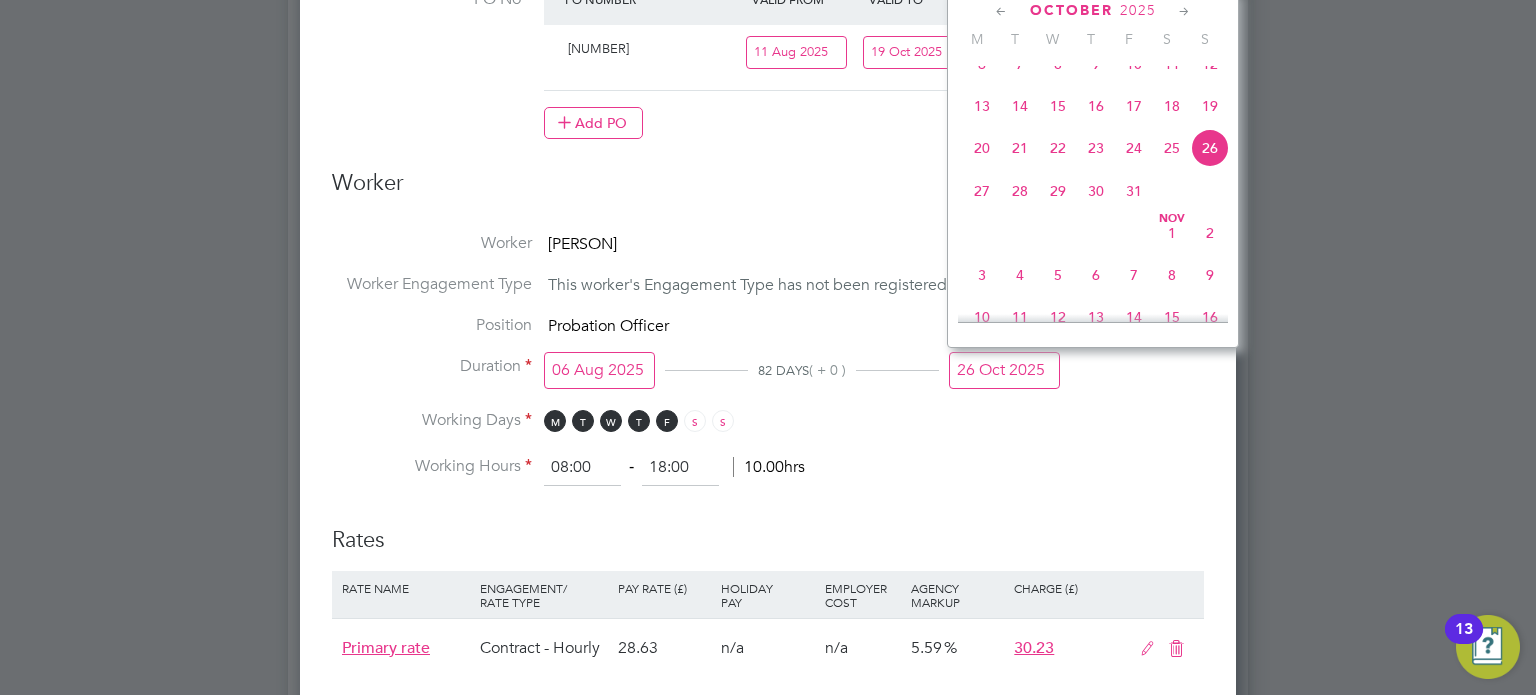 click on "19" 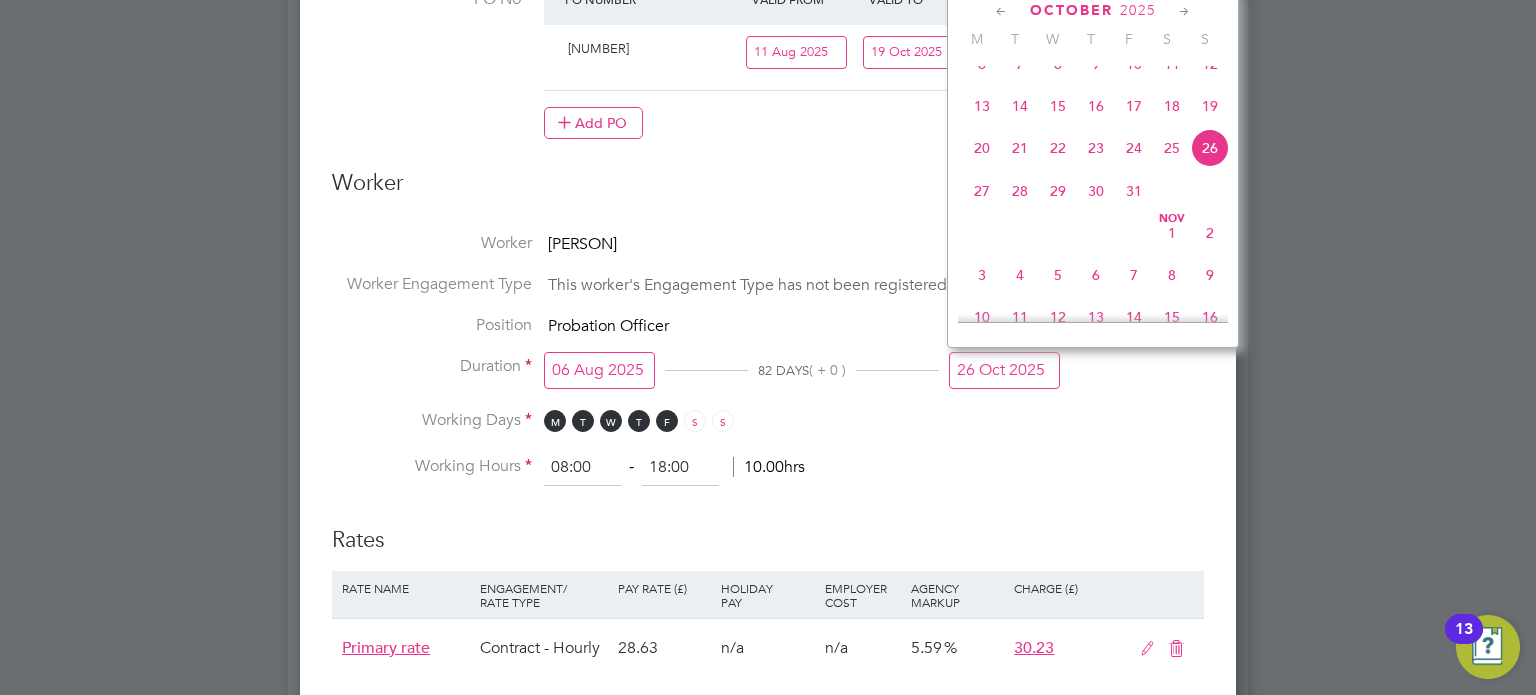 type on "19 Oct 2025" 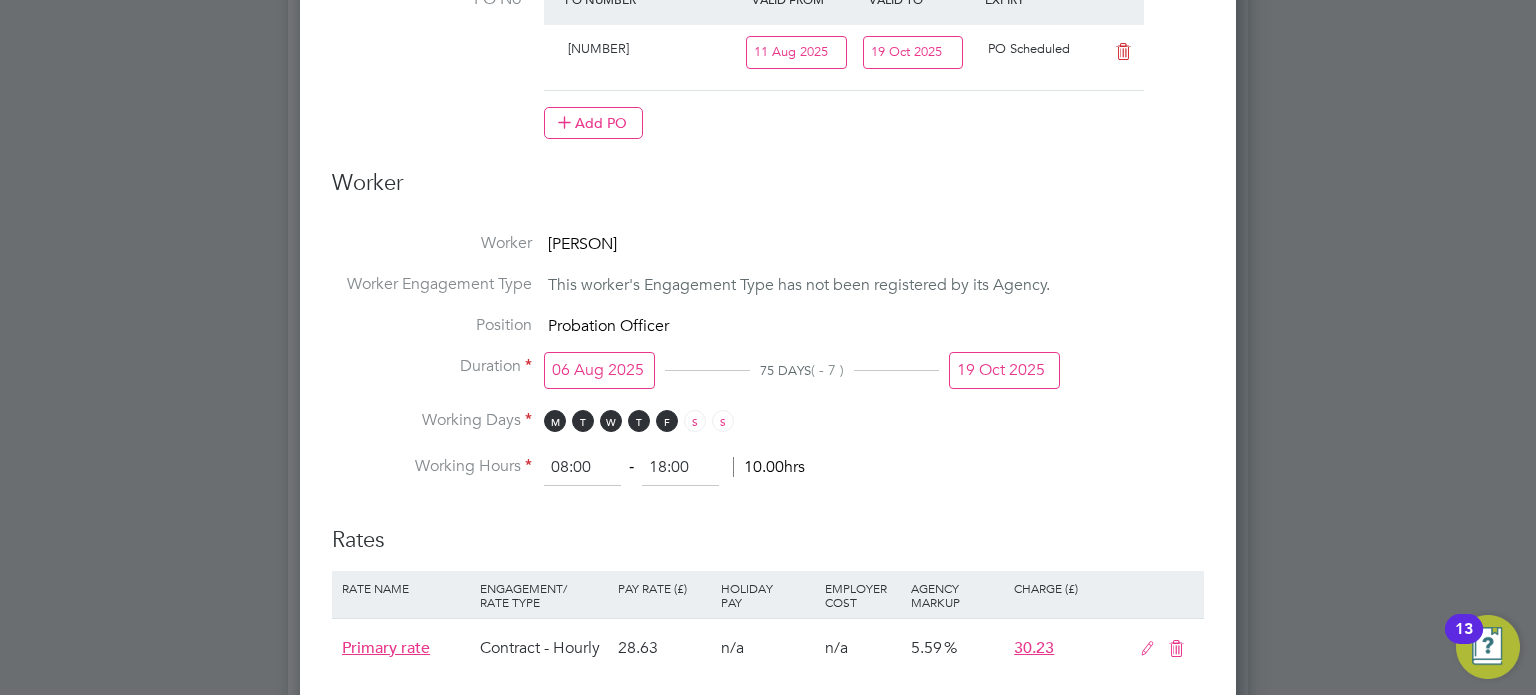 click on "Duration 06 Aug 2025 75 DAYS  ( - 7 ) 19 Oct 2025" at bounding box center (768, 383) 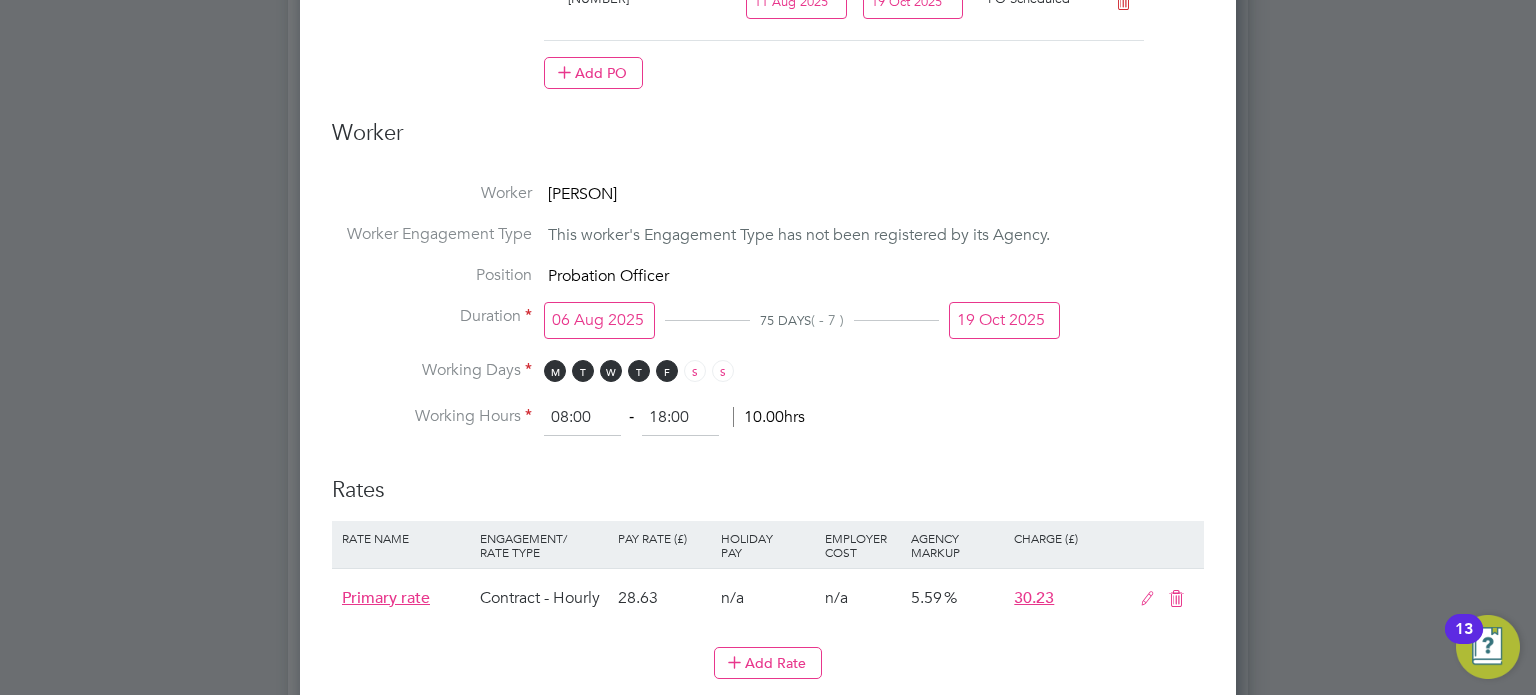 click on "06 Aug 2025" at bounding box center (599, 320) 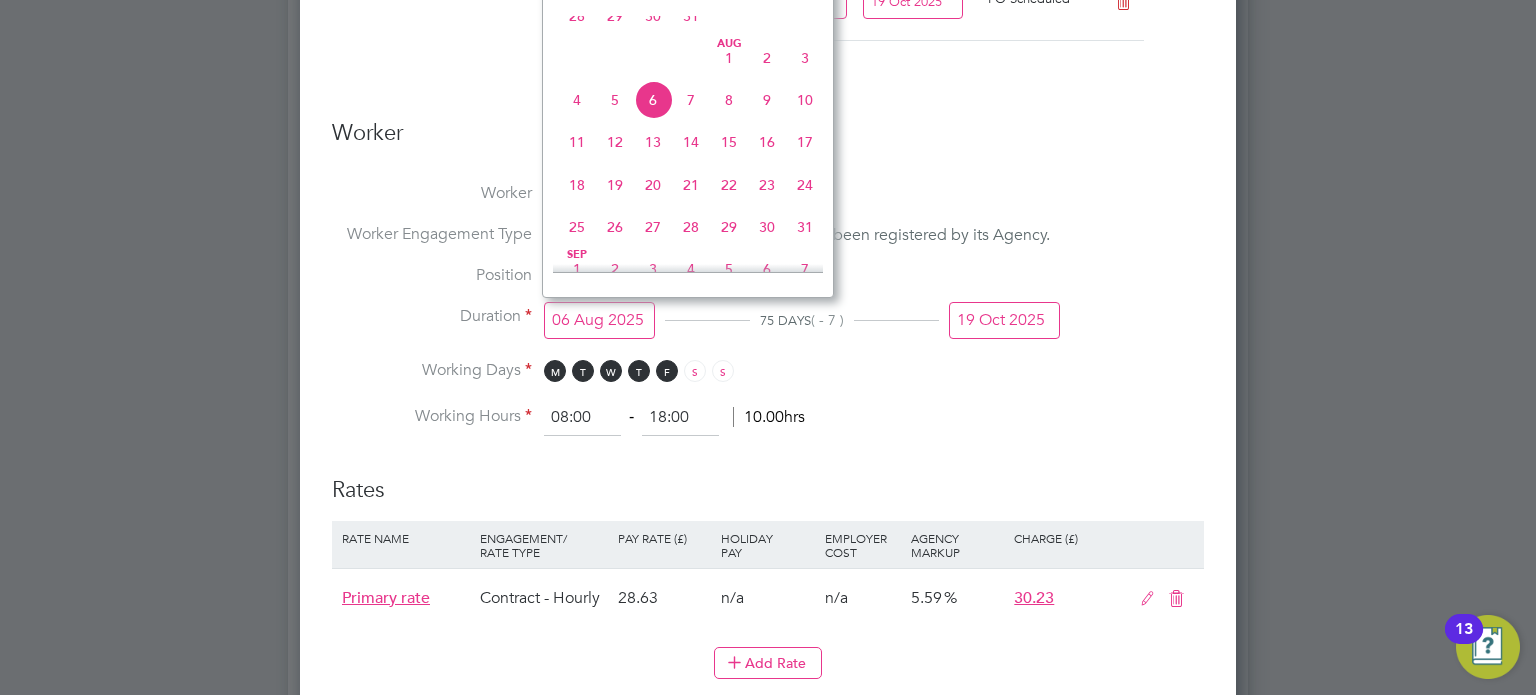 drag, startPoint x: 577, startPoint y: 159, endPoint x: 587, endPoint y: 161, distance: 10.198039 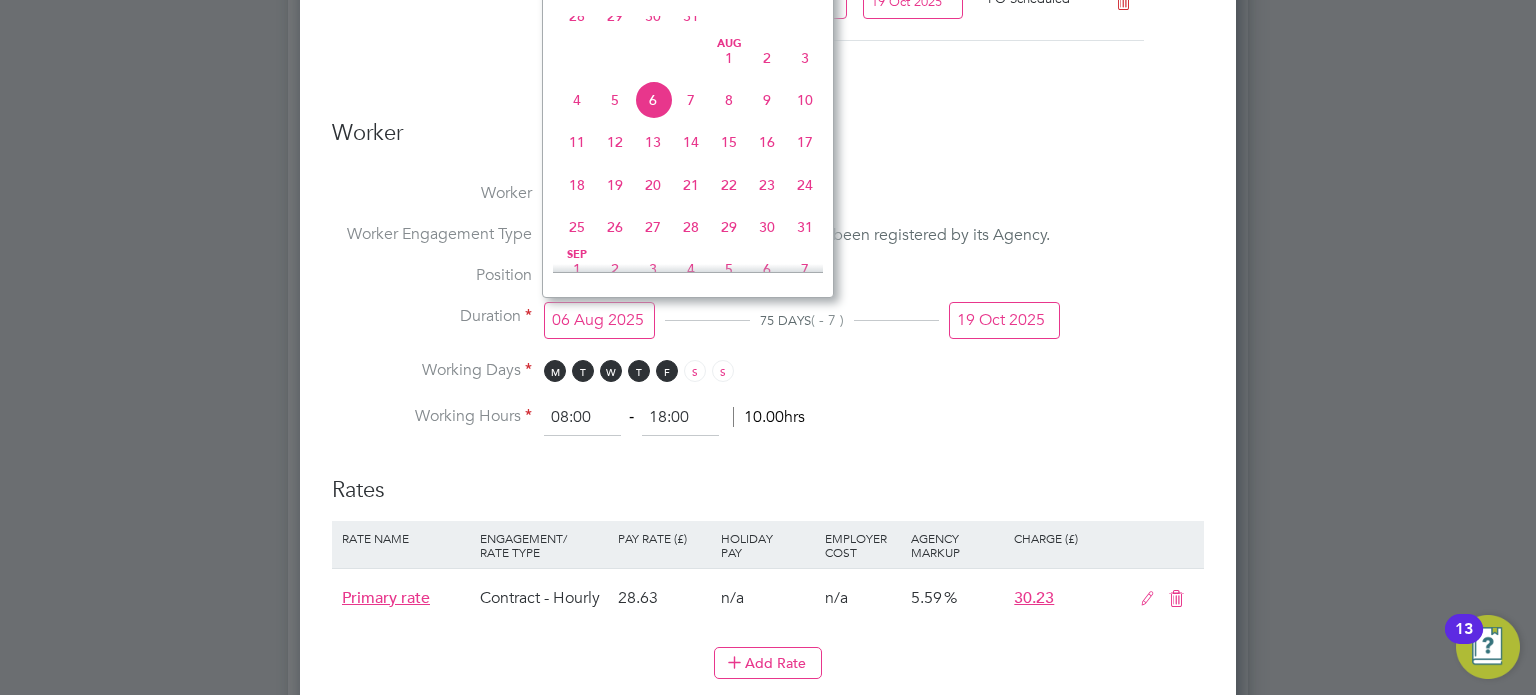 click on "11" 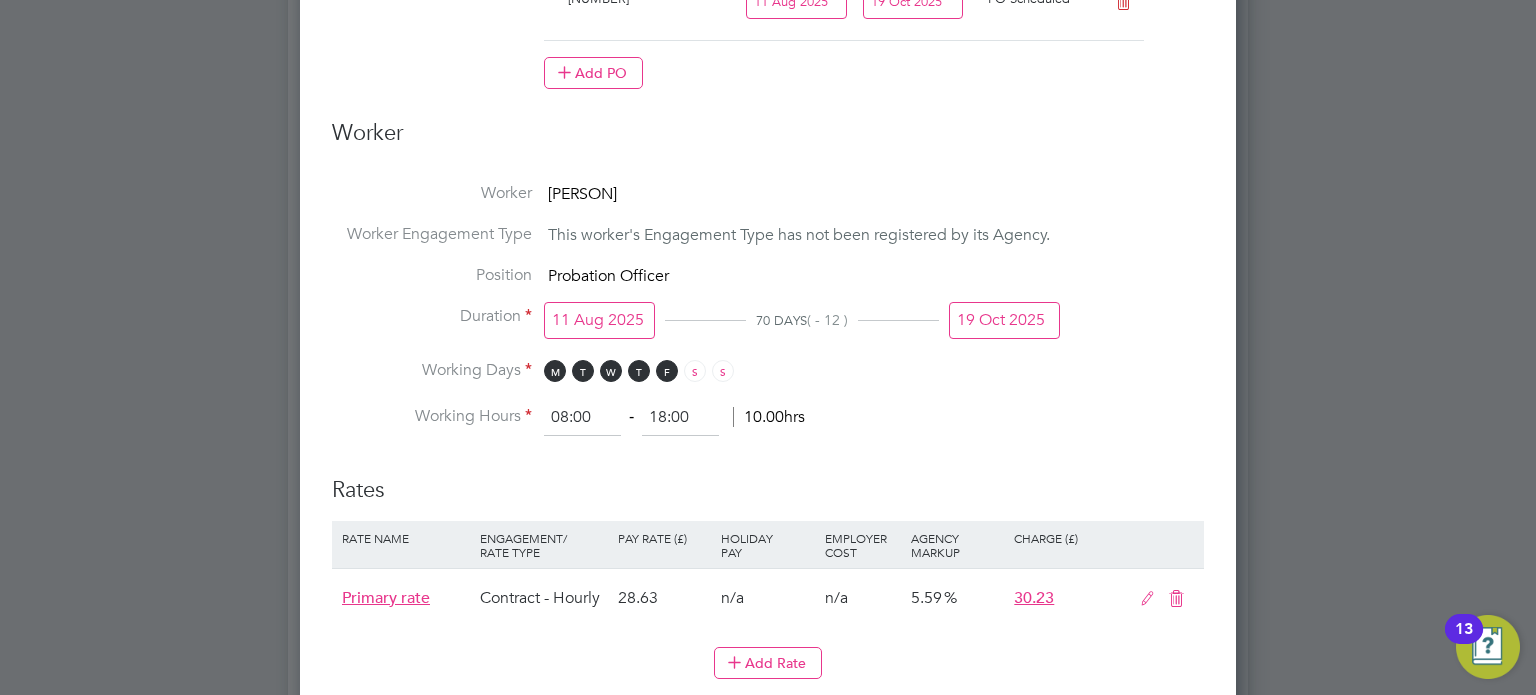 click on "Worker" at bounding box center [768, 141] 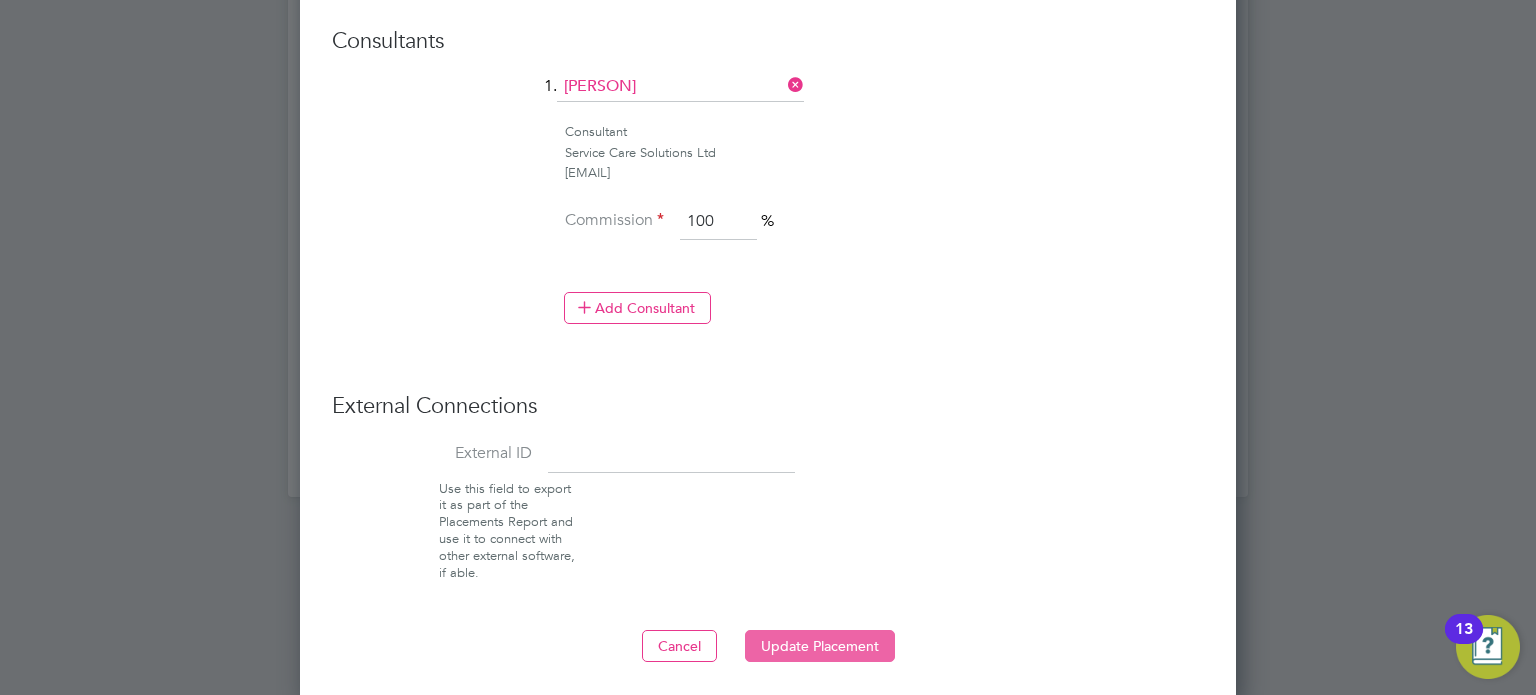 click on "Update Placement" at bounding box center (820, 646) 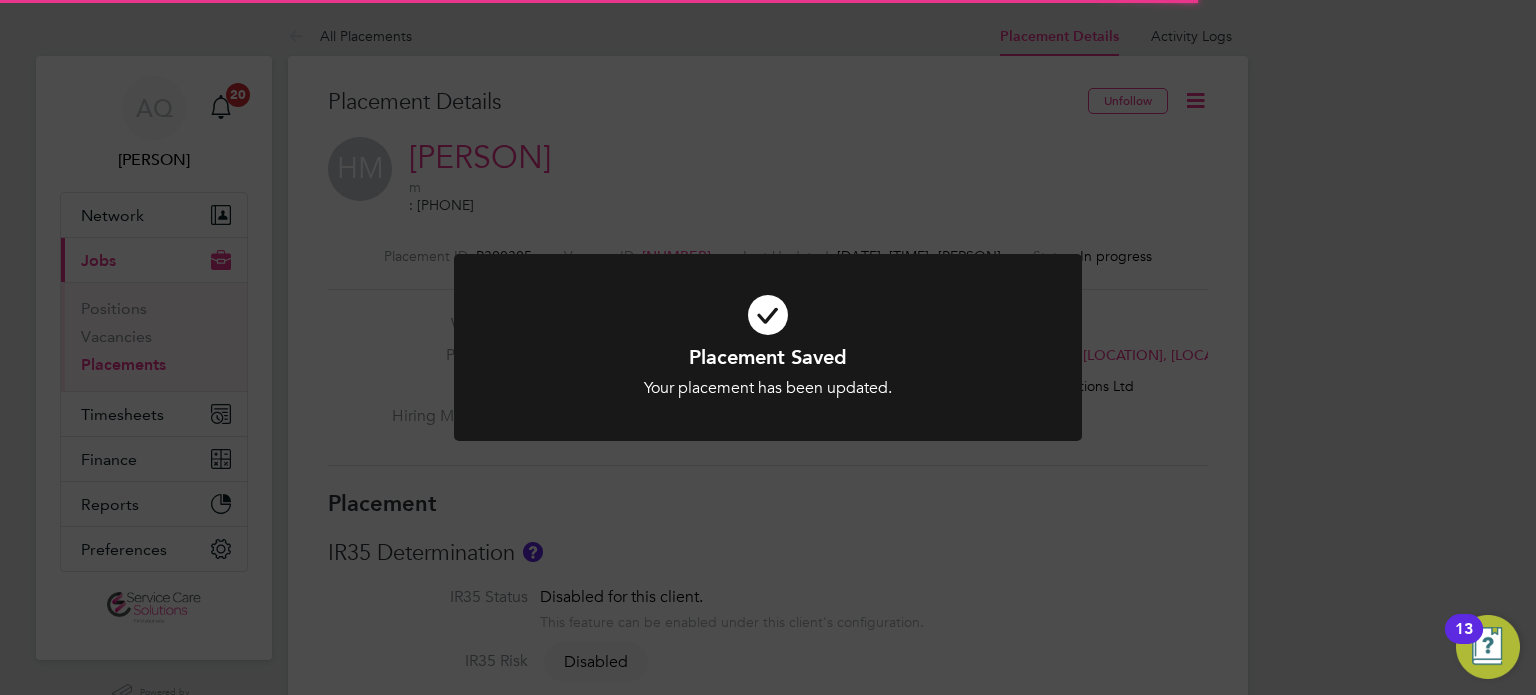 drag, startPoint x: 1195, startPoint y: 301, endPoint x: 1197, endPoint y: 317, distance: 16.124516 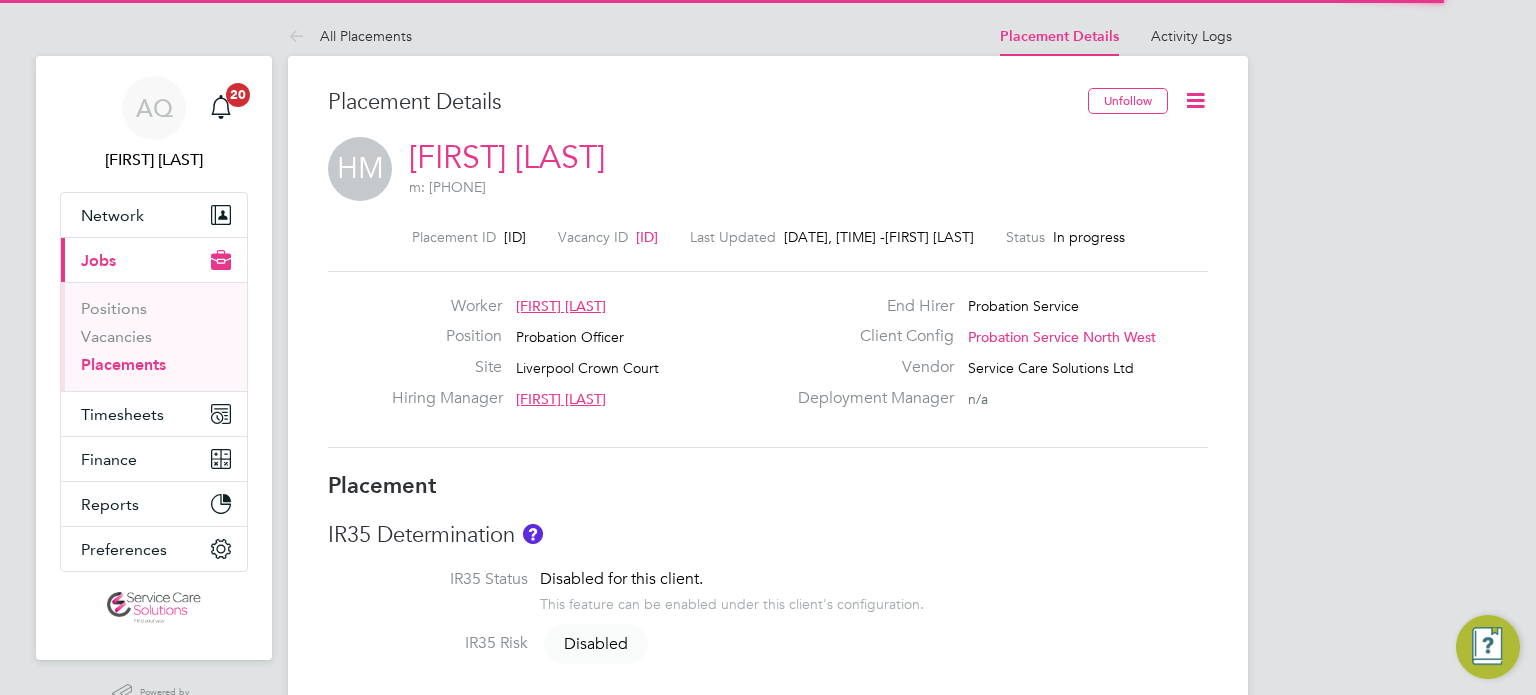scroll, scrollTop: 0, scrollLeft: 0, axis: both 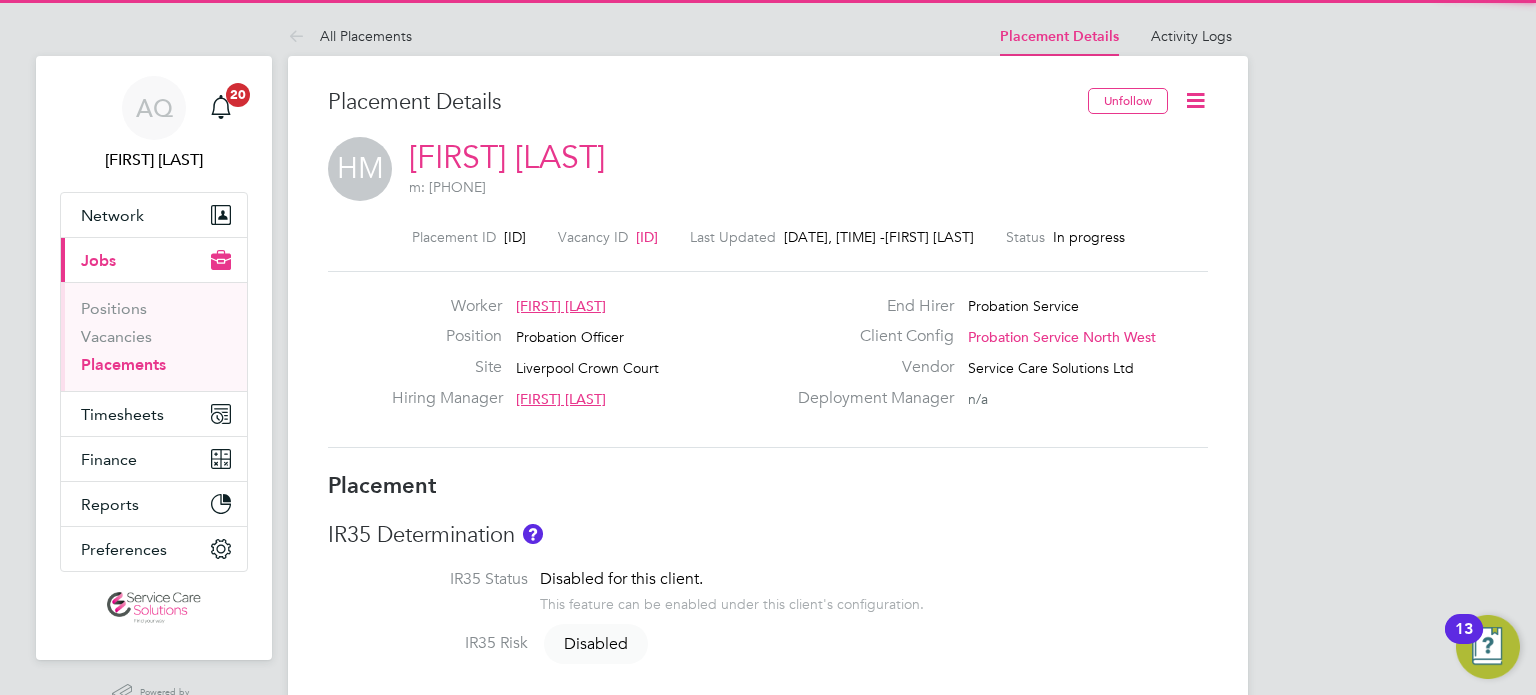 click 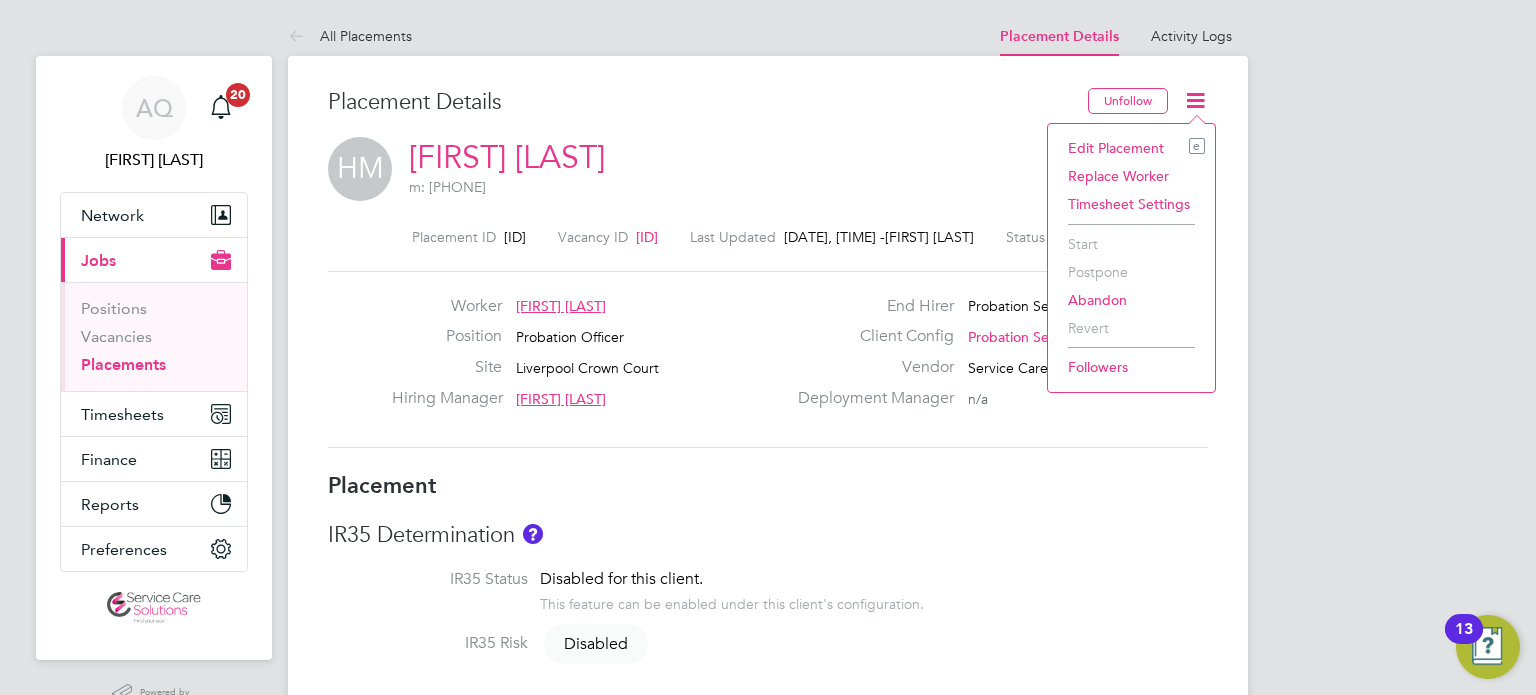 click on "Edit Placement e" 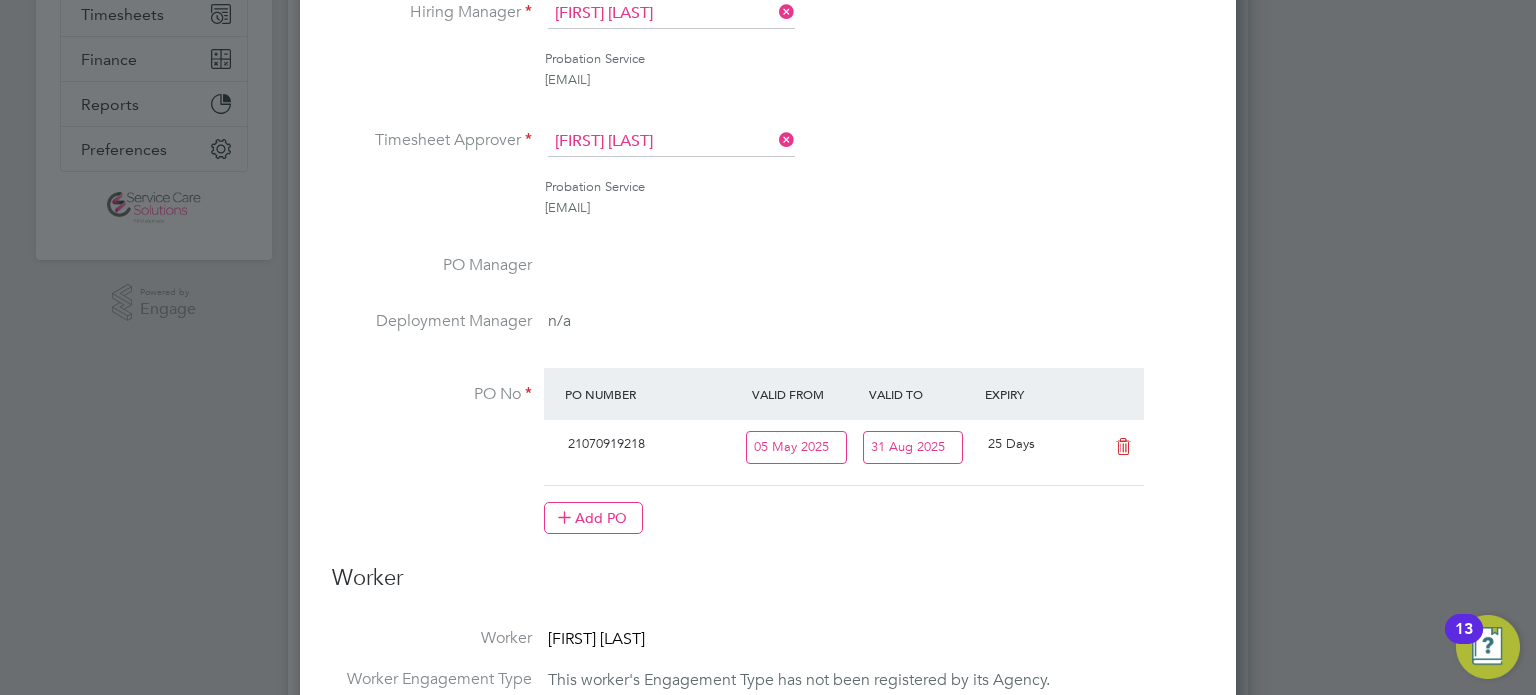 click on "31 Aug 2025" at bounding box center (913, 447) 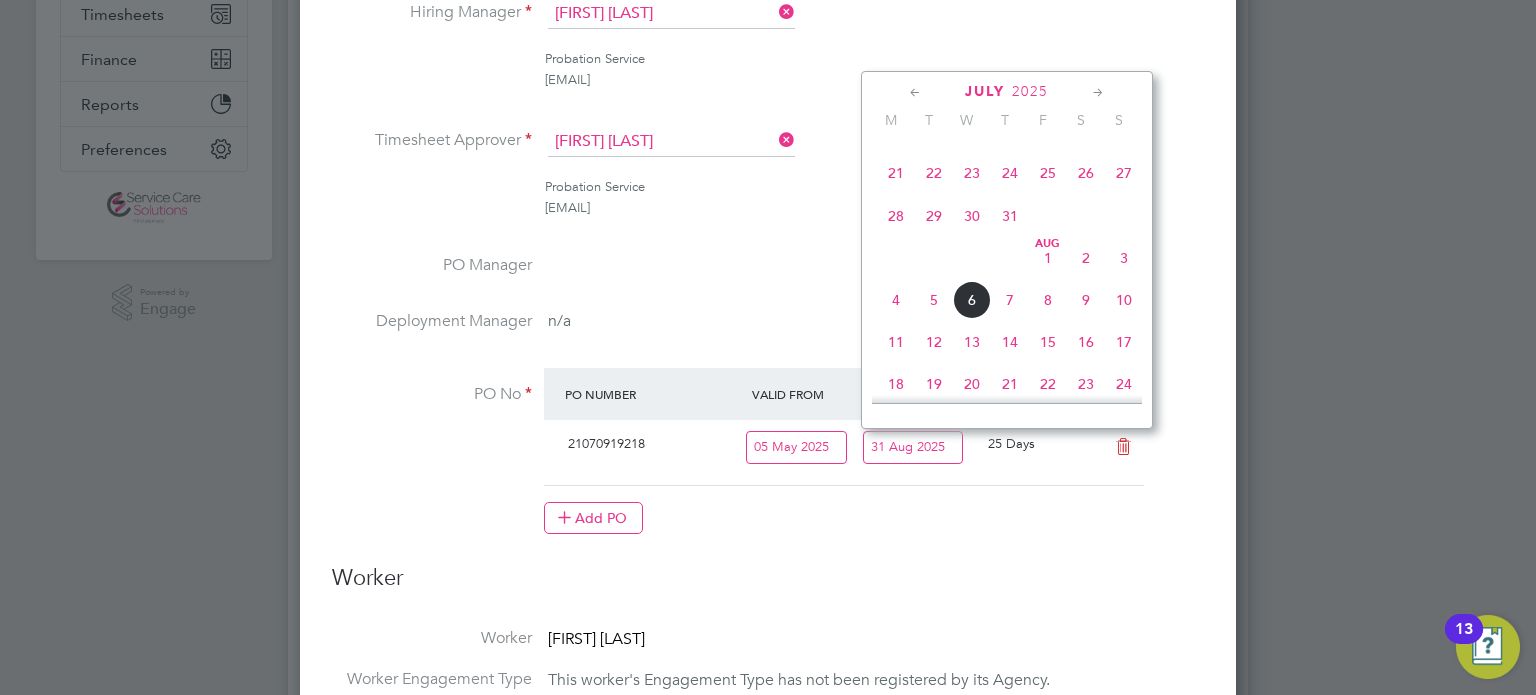 click on "27" 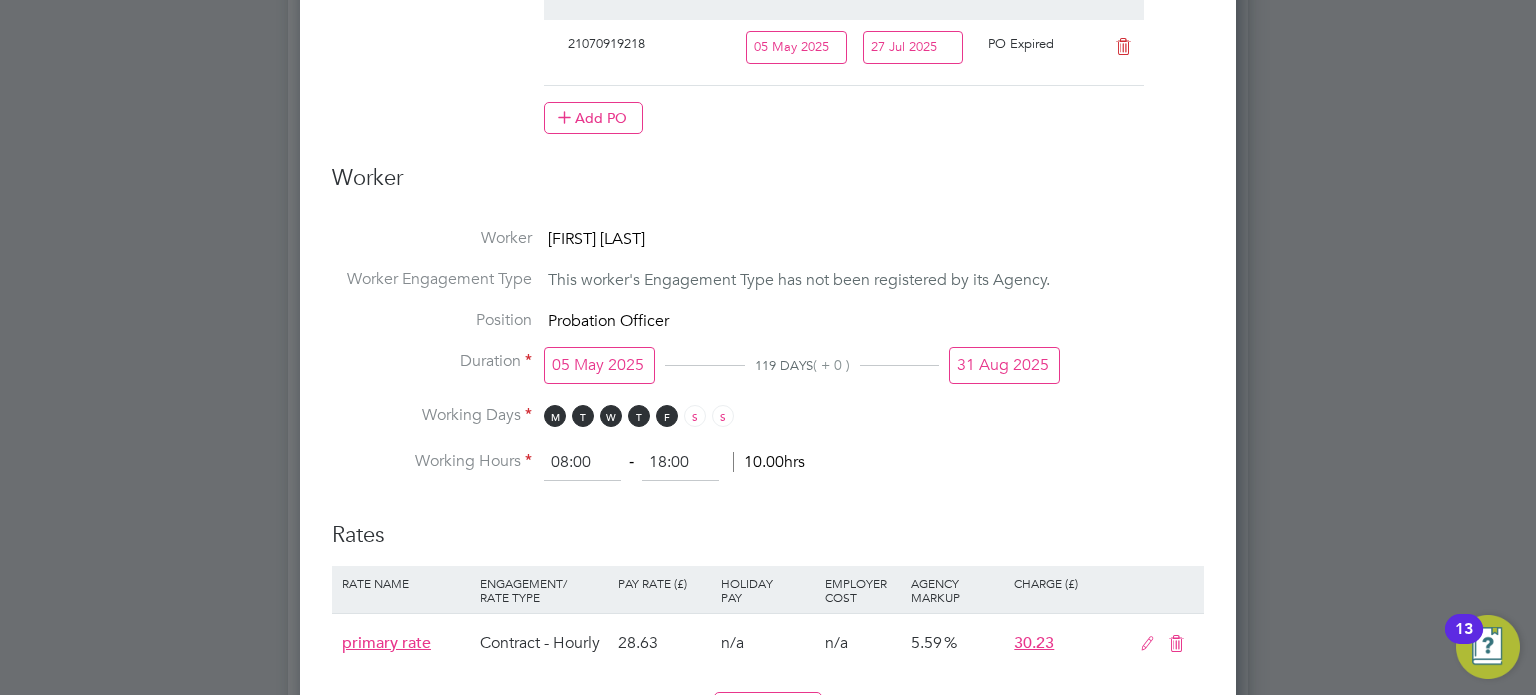 click on "31 Aug 2025" at bounding box center (1004, 365) 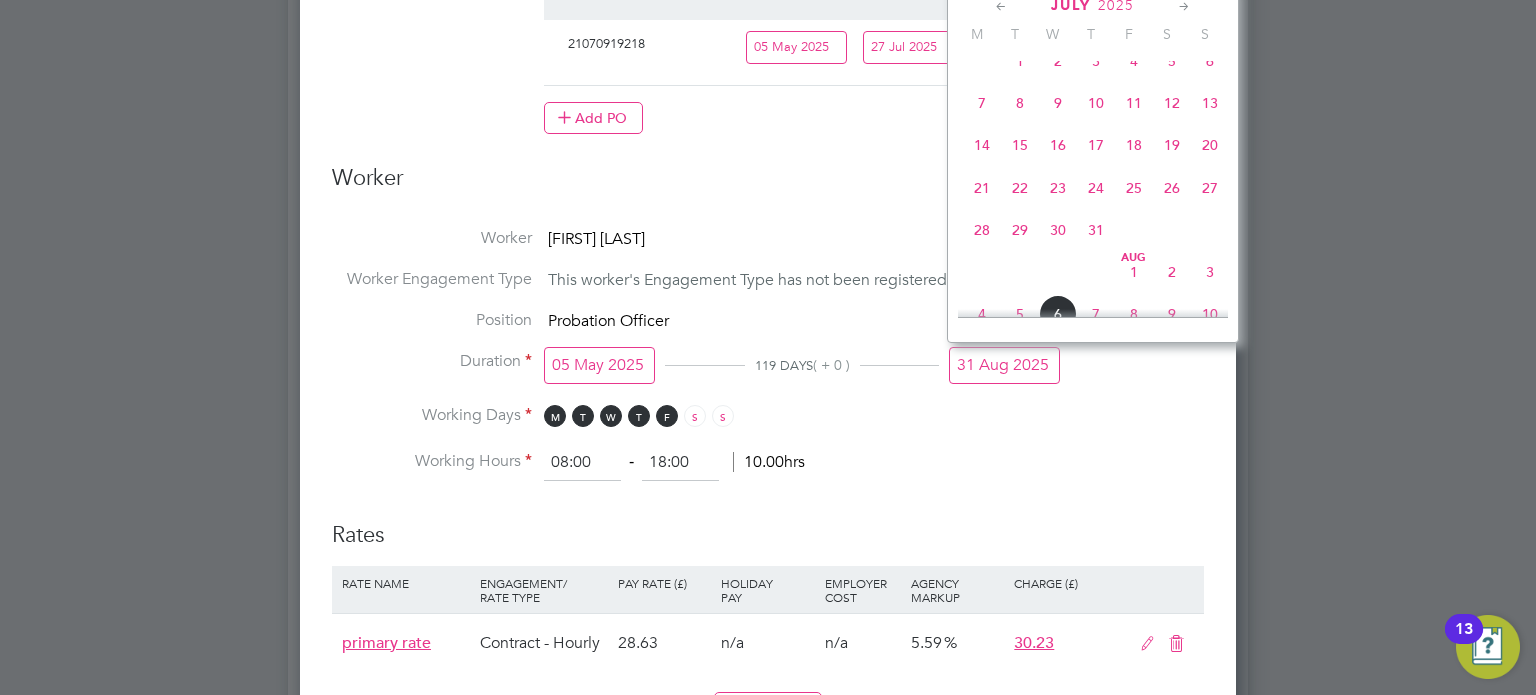 click on "27" 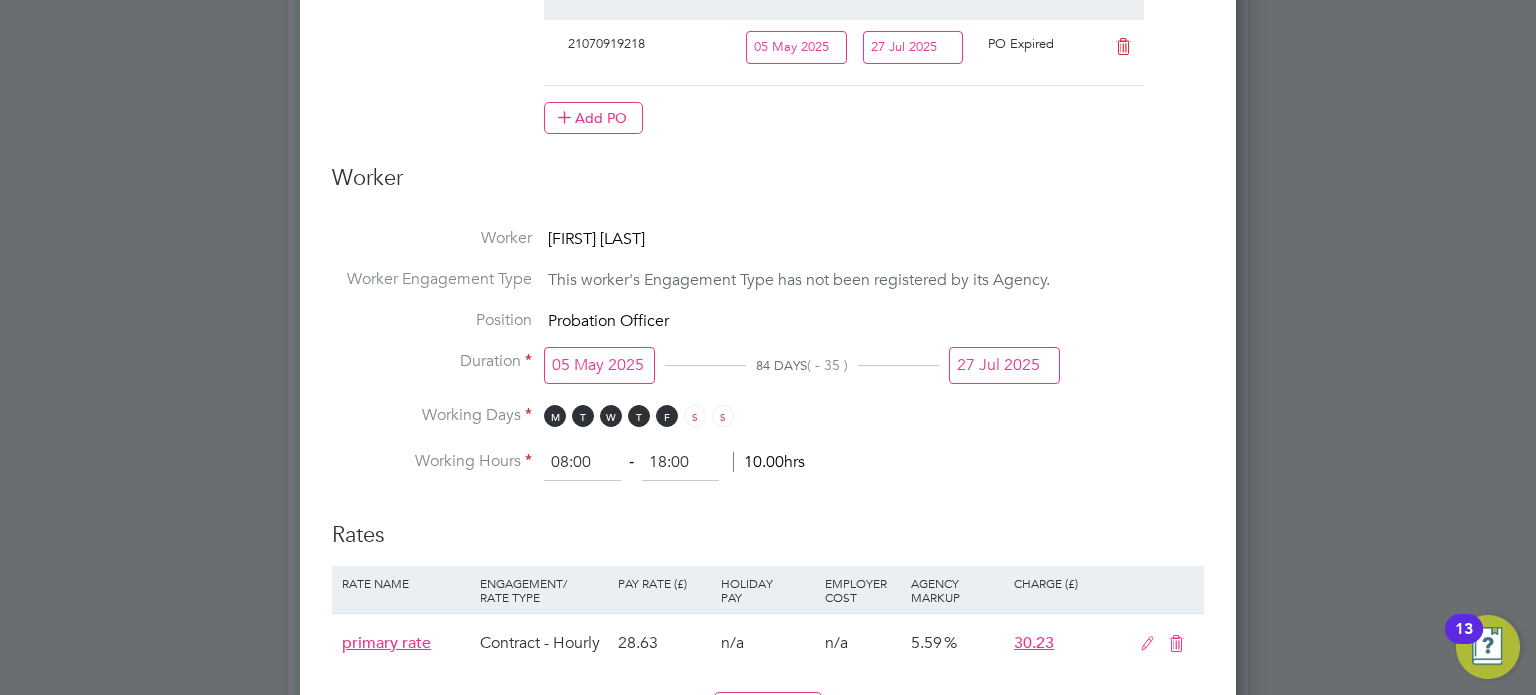 click on "Duration [DATE] [NUMBER] ( - [NUMBER] ) [DATE]" at bounding box center (768, 378) 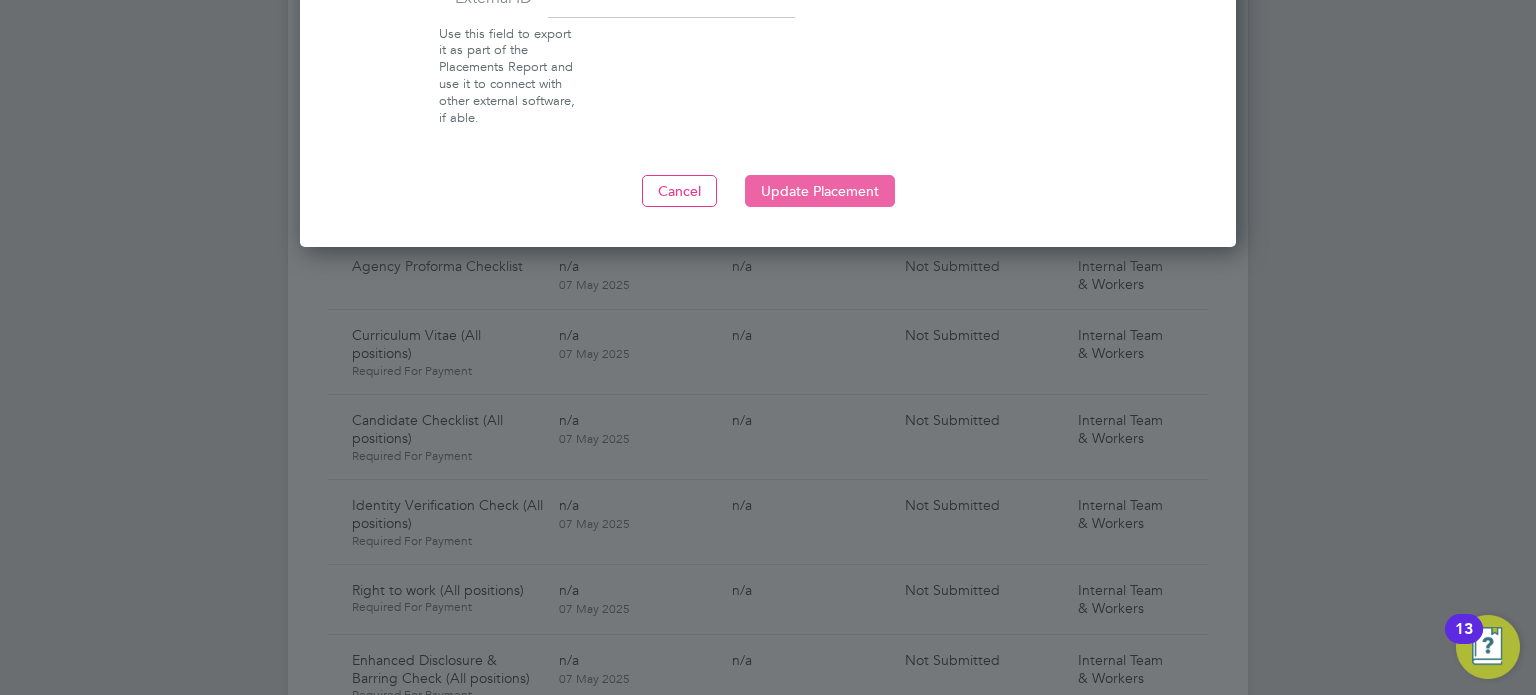 click on "Update Placement" at bounding box center [820, 191] 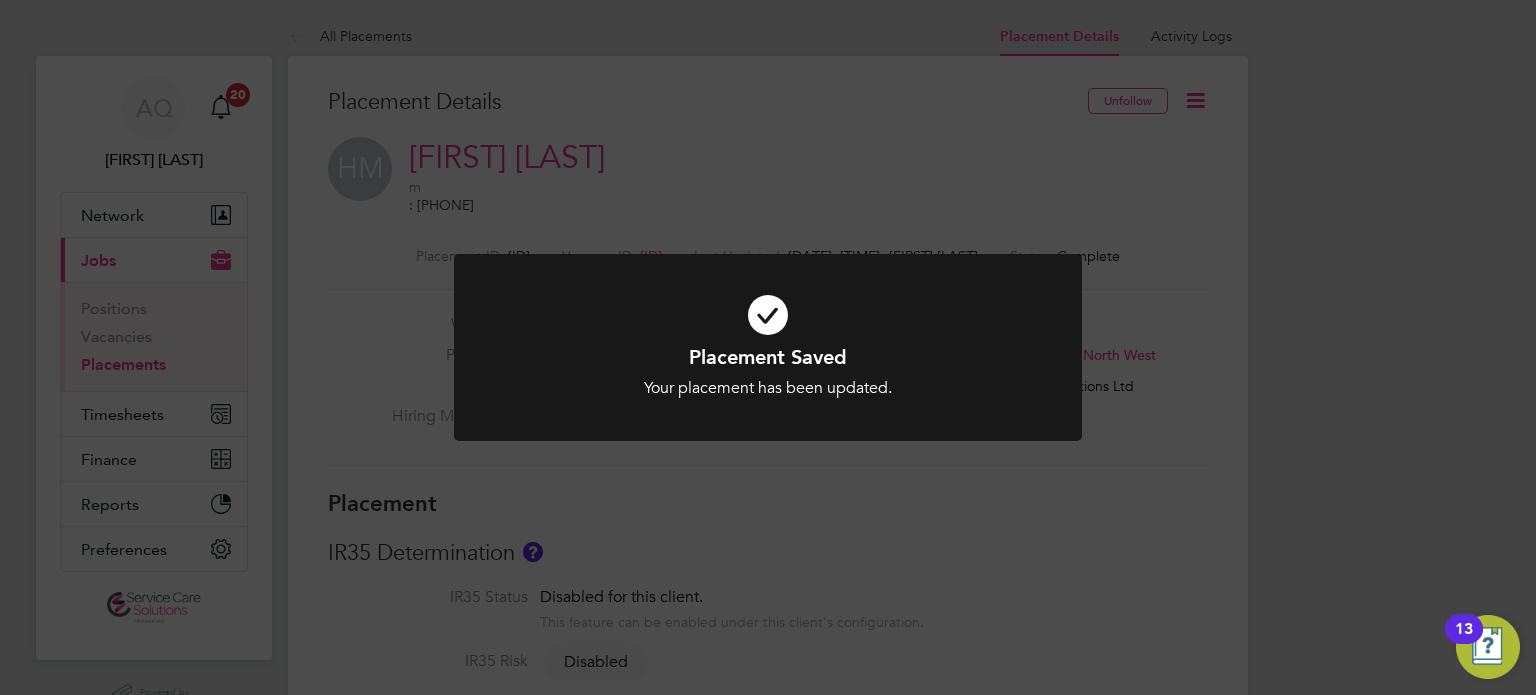 click on "Placement Saved Your placement has been updated. Cancel Okay" 